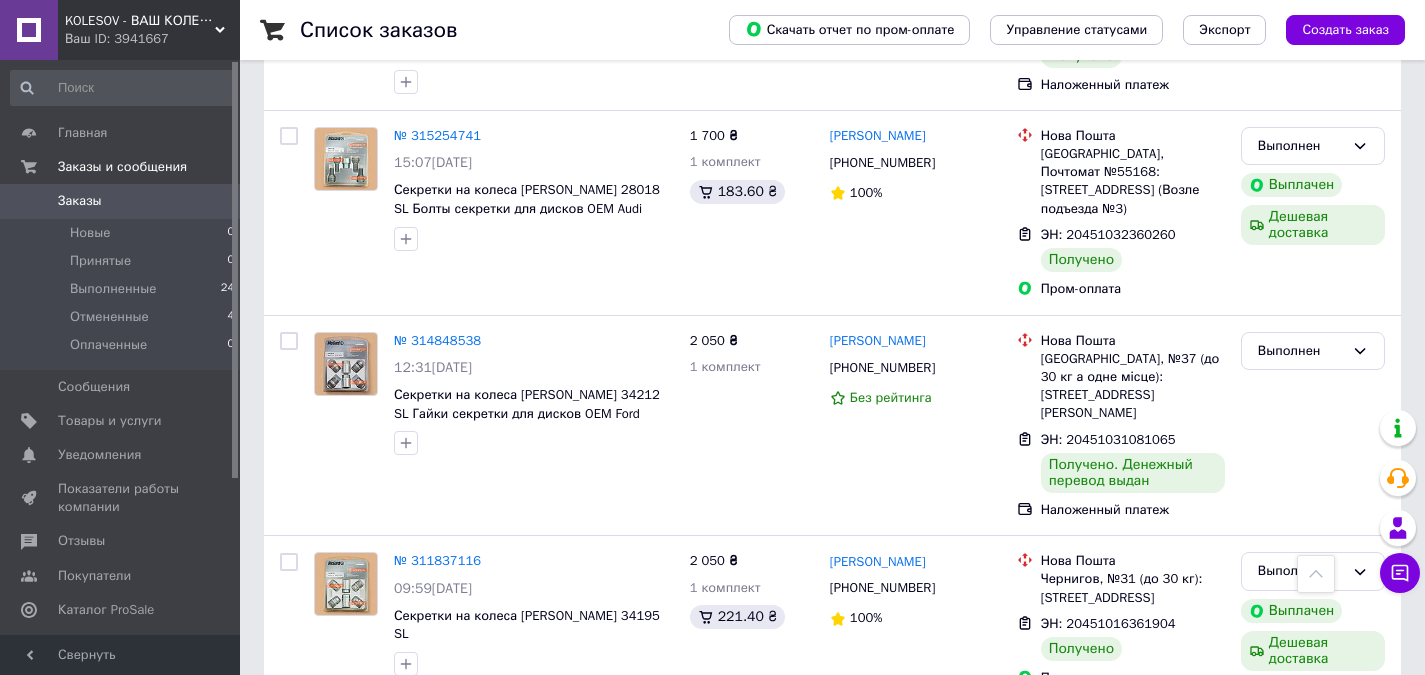 scroll, scrollTop: 3261, scrollLeft: 0, axis: vertical 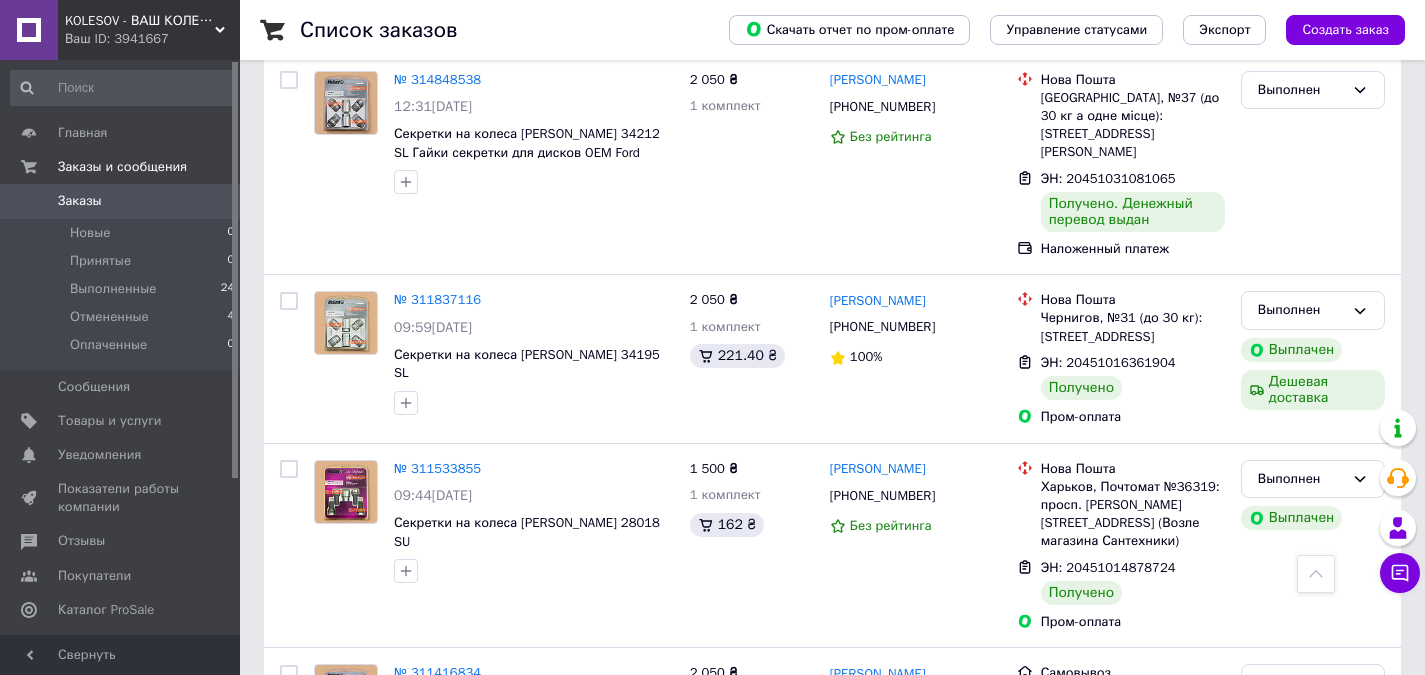 click on "2" at bounding box center [327, 849] 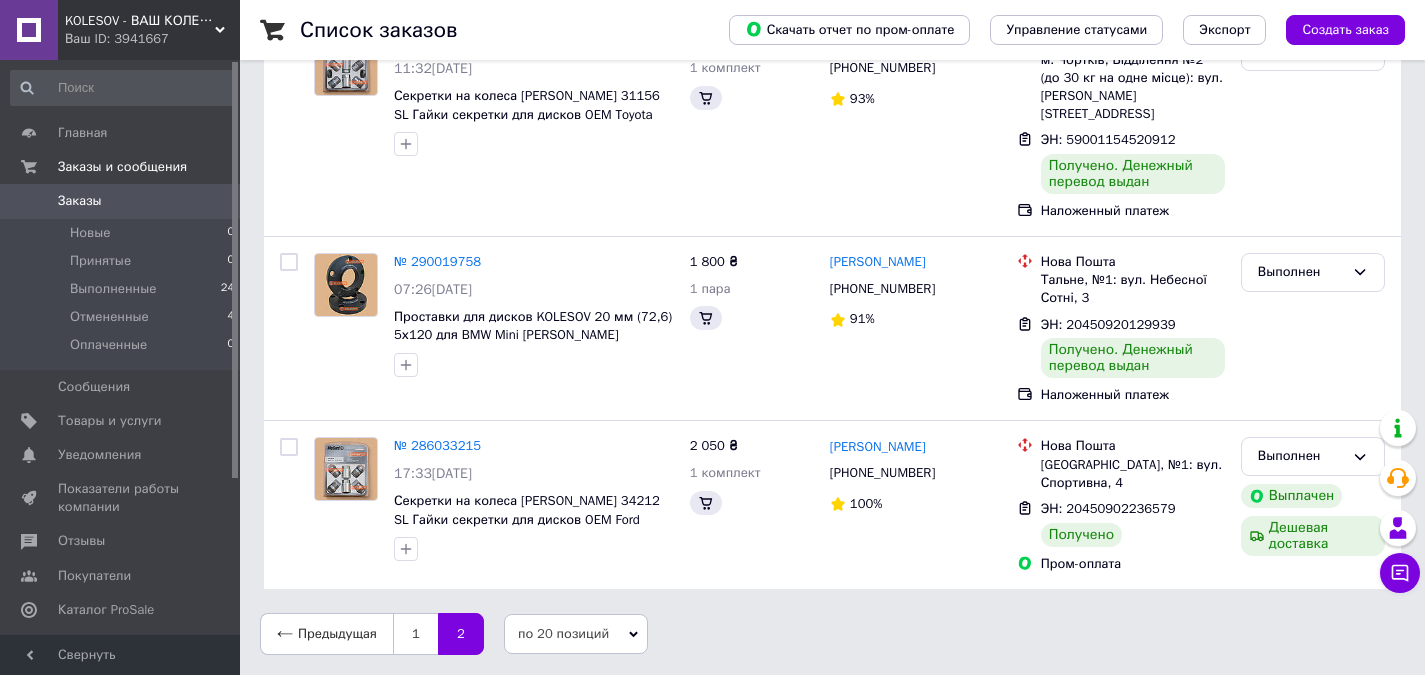 scroll, scrollTop: 0, scrollLeft: 0, axis: both 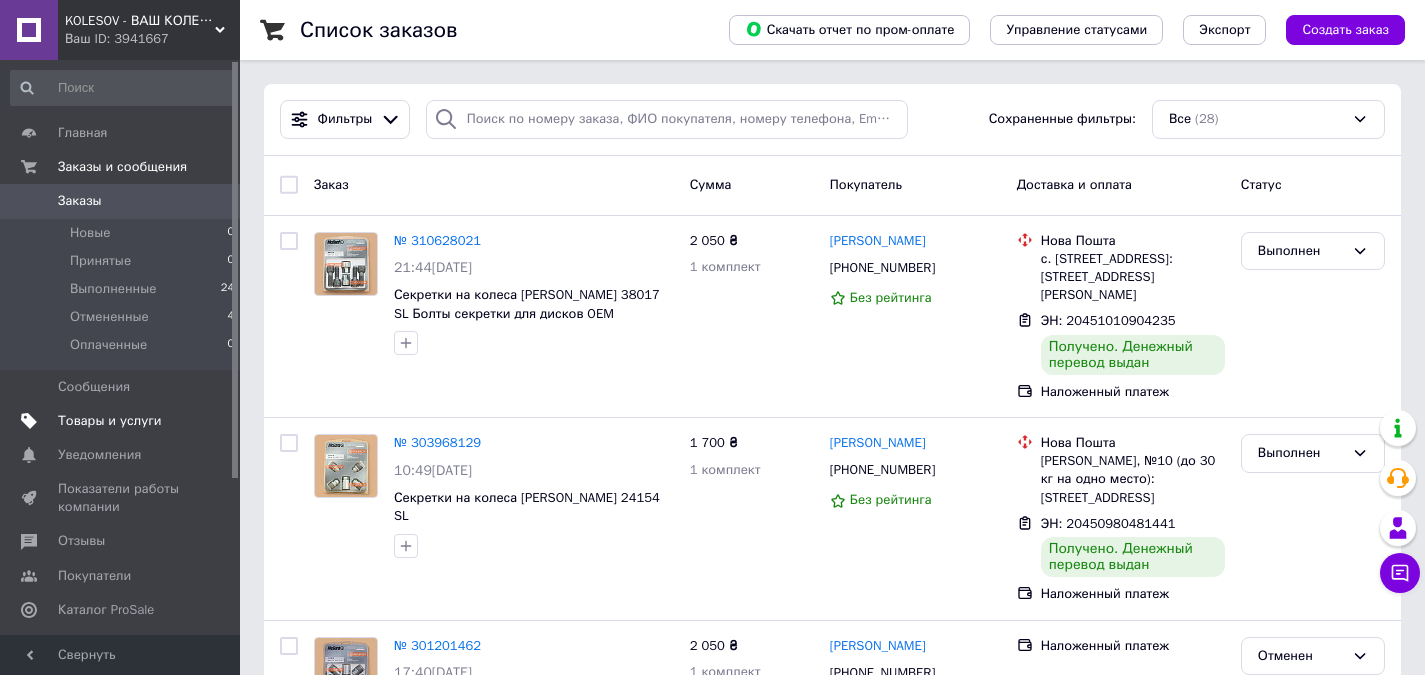 click on "Товары и услуги" at bounding box center (110, 421) 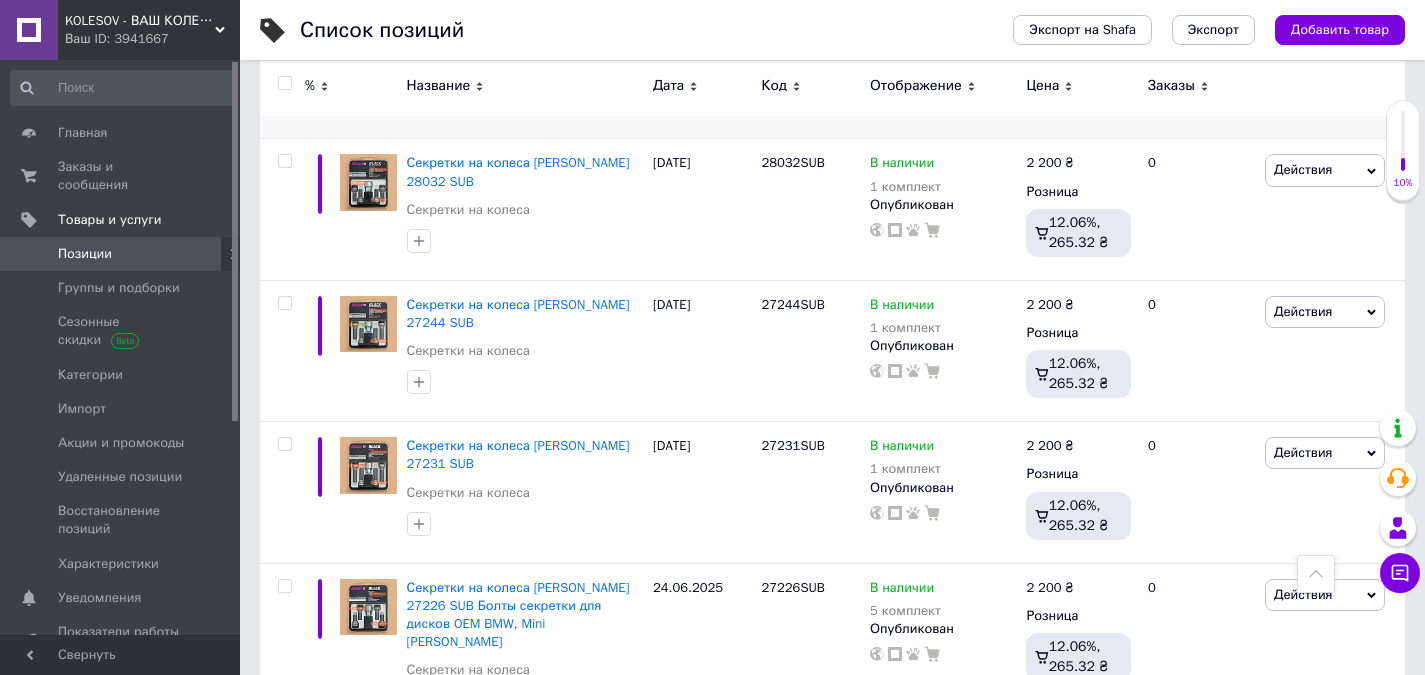 scroll, scrollTop: 2464, scrollLeft: 0, axis: vertical 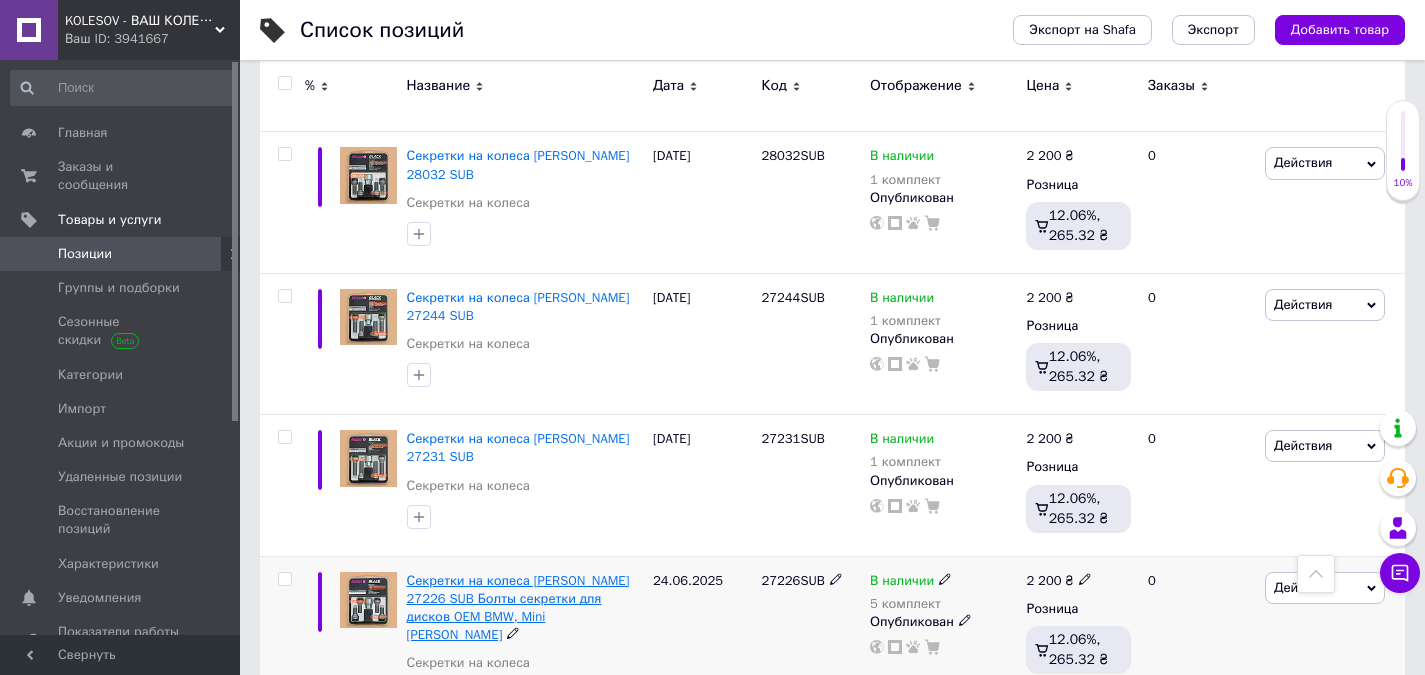 click on "Секретки на колеса [PERSON_NAME] 27226 SUB Болты секретки для дисков OEM BMW, Mini [PERSON_NAME]" at bounding box center (518, 608) 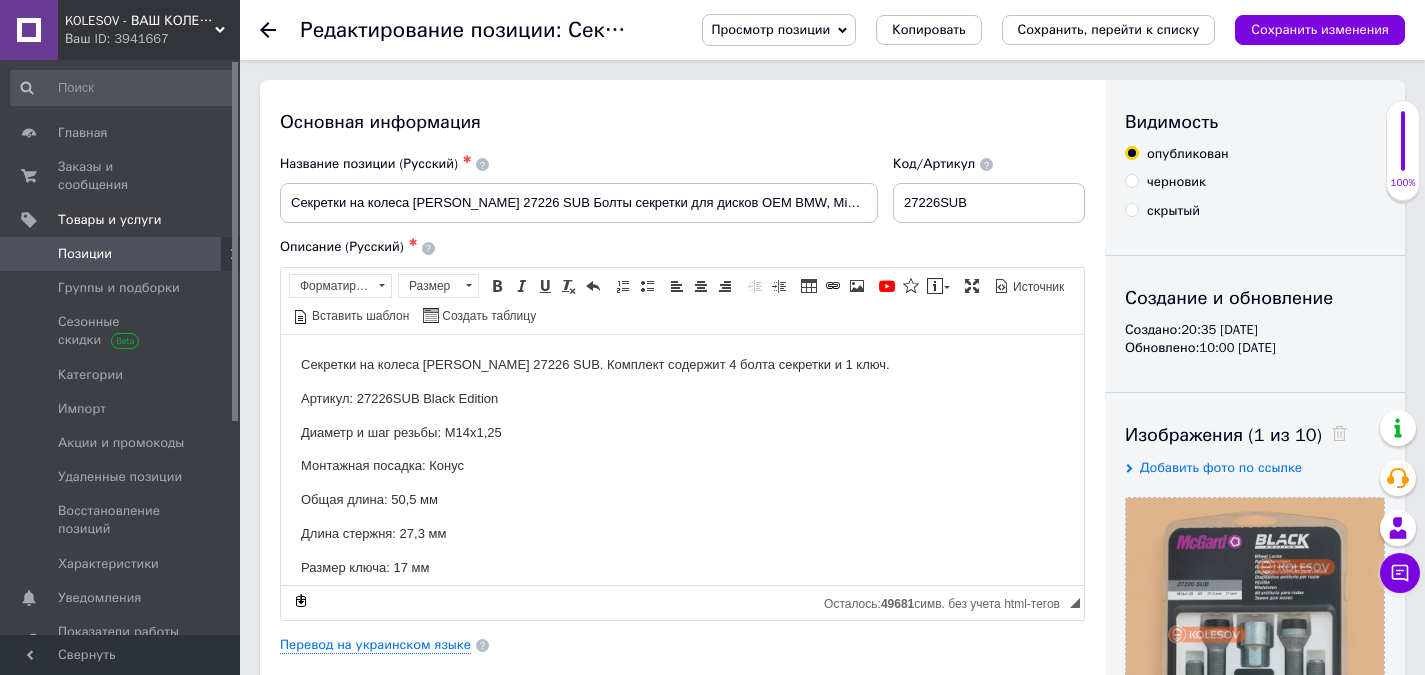 scroll, scrollTop: 0, scrollLeft: 0, axis: both 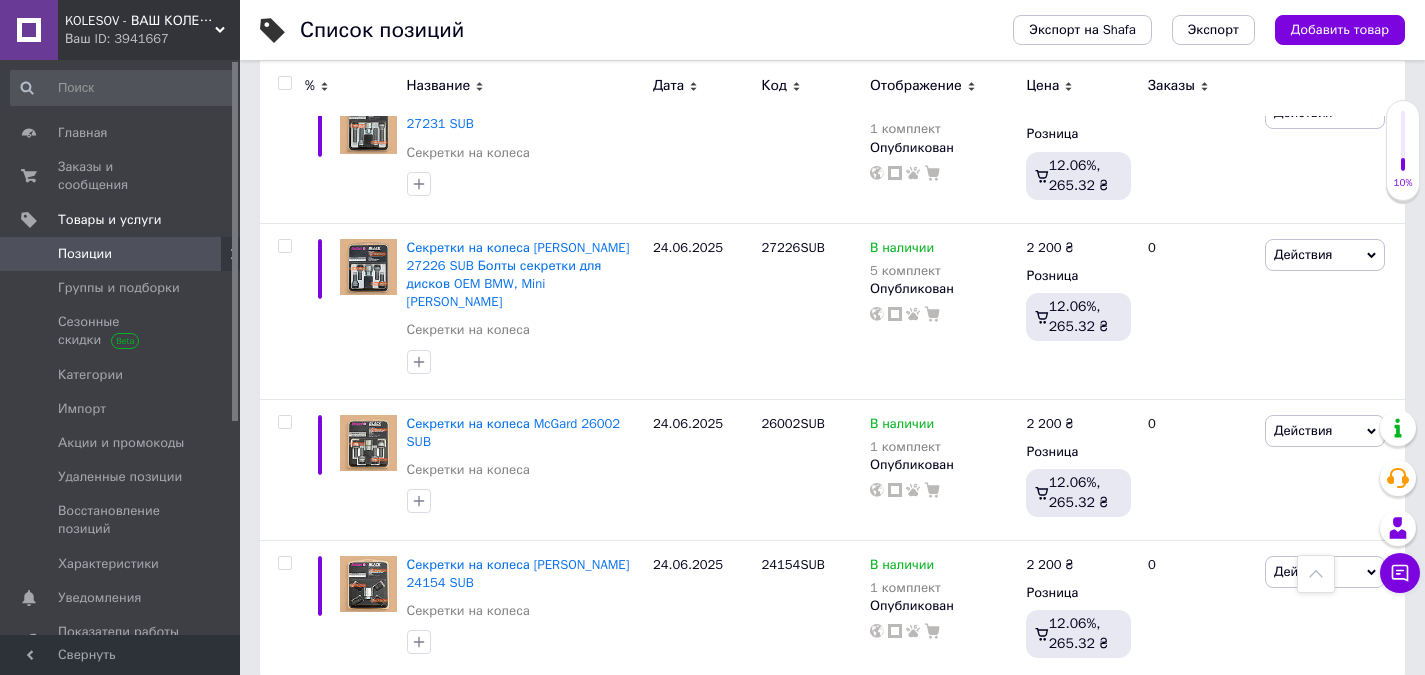 click on "3" at bounding box center [372, 722] 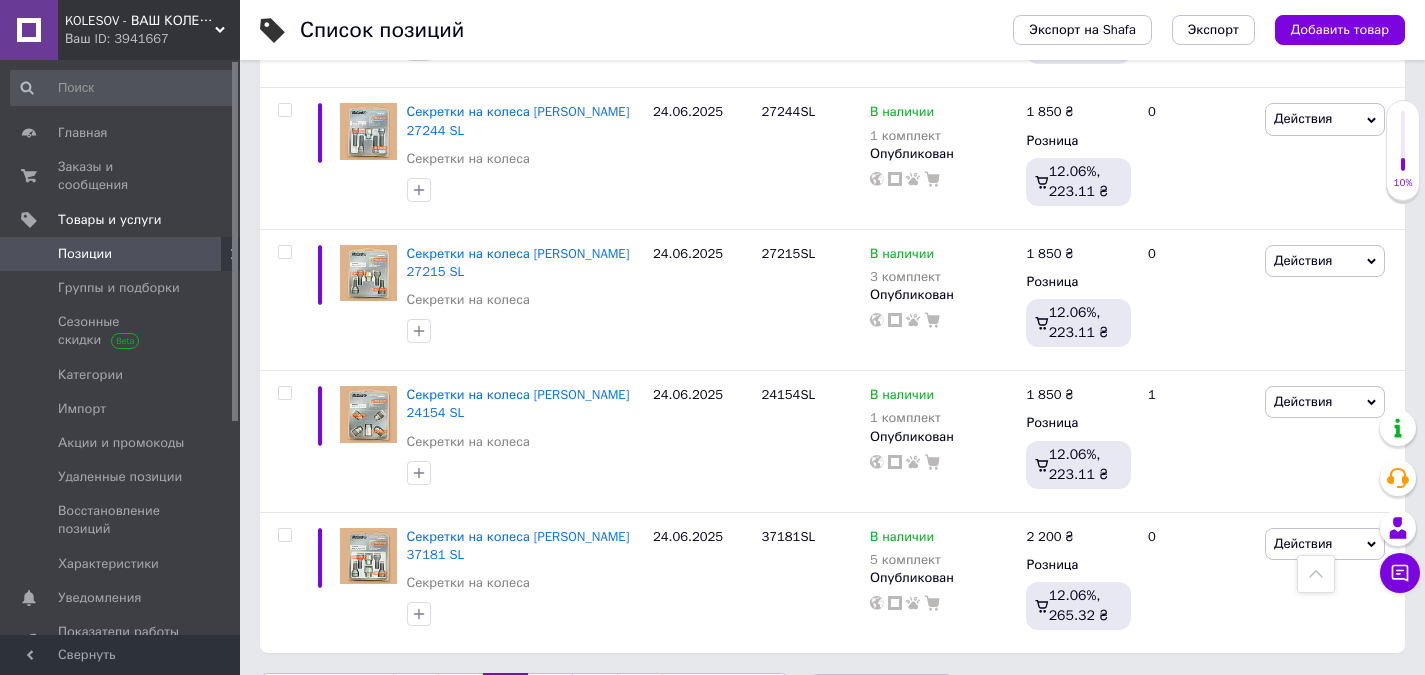 scroll, scrollTop: 2626, scrollLeft: 0, axis: vertical 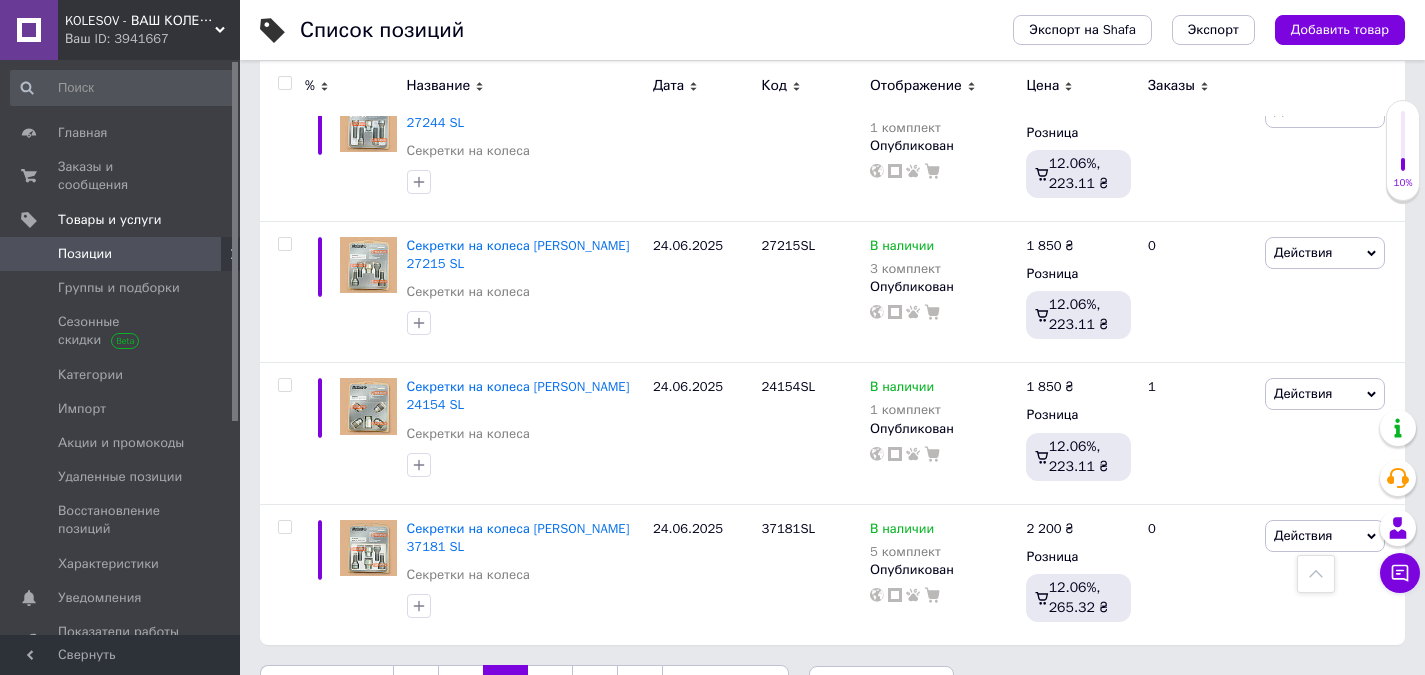 click on "5" at bounding box center [594, 686] 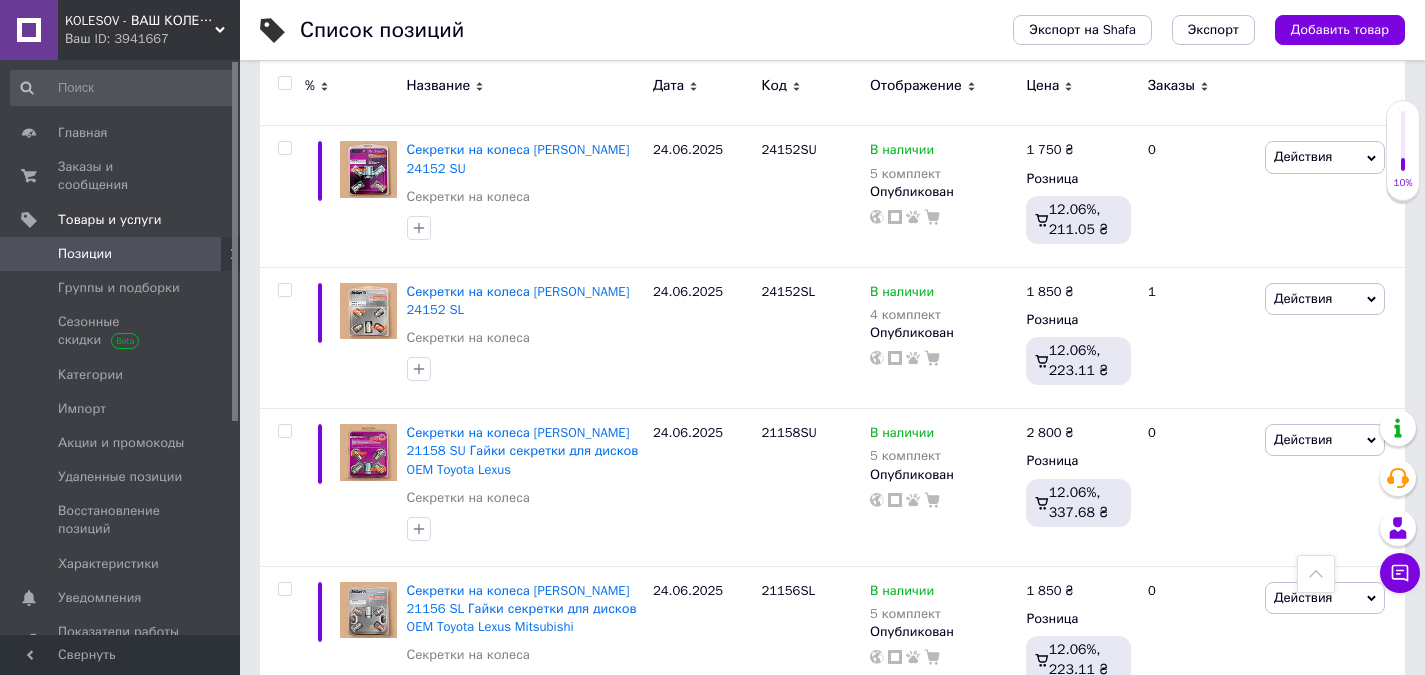 scroll, scrollTop: 2797, scrollLeft: 0, axis: vertical 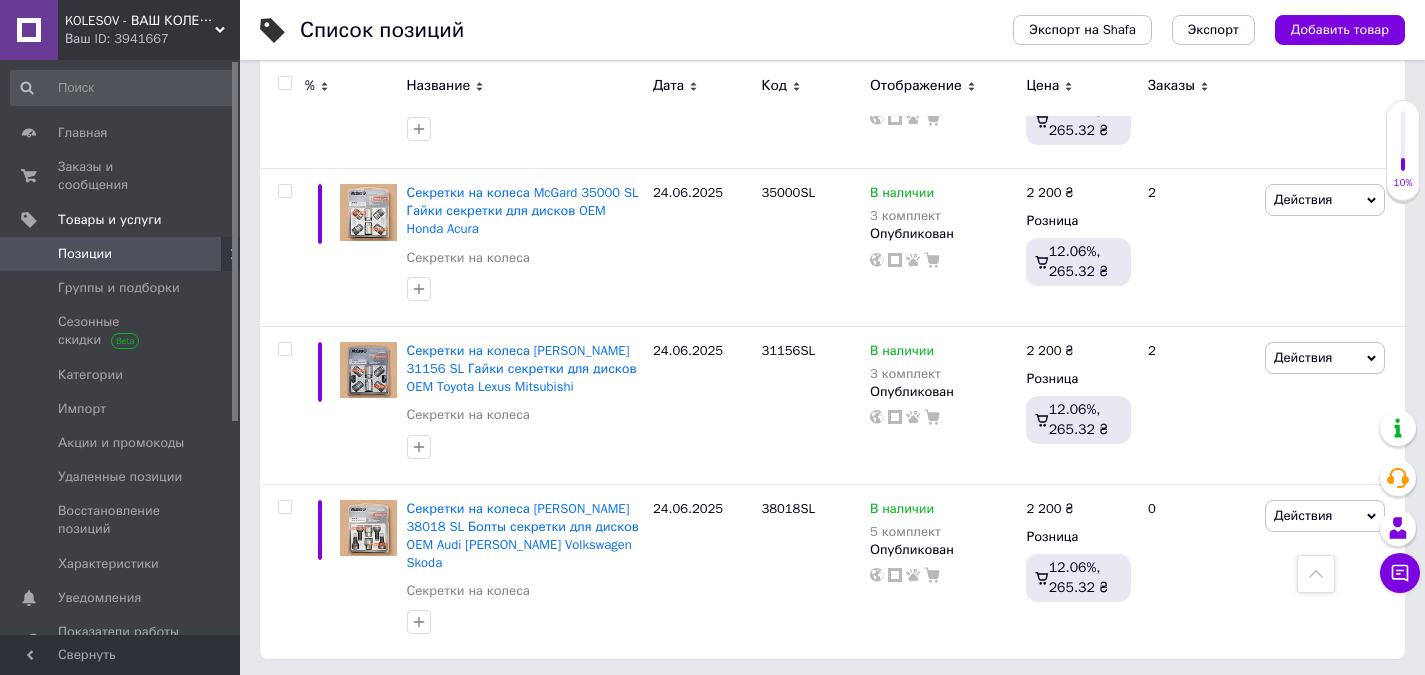 click on "6" at bounding box center (640, 700) 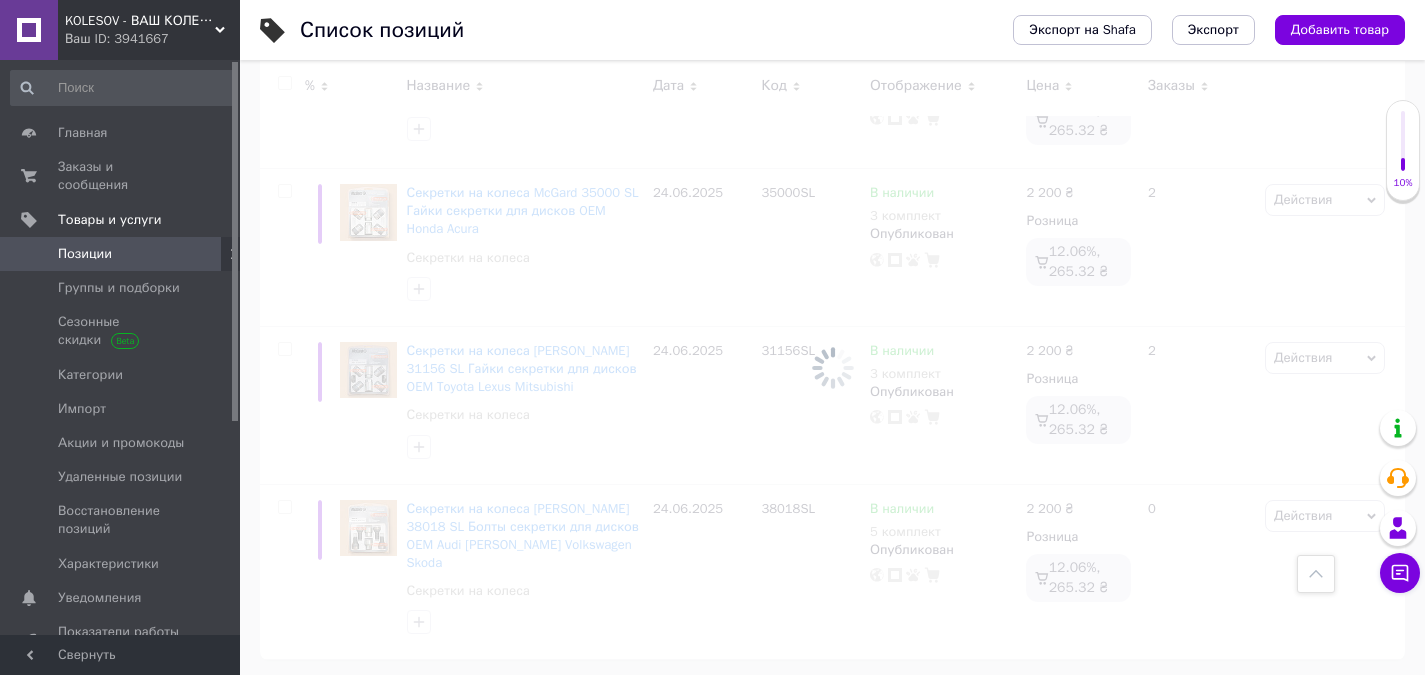 scroll, scrollTop: 0, scrollLeft: 0, axis: both 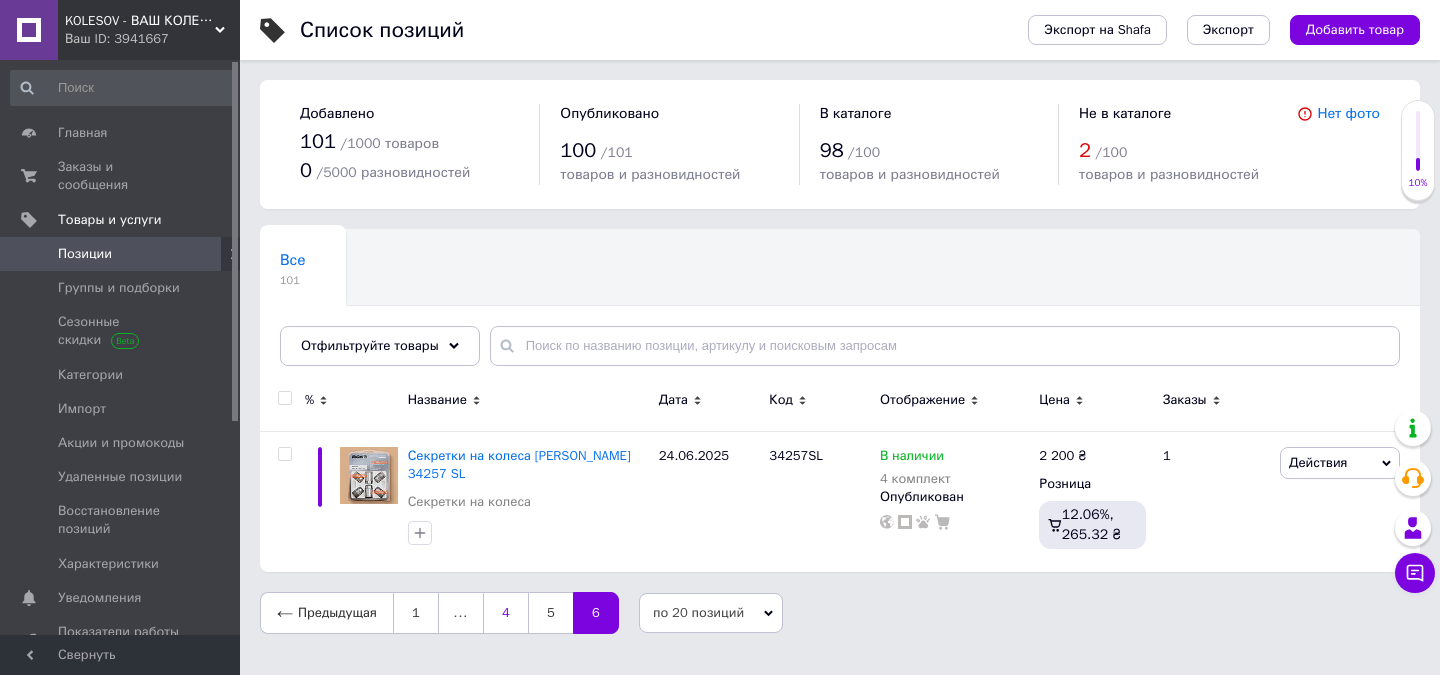 click on "4" at bounding box center (505, 613) 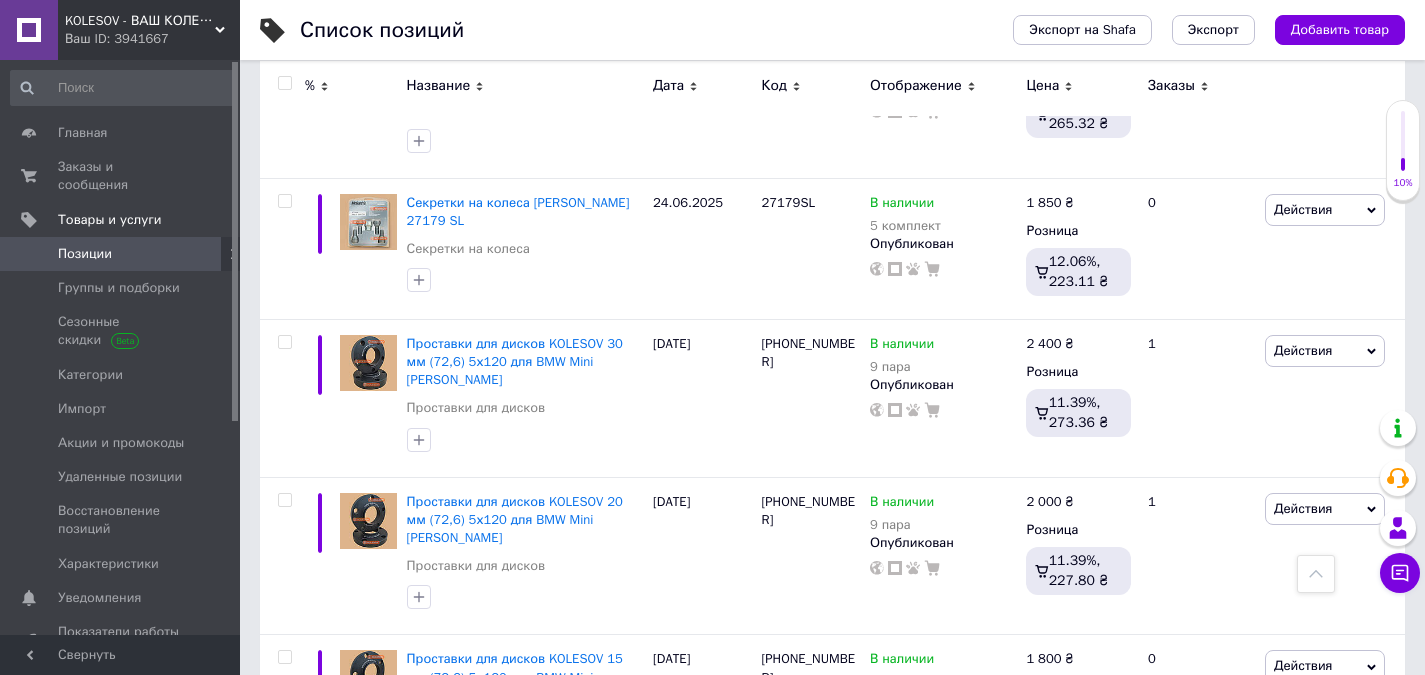 scroll, scrollTop: 2418, scrollLeft: 0, axis: vertical 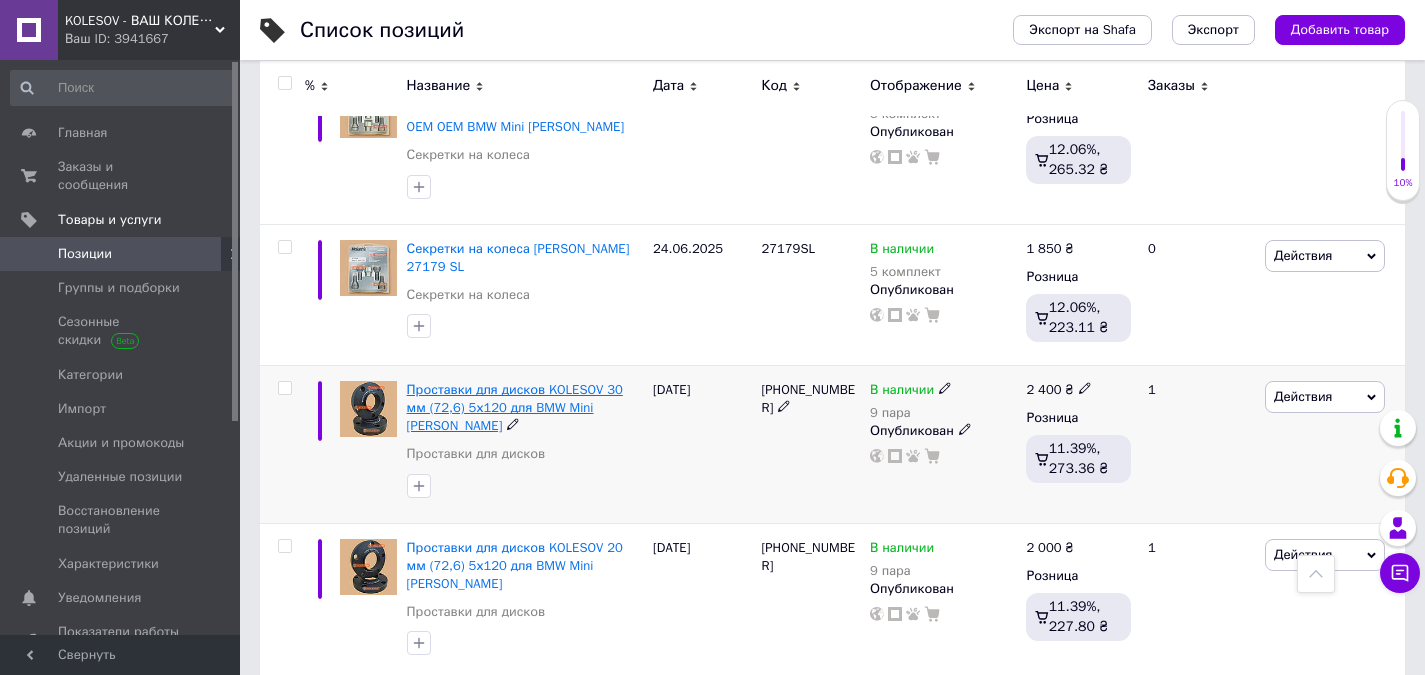 click on "Проставки для дисков KOLESOV 30 мм (72,6) 5х120 для BMW Mini [PERSON_NAME]" at bounding box center [515, 407] 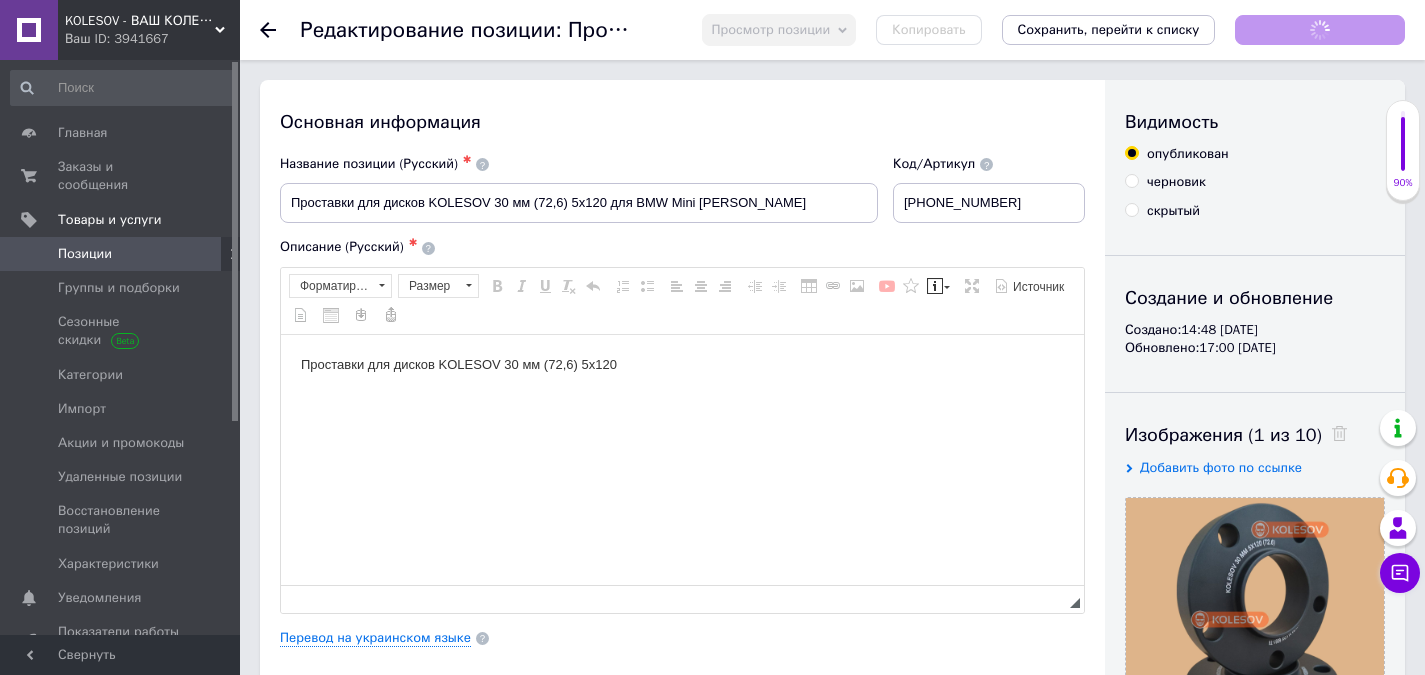 scroll, scrollTop: 0, scrollLeft: 0, axis: both 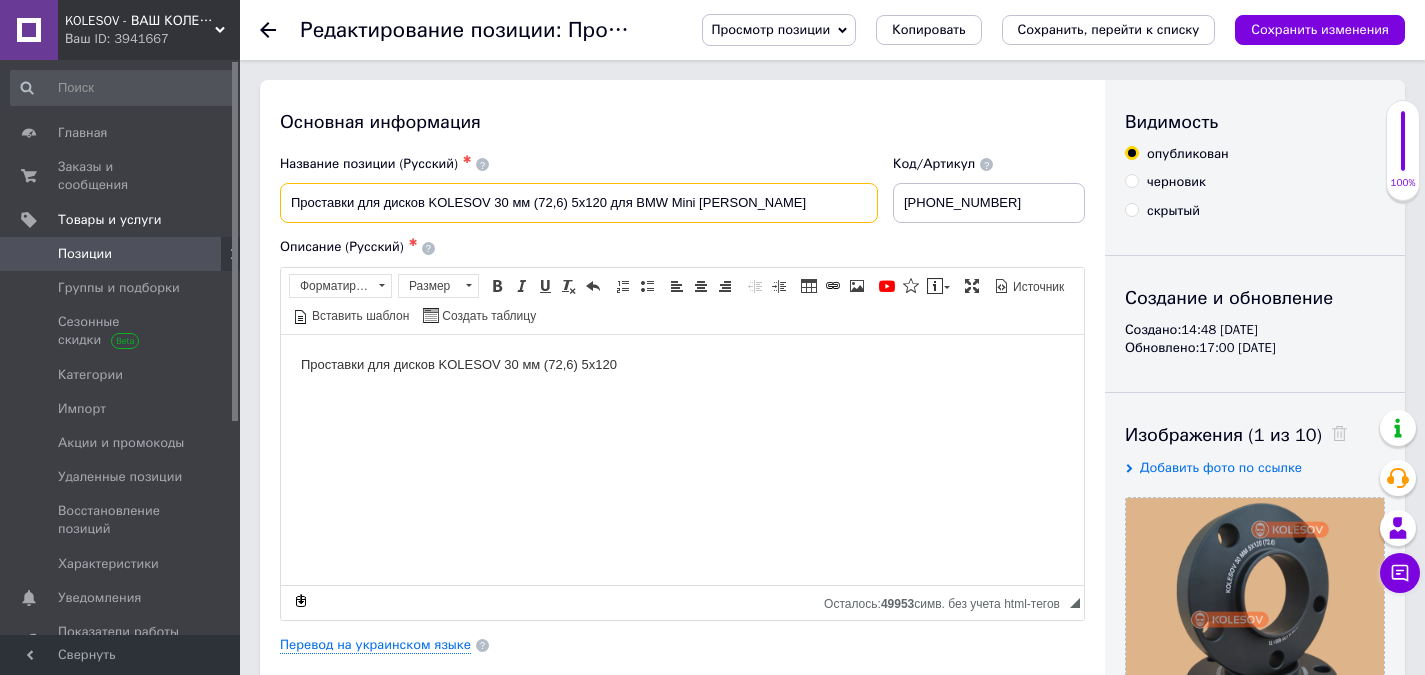 drag, startPoint x: 613, startPoint y: 199, endPoint x: 744, endPoint y: 200, distance: 131.00381 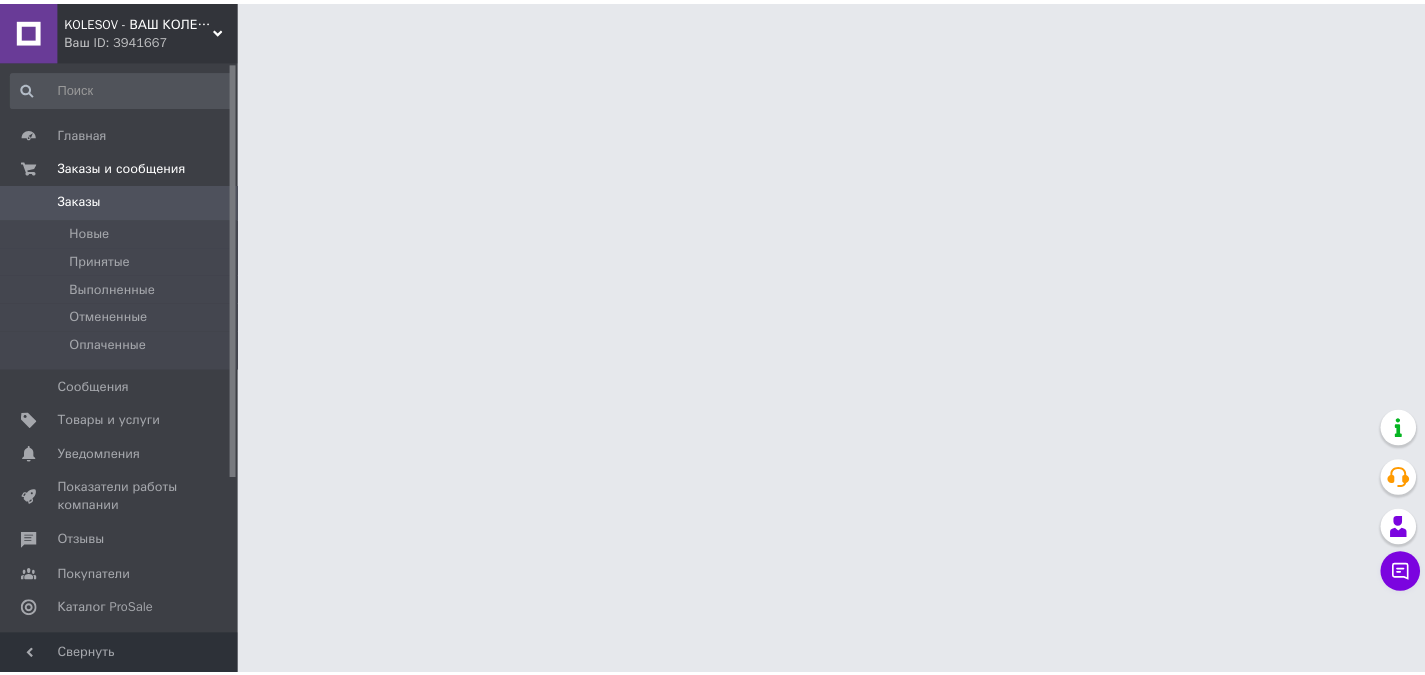 scroll, scrollTop: 0, scrollLeft: 0, axis: both 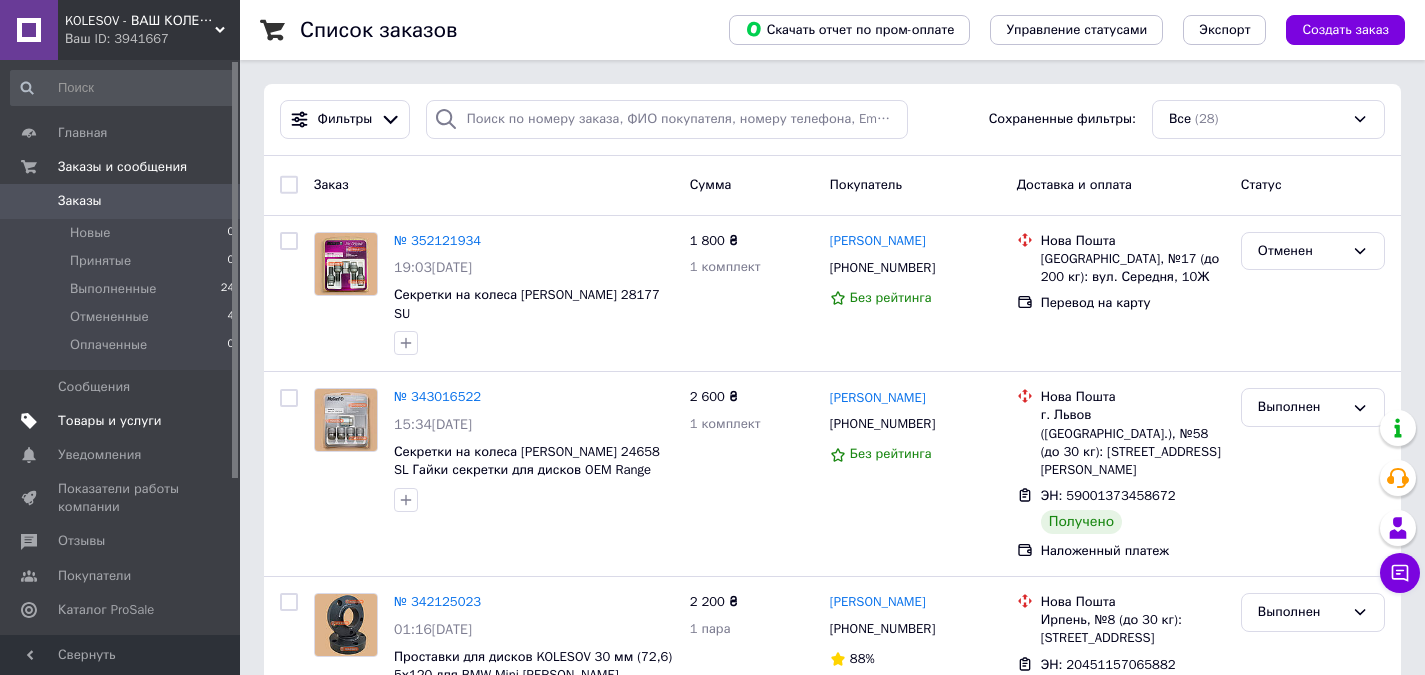click on "Товары и услуги" at bounding box center [110, 421] 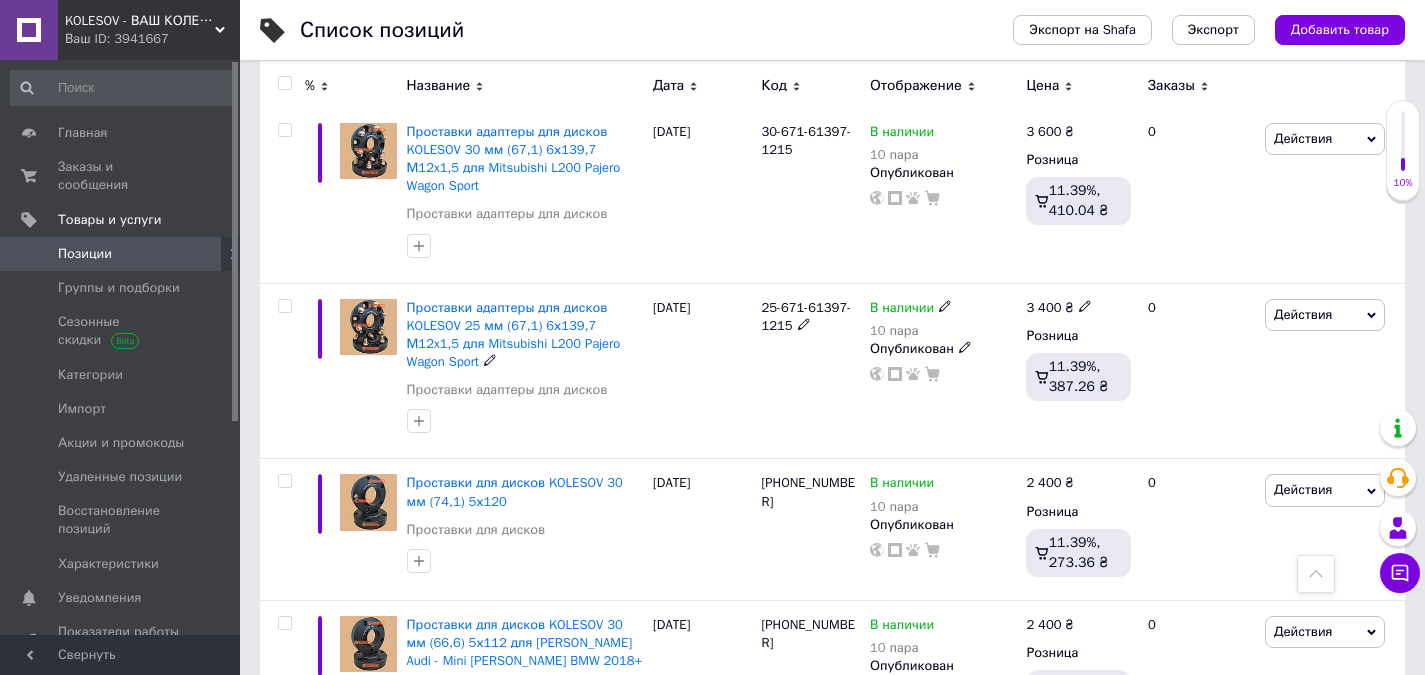 scroll, scrollTop: 700, scrollLeft: 0, axis: vertical 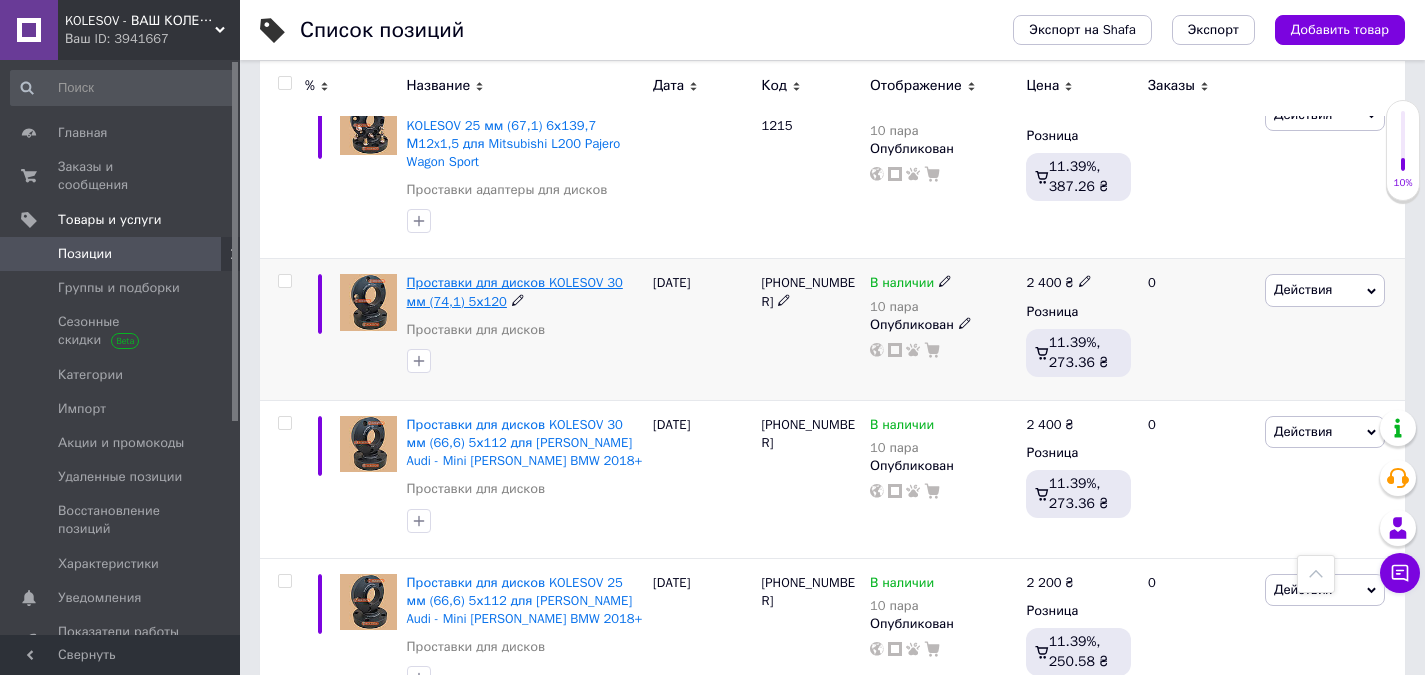 click on "Проставки для дисков KOLESOV 30 мм (74,1) 5х120" at bounding box center [515, 291] 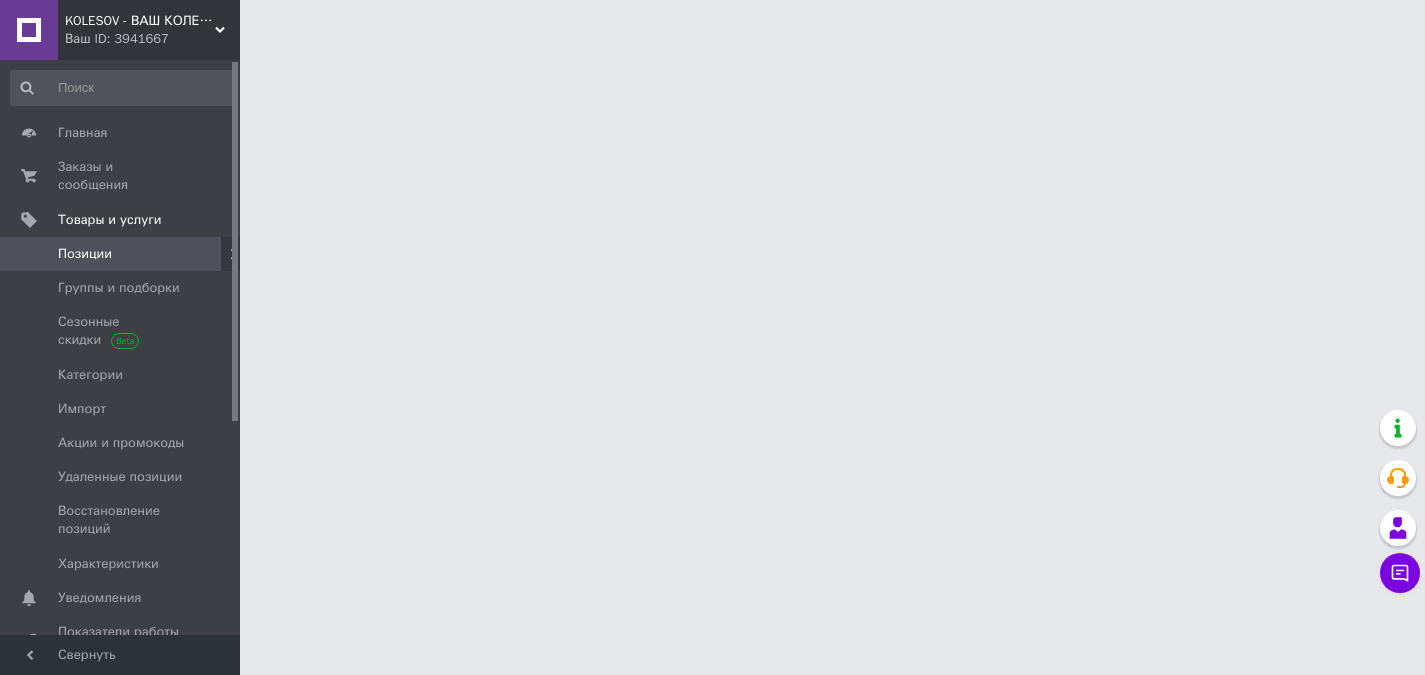 scroll, scrollTop: 0, scrollLeft: 0, axis: both 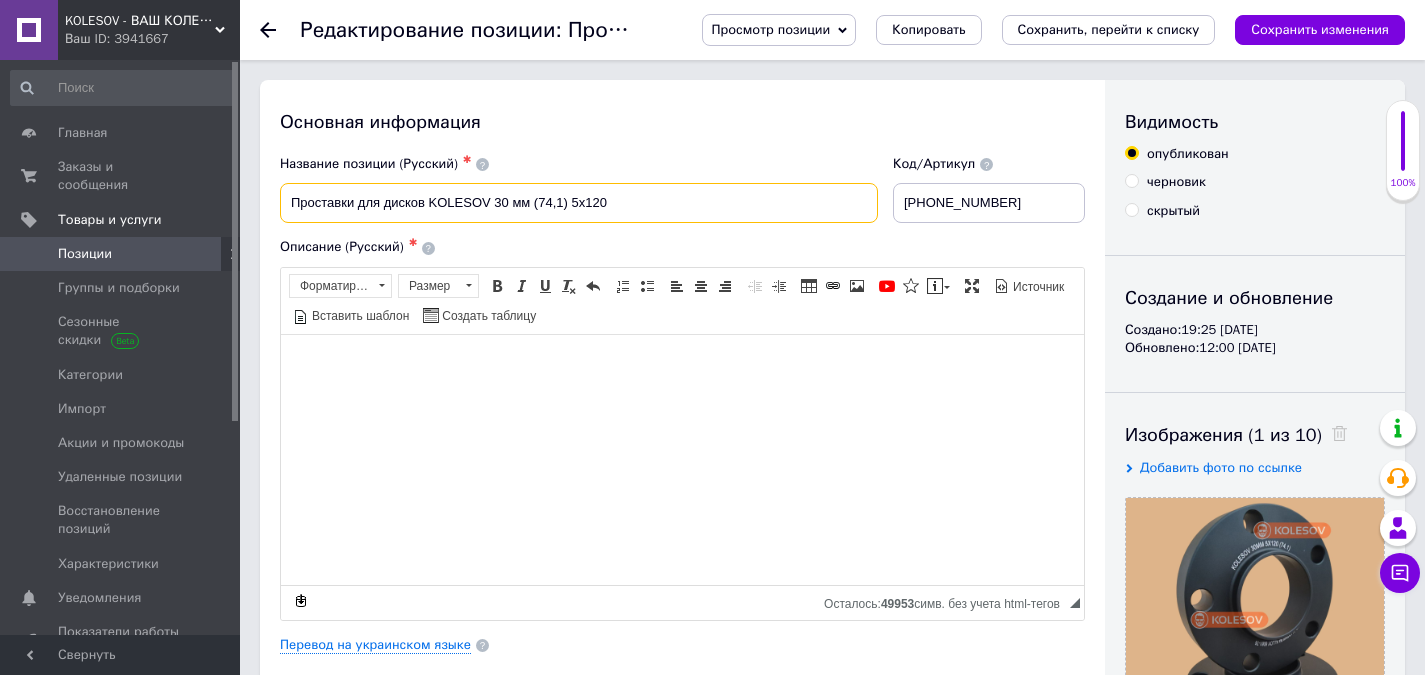 click on "Проставки для дисков KOLESOV 30 мм (74,1) 5х120" at bounding box center [579, 203] 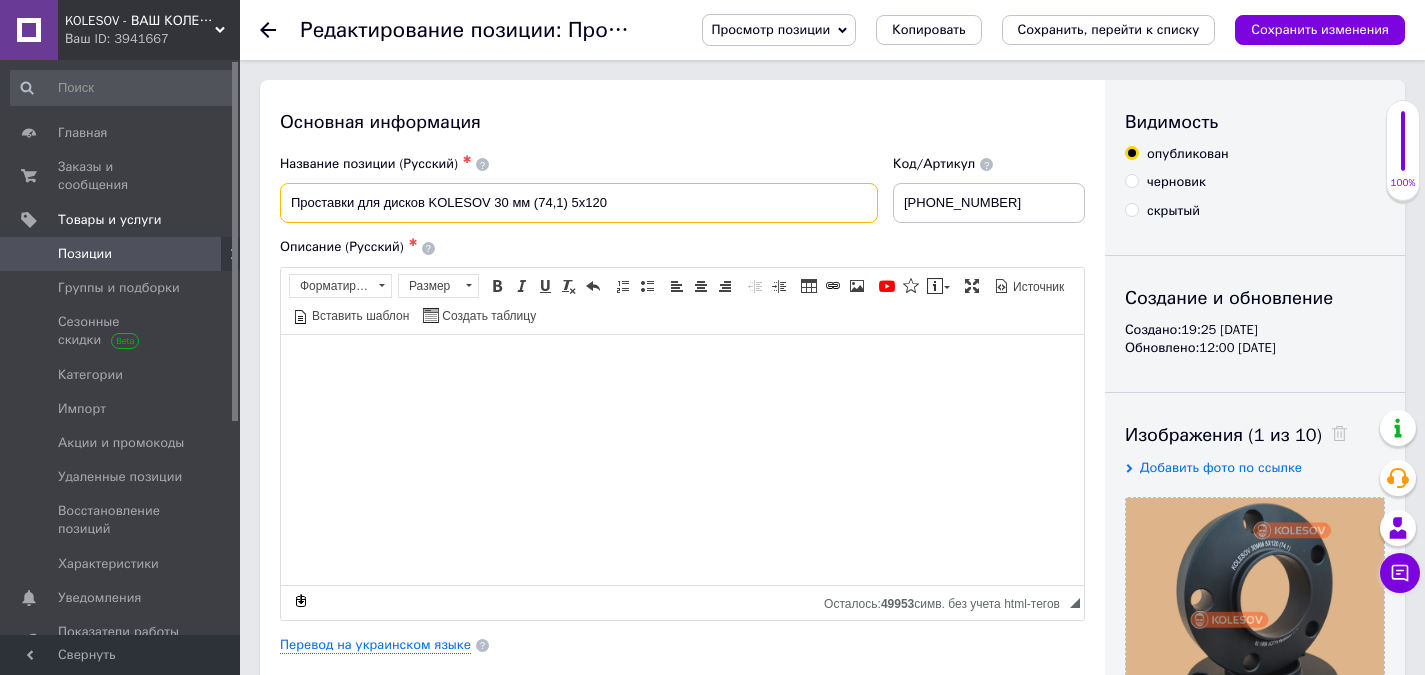 paste on "для BMW Mini [PERSON_NAME]" 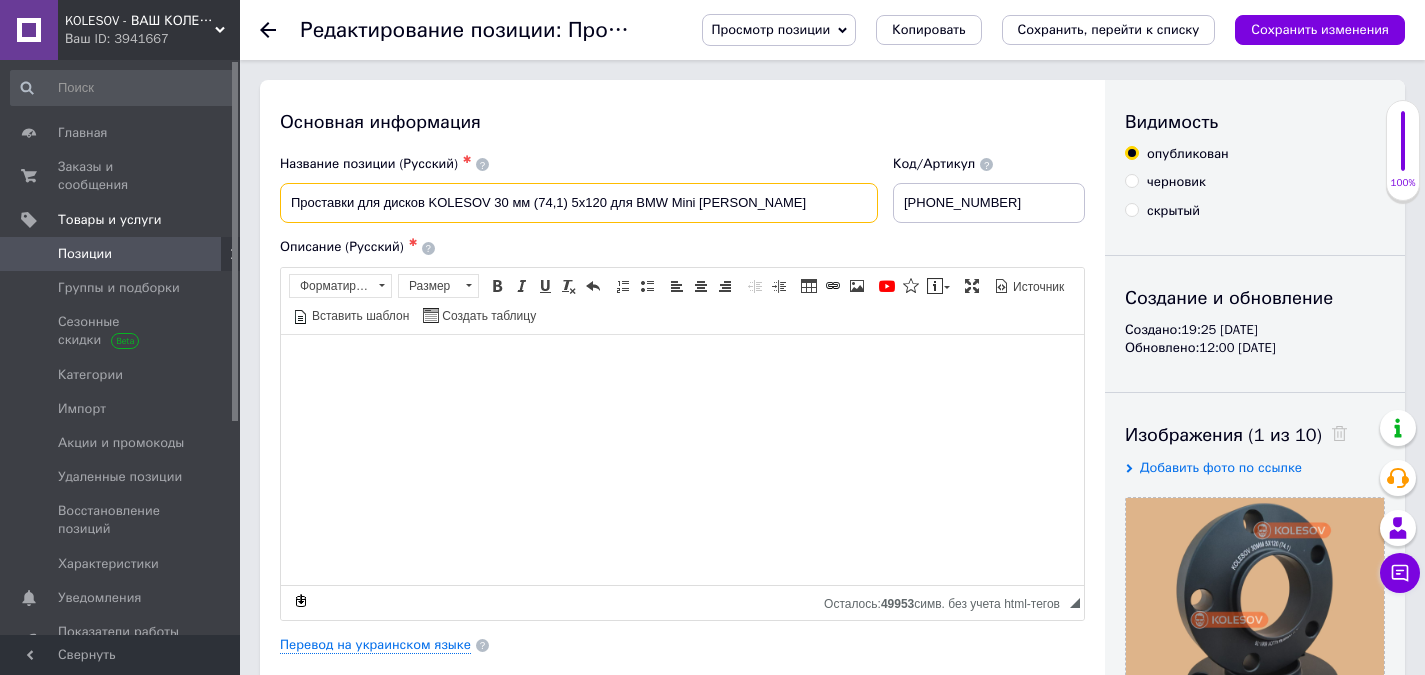 type on "Проставки для дисков KOLESOV 30 мм (74,1) 5х120 для BMW Mini [PERSON_NAME]" 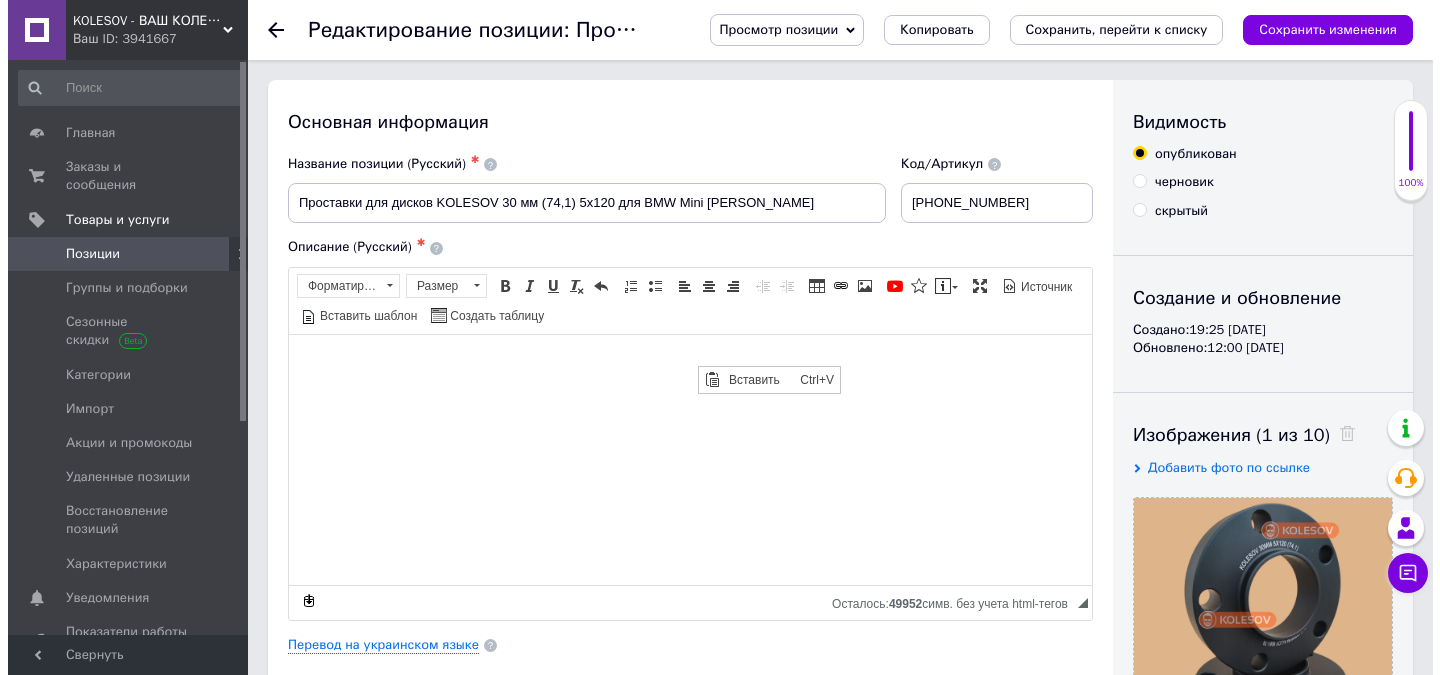 scroll, scrollTop: 0, scrollLeft: 0, axis: both 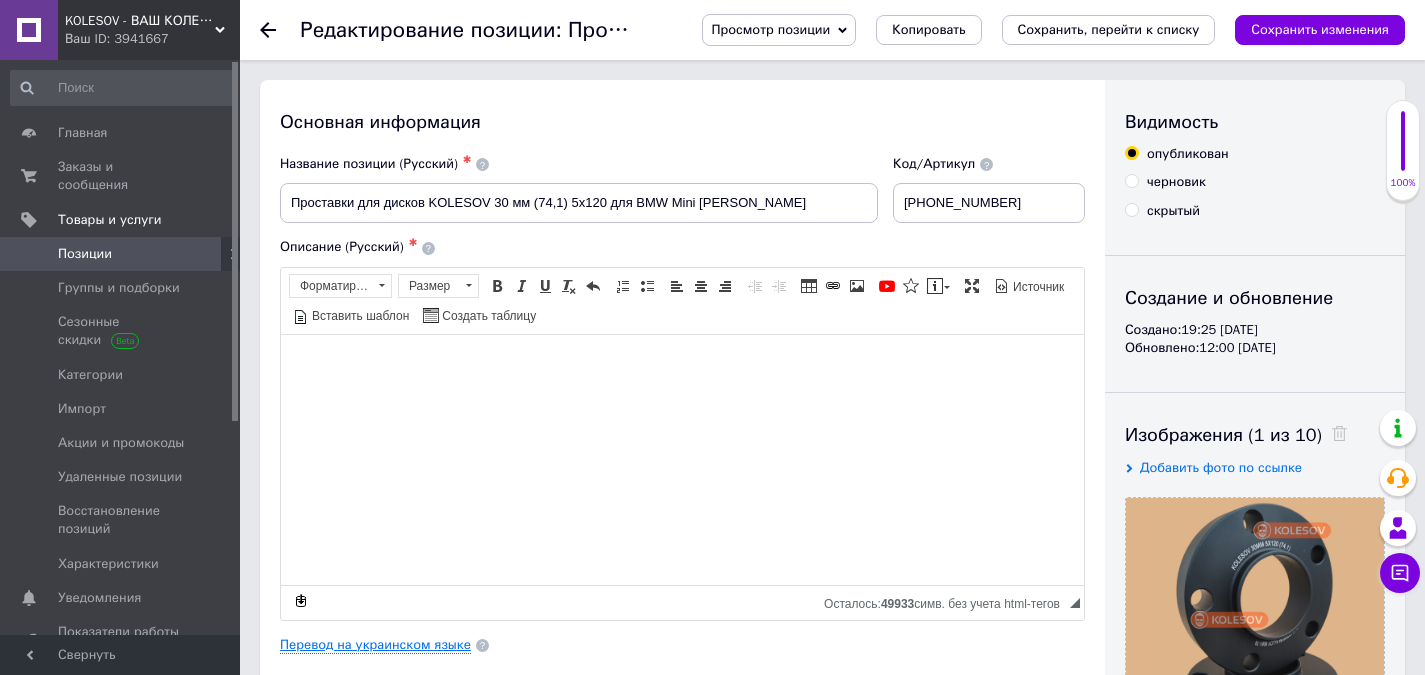 click on "Перевод на украинском языке" at bounding box center [375, 645] 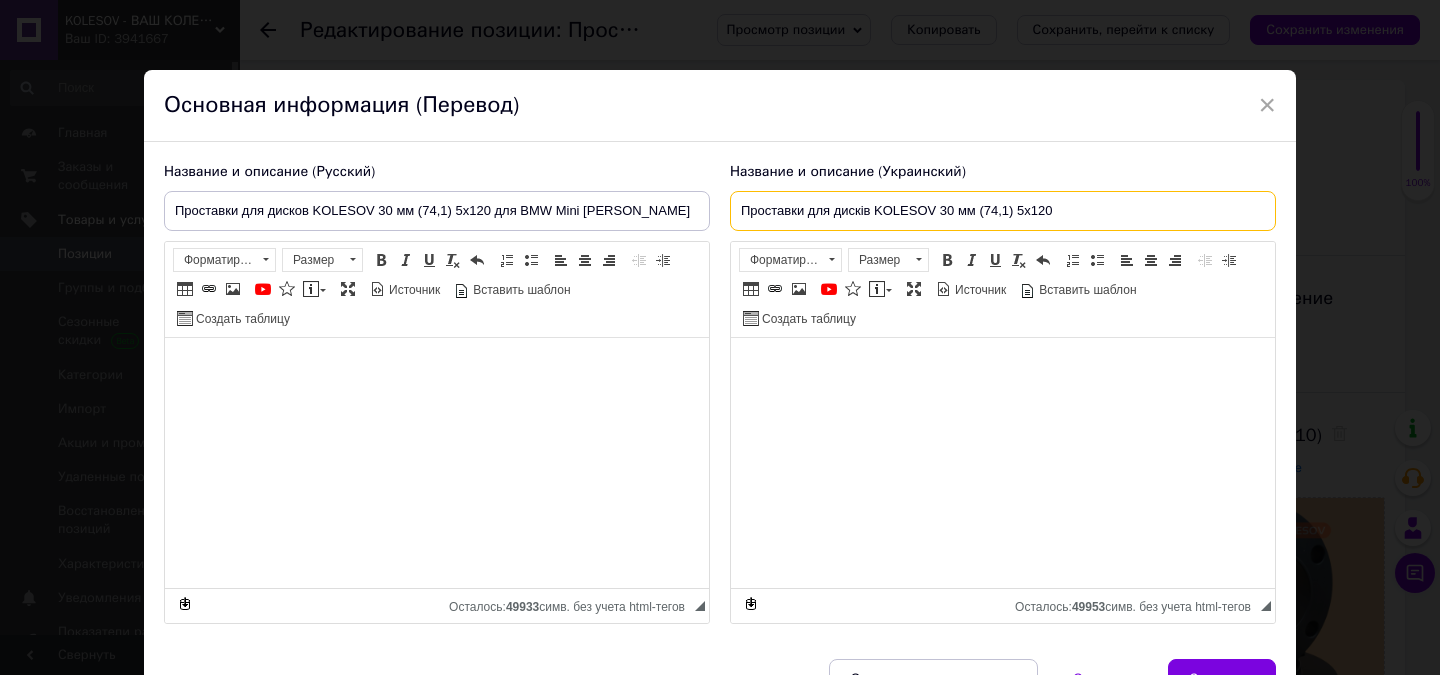 click on "Проставки для дисків KOLESOV 30 мм (74,1) 5х120" at bounding box center (1003, 211) 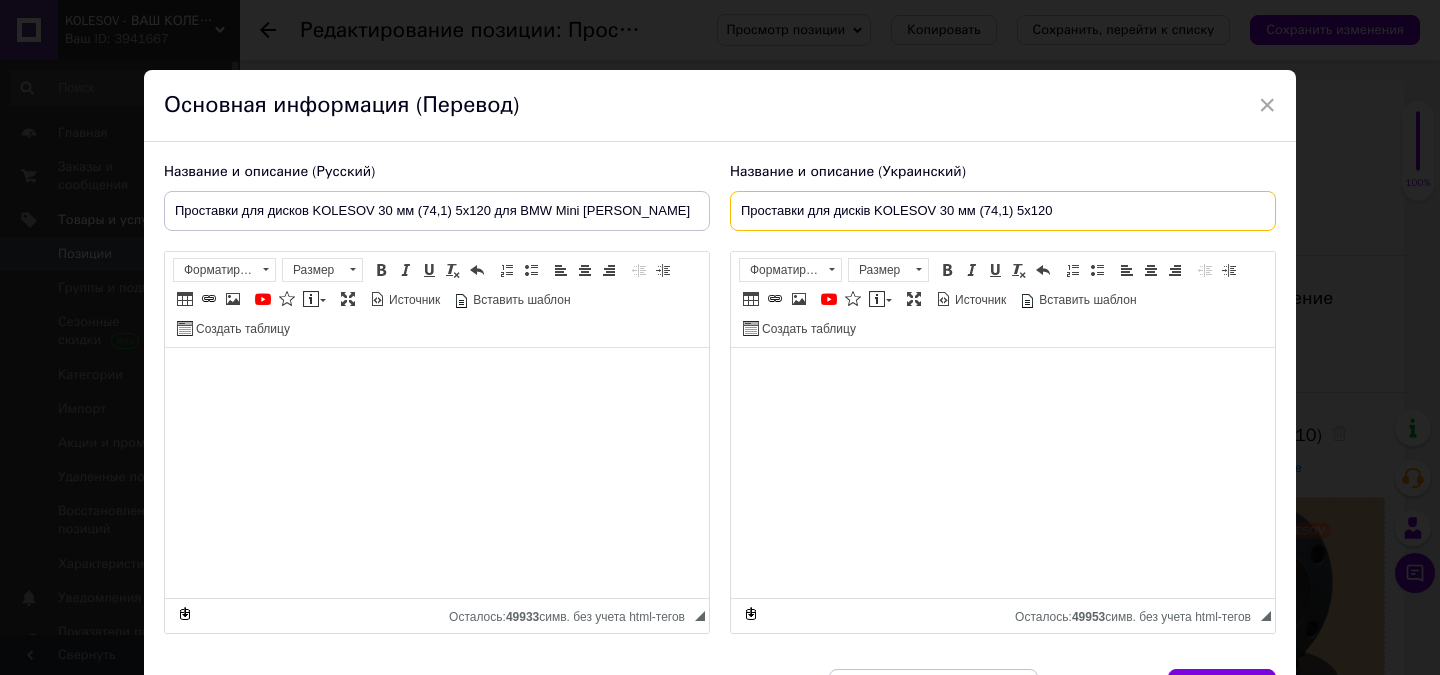 paste on "для BMW Mini [PERSON_NAME]" 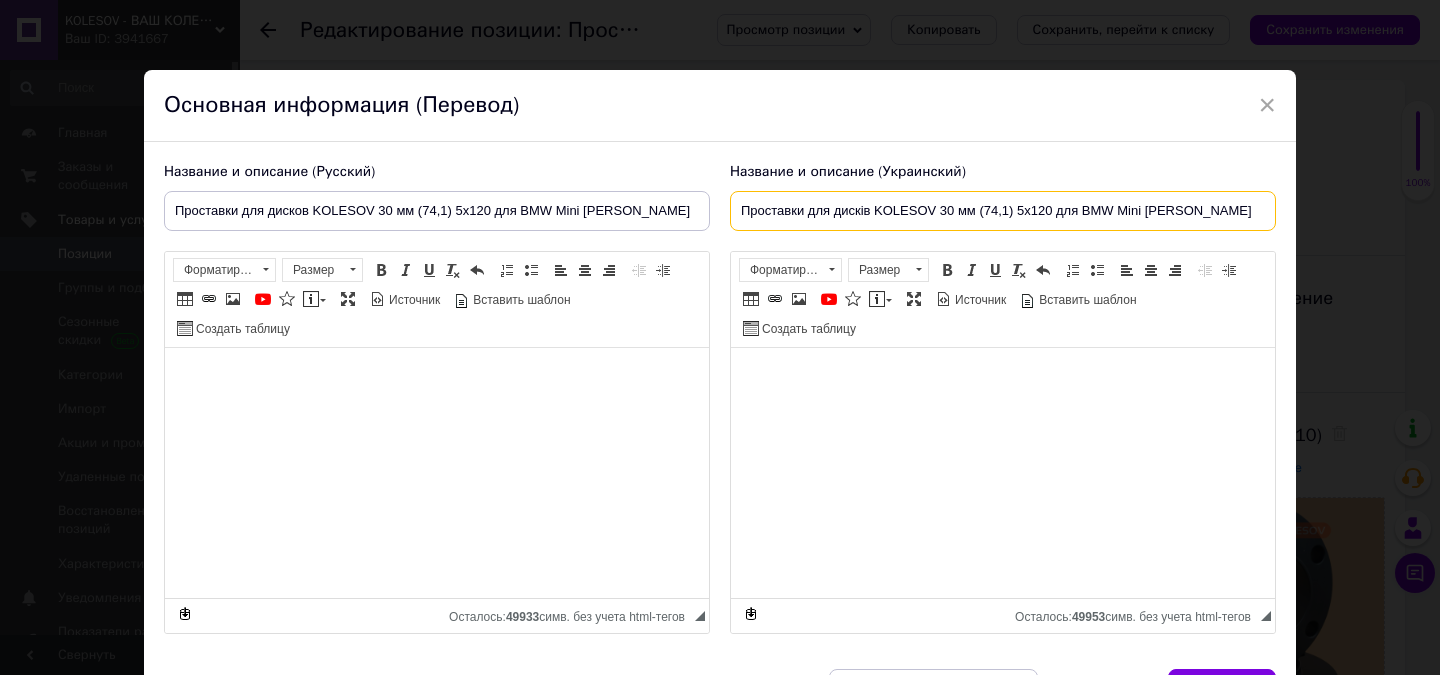 type on "Проставки для дисків KOLESOV 30 мм (74,1) 5х120 для BMW Mini [PERSON_NAME]" 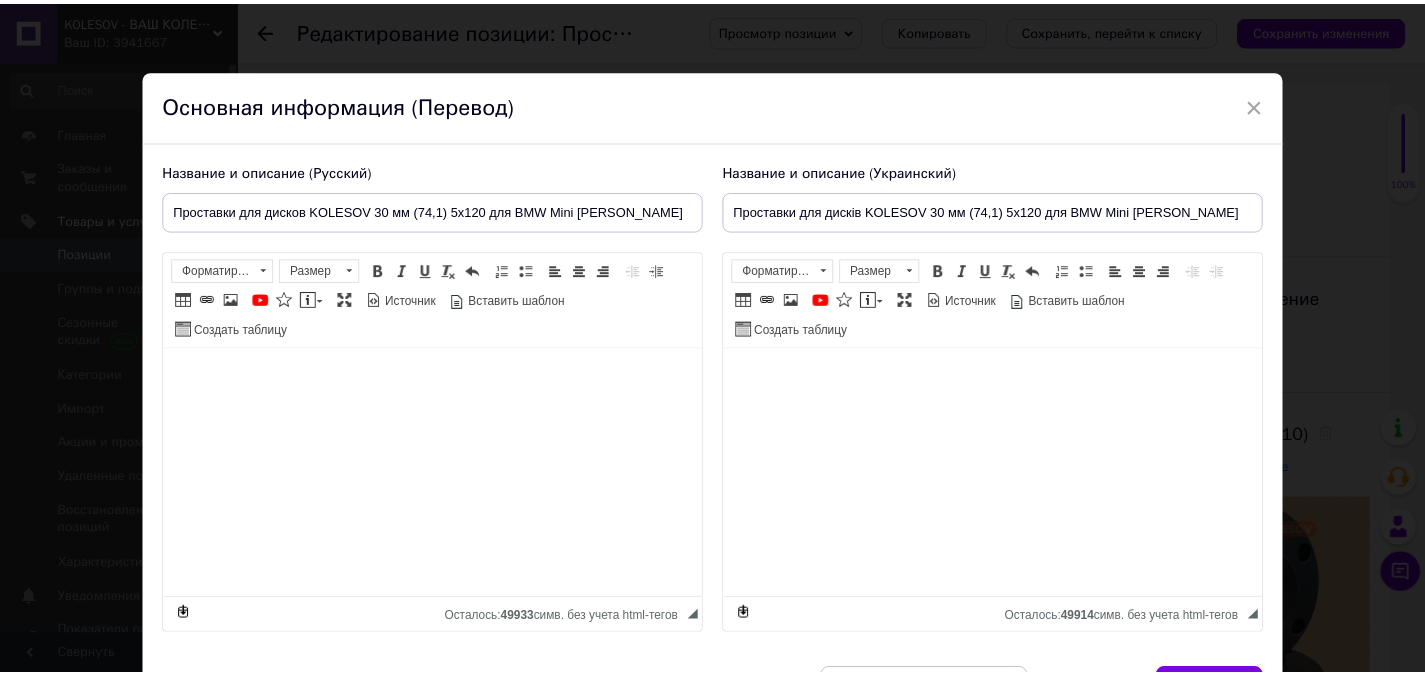 scroll, scrollTop: 100, scrollLeft: 0, axis: vertical 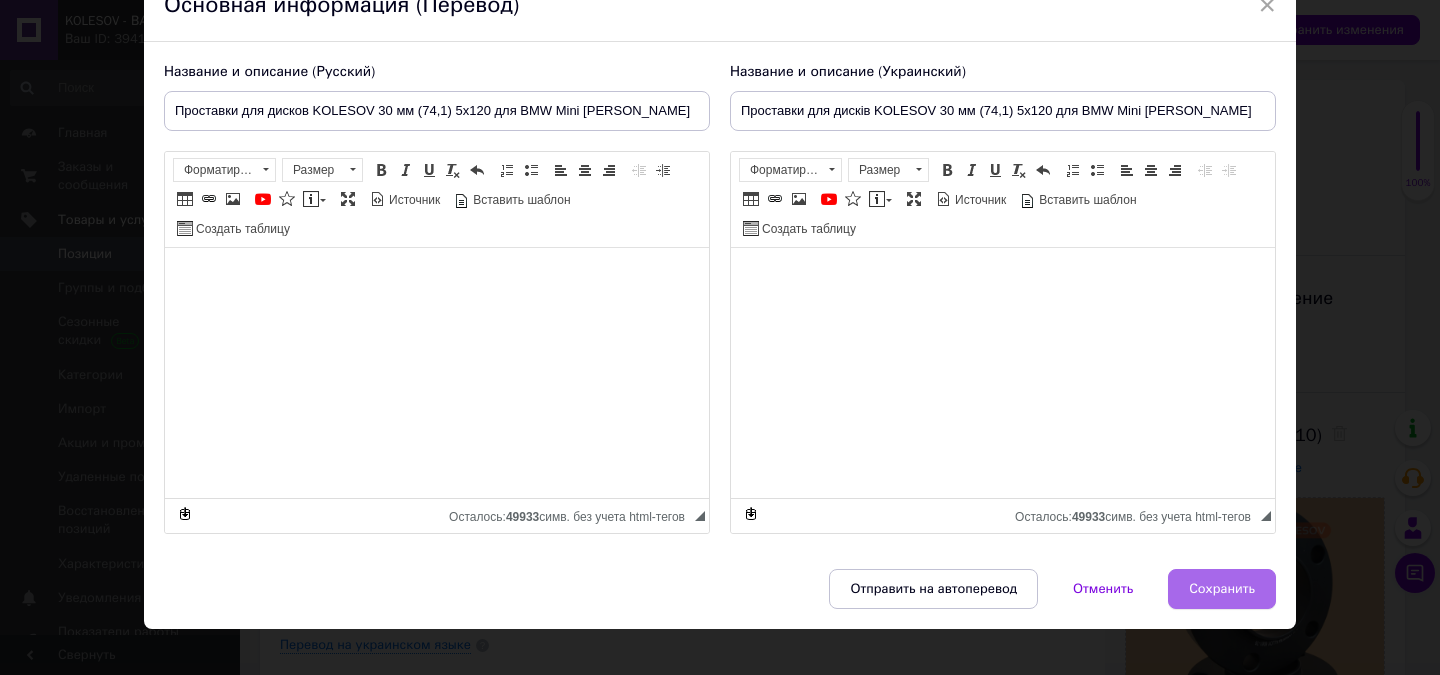 click on "Сохранить" at bounding box center (1222, 589) 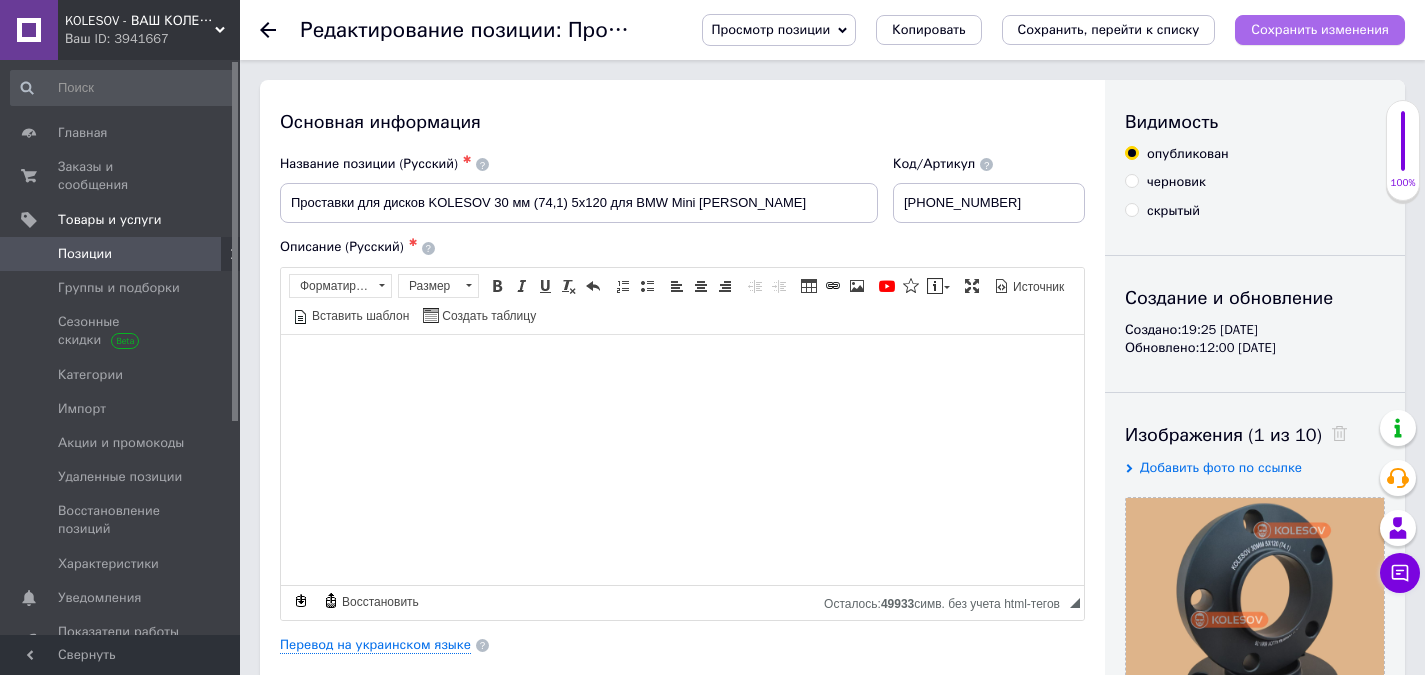 click on "Сохранить изменения" at bounding box center (1320, 29) 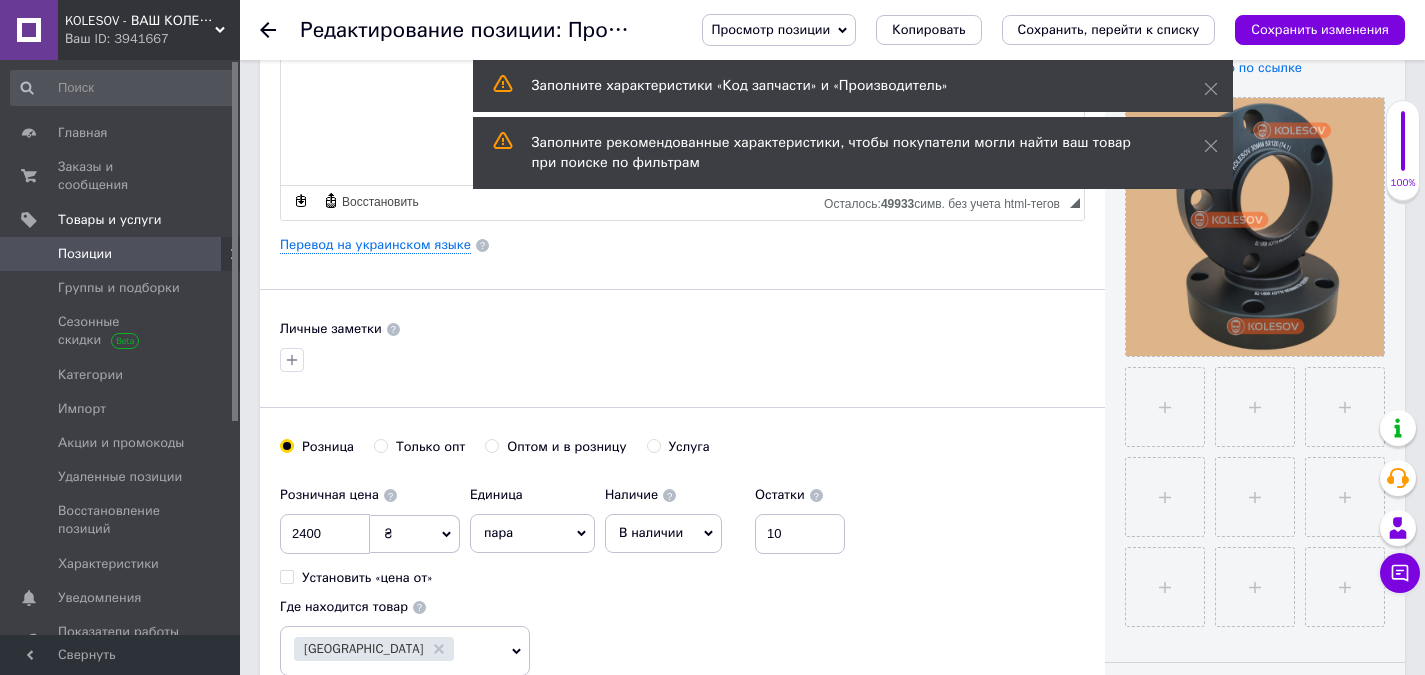 scroll, scrollTop: 0, scrollLeft: 0, axis: both 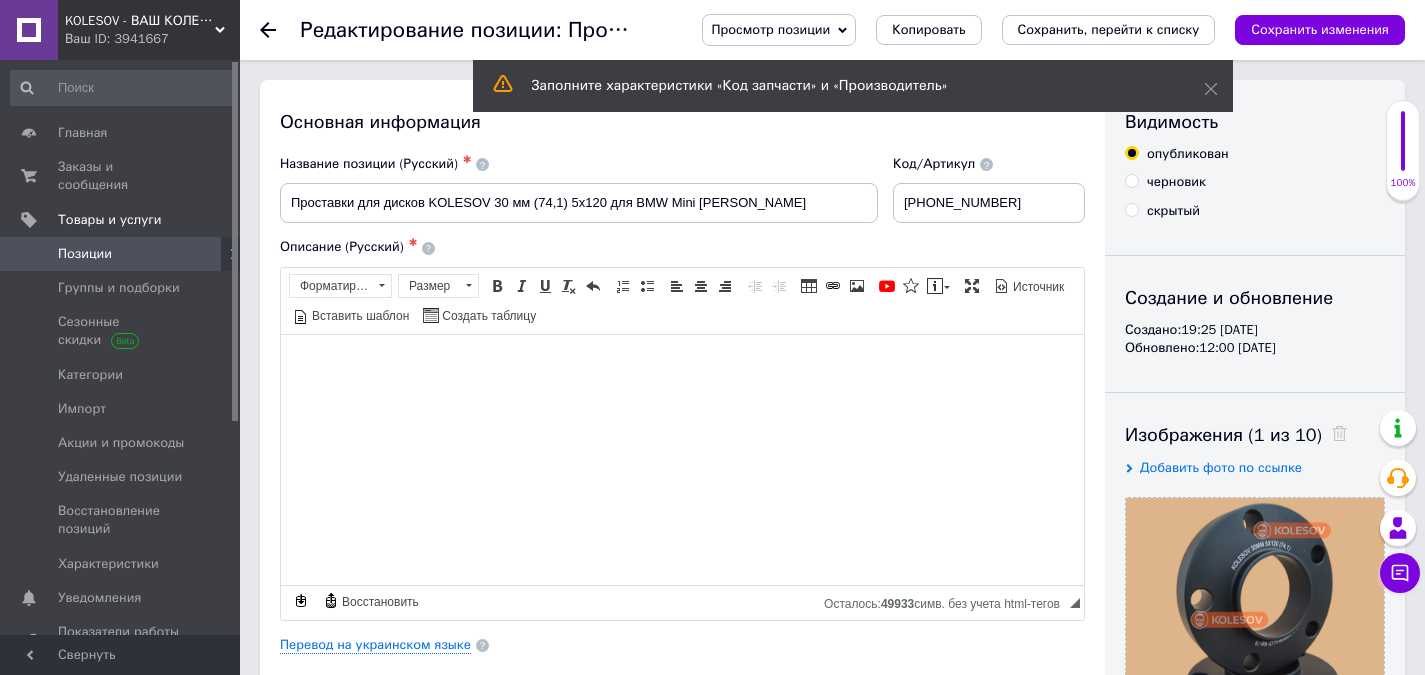 click 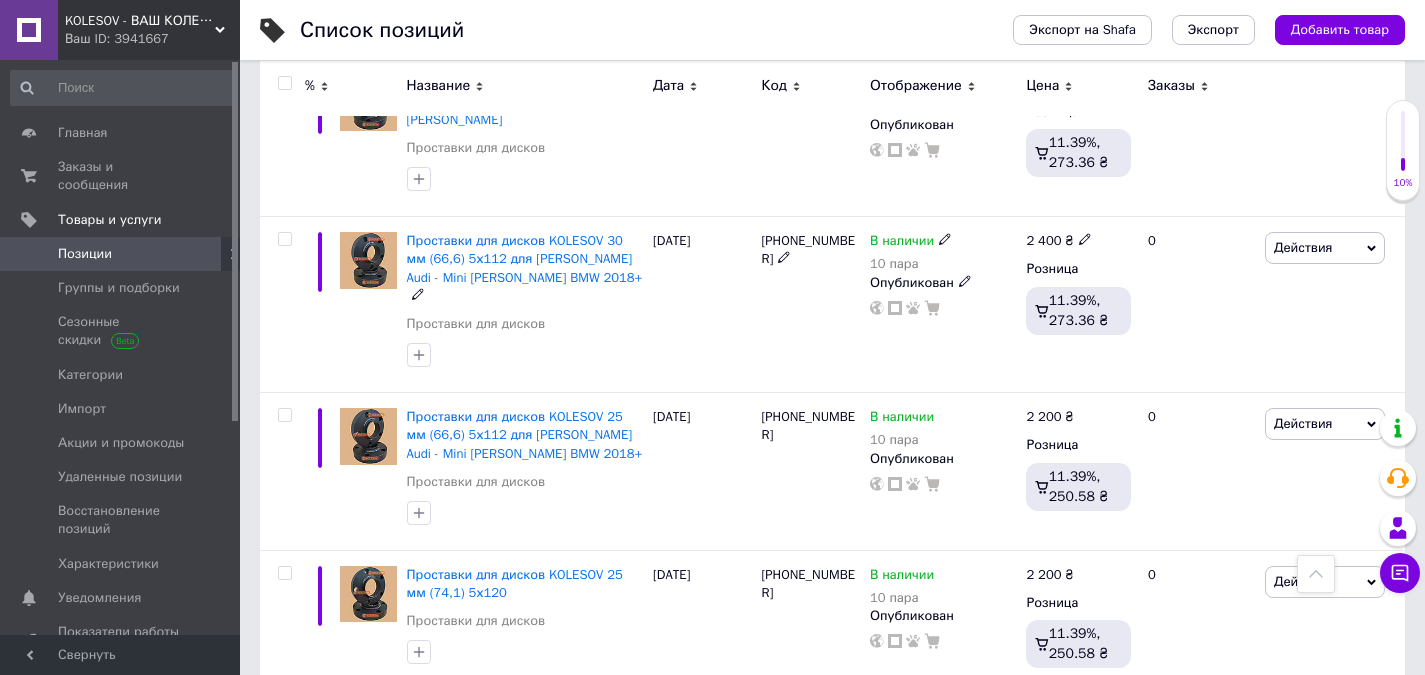 scroll, scrollTop: 1000, scrollLeft: 0, axis: vertical 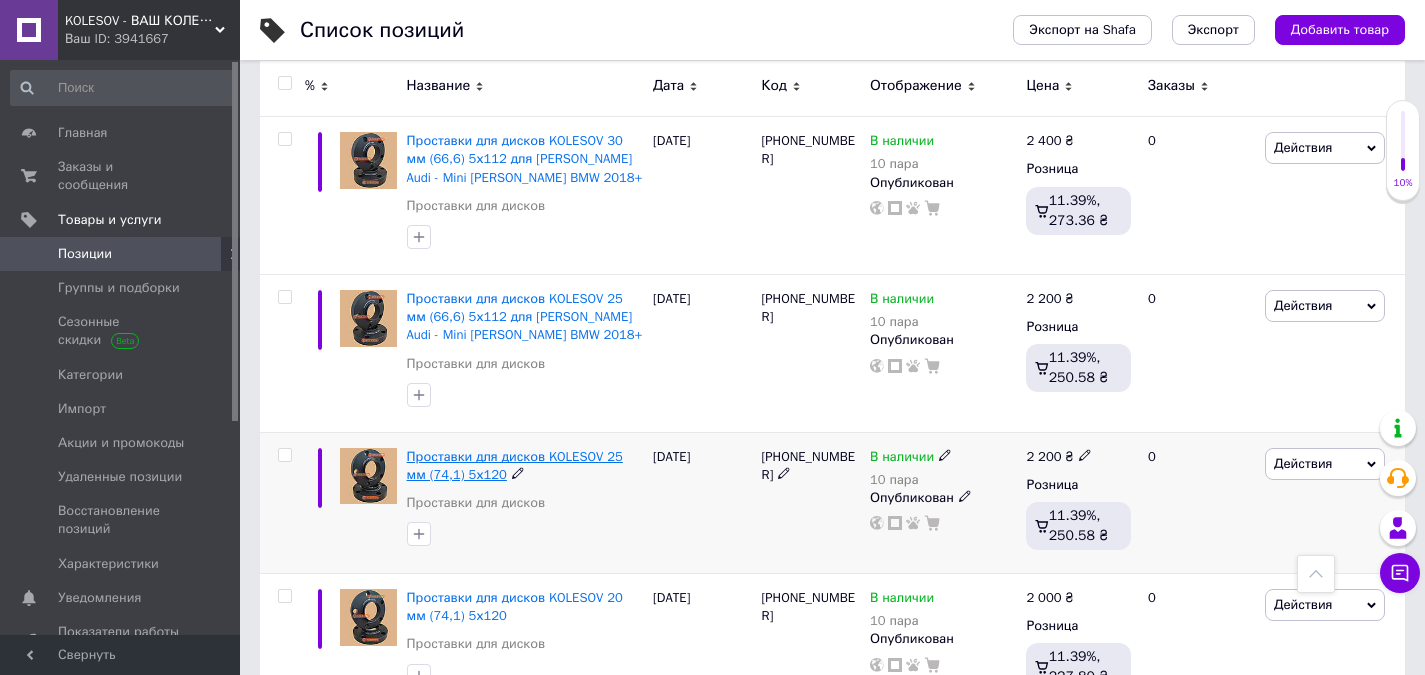 click on "Проставки для дисков KOLESOV 25 мм (74,1) 5х120" at bounding box center [515, 465] 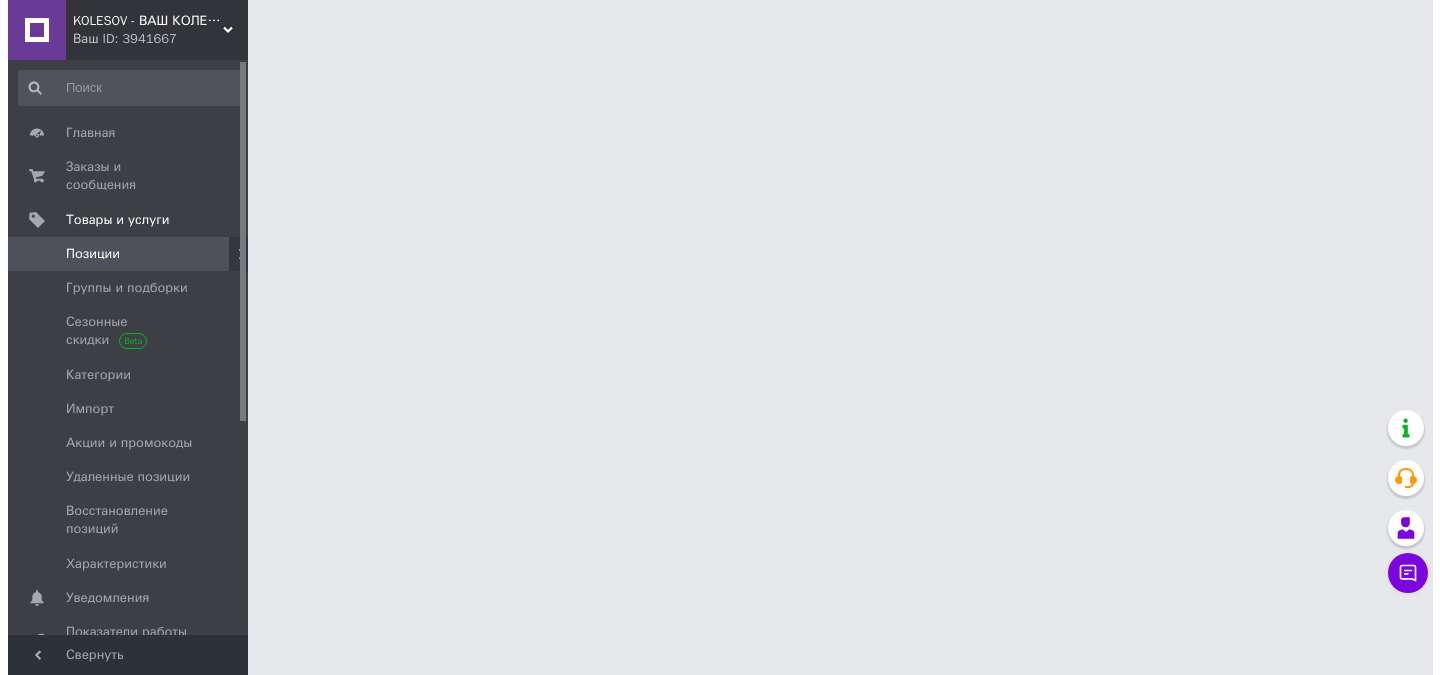 scroll, scrollTop: 0, scrollLeft: 0, axis: both 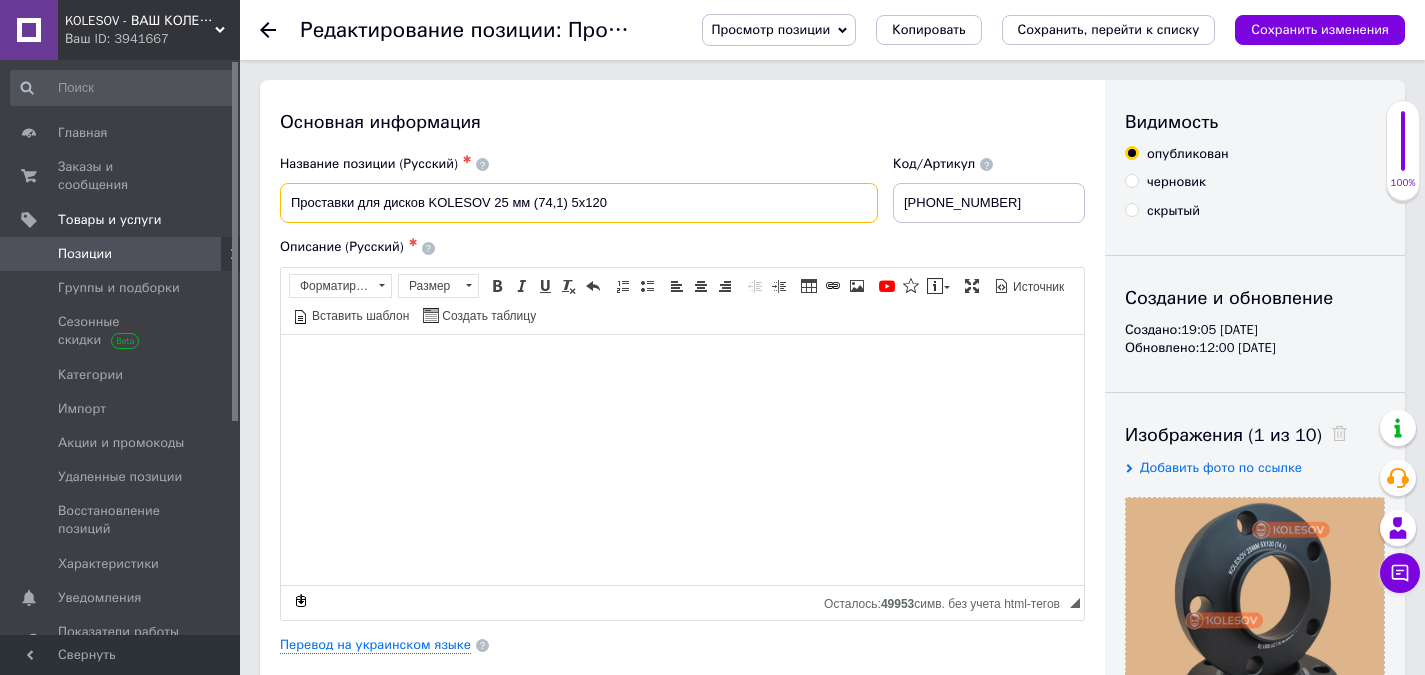 click on "Проставки для дисков KOLESOV 25 мм (74,1) 5х120" at bounding box center [579, 203] 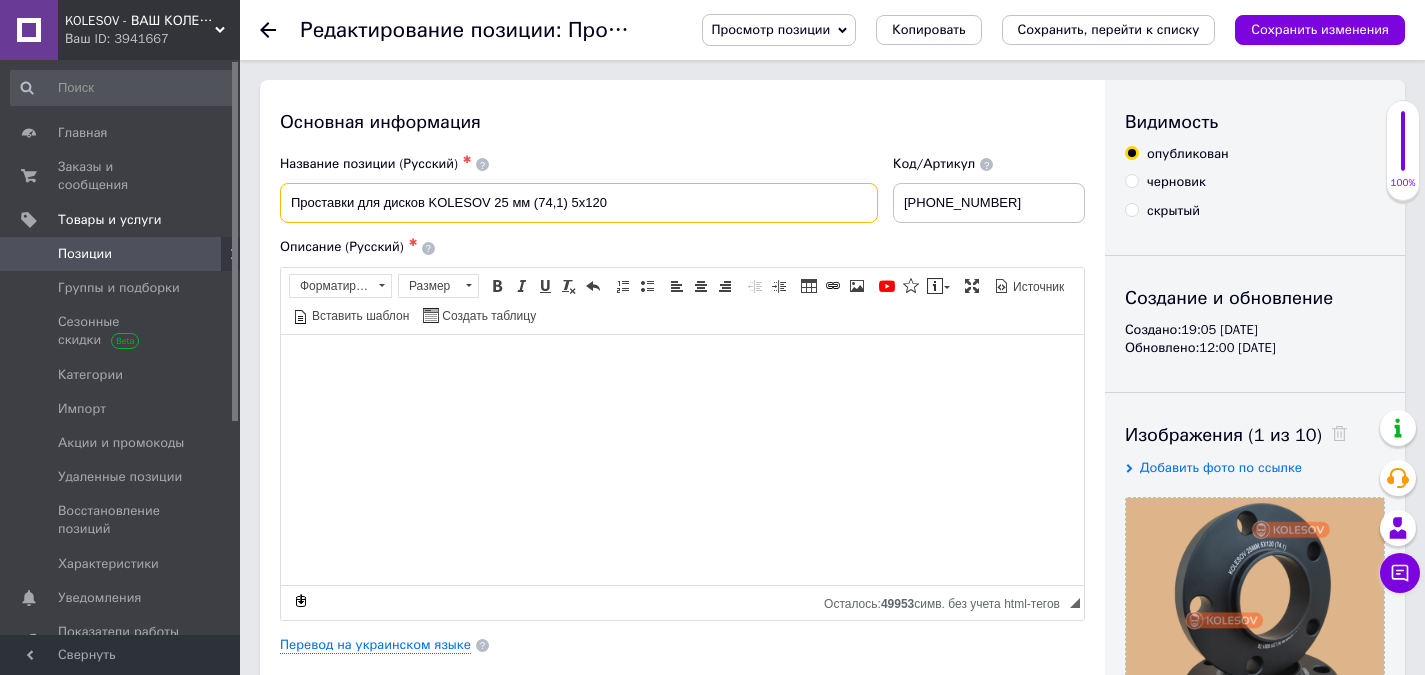 paste on "для BMW Mini [PERSON_NAME]" 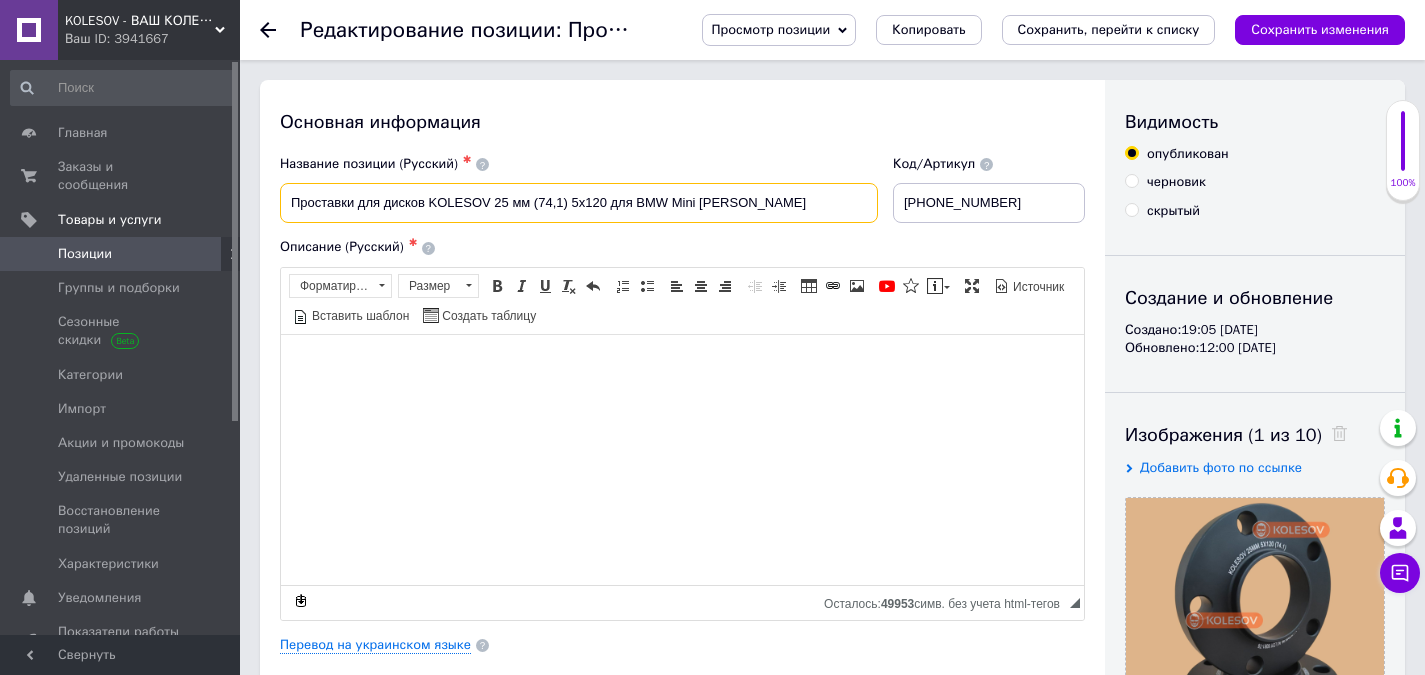 type on "Проставки для дисков KOLESOV 25 мм (74,1) 5х120 для BMW Mini [PERSON_NAME]" 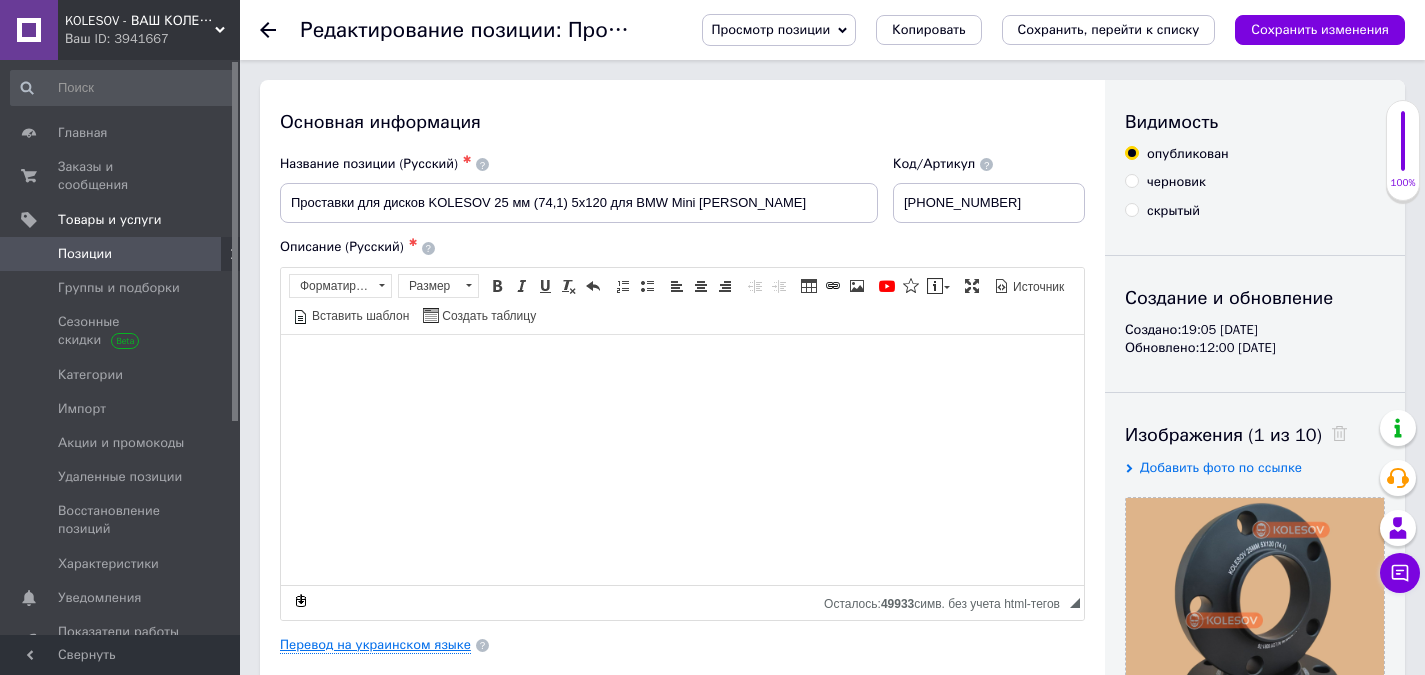 click on "Перевод на украинском языке" at bounding box center [375, 645] 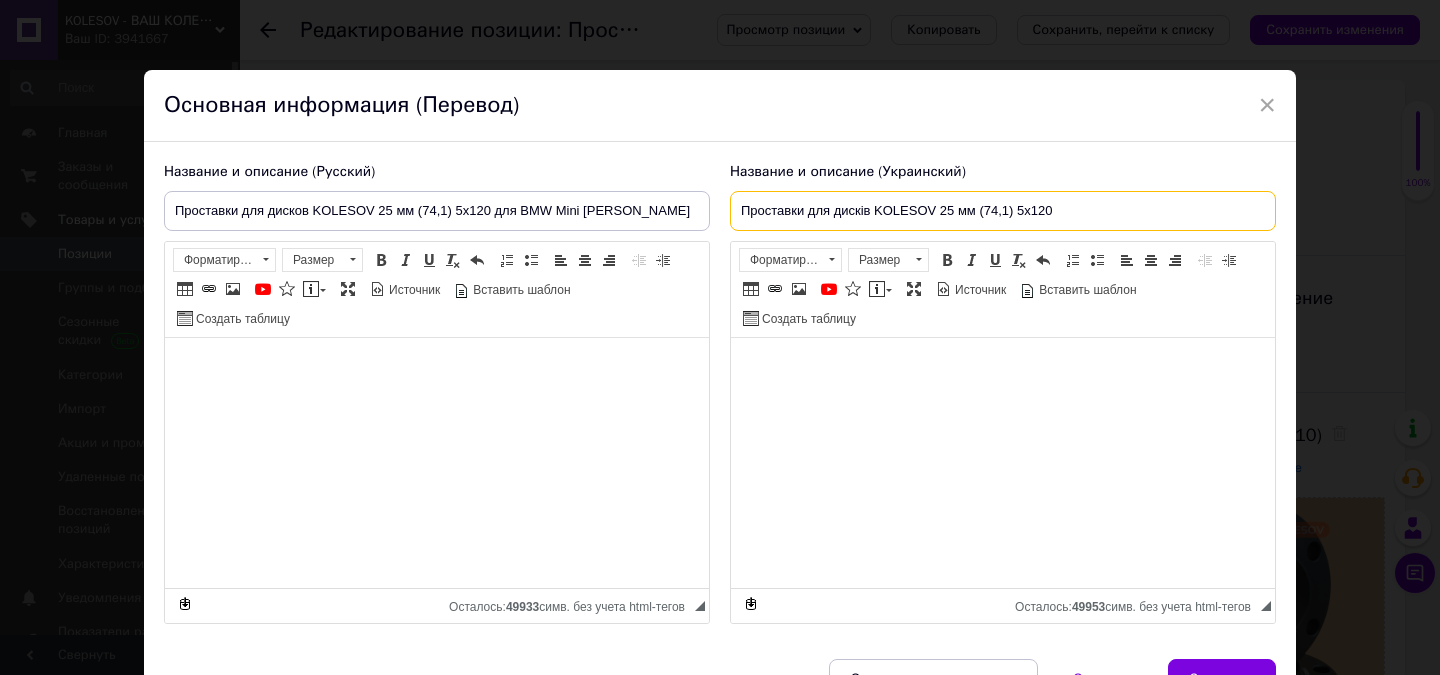 click on "Проставки для дисків KOLESOV 25 мм (74,1) 5х120" at bounding box center [1003, 211] 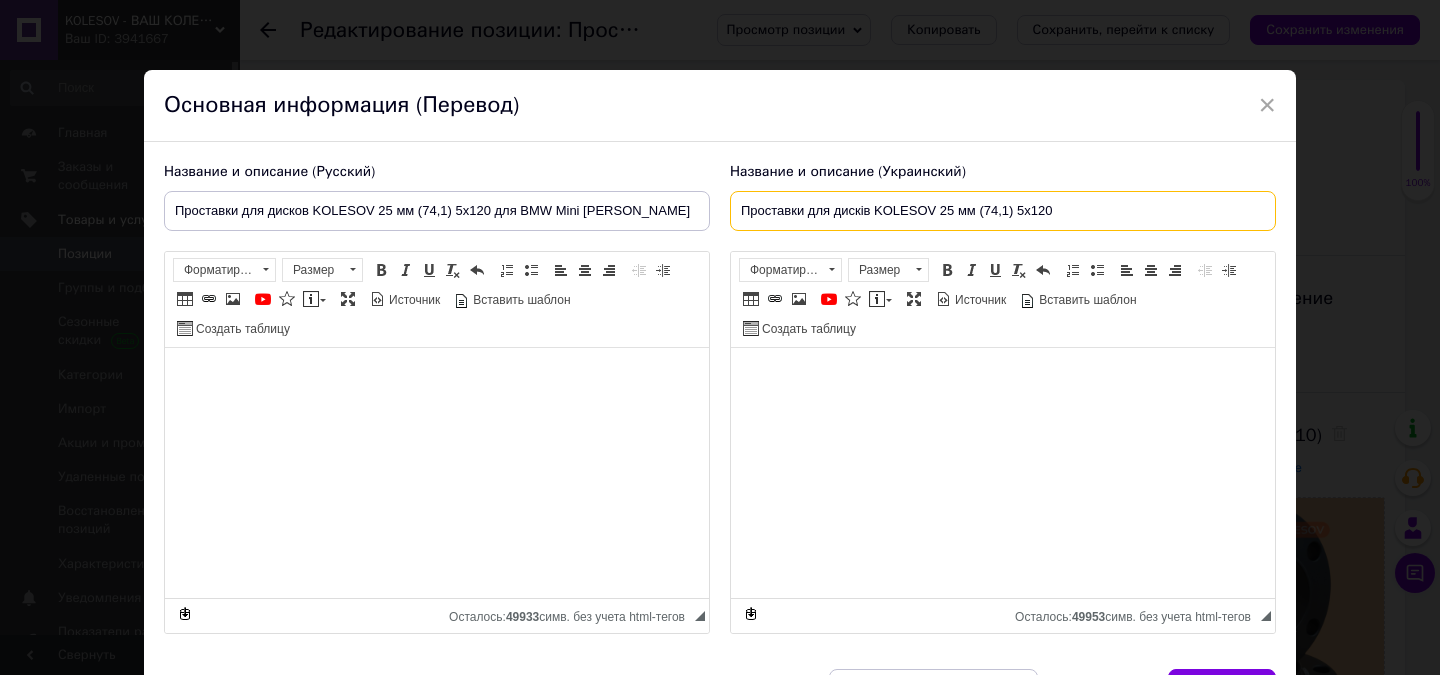 paste on "для BMW Mini [PERSON_NAME]" 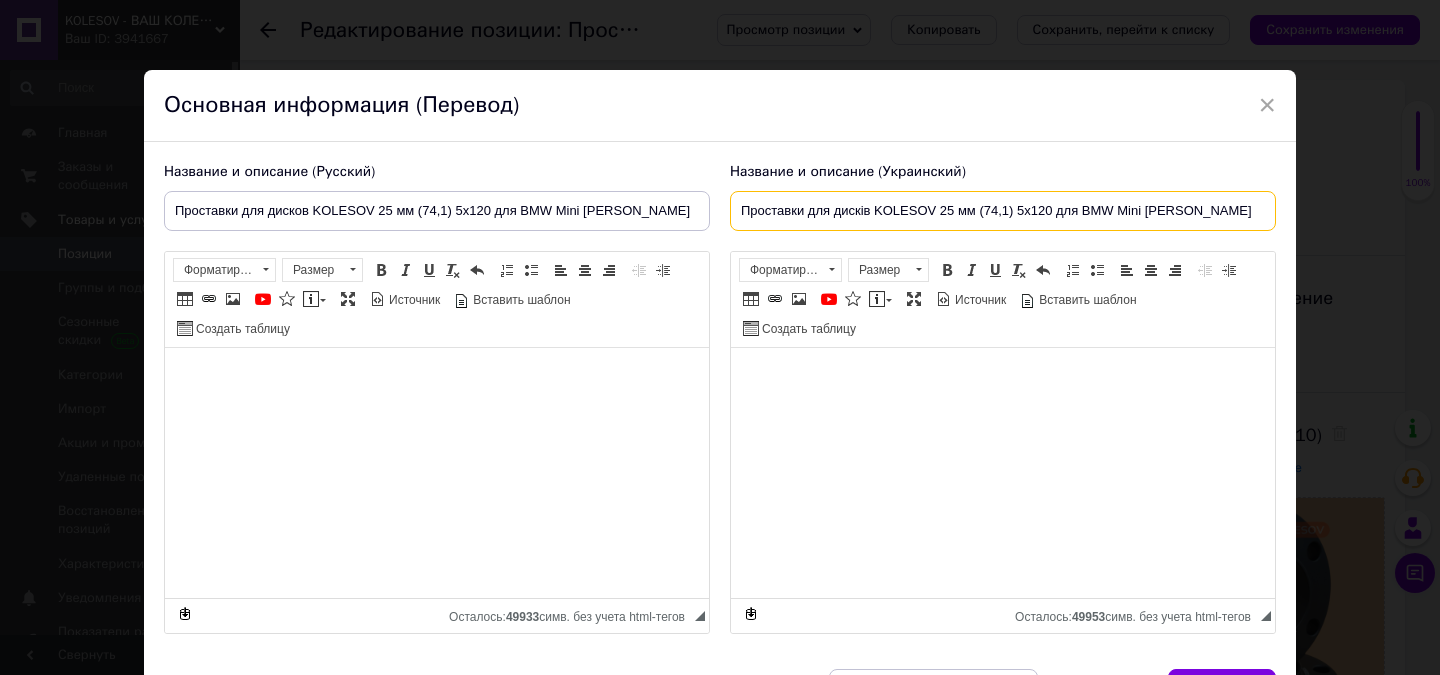 type on "Проставки для дисків KOLESOV 25 мм (74,1) 5х120 для BMW Mini [PERSON_NAME]" 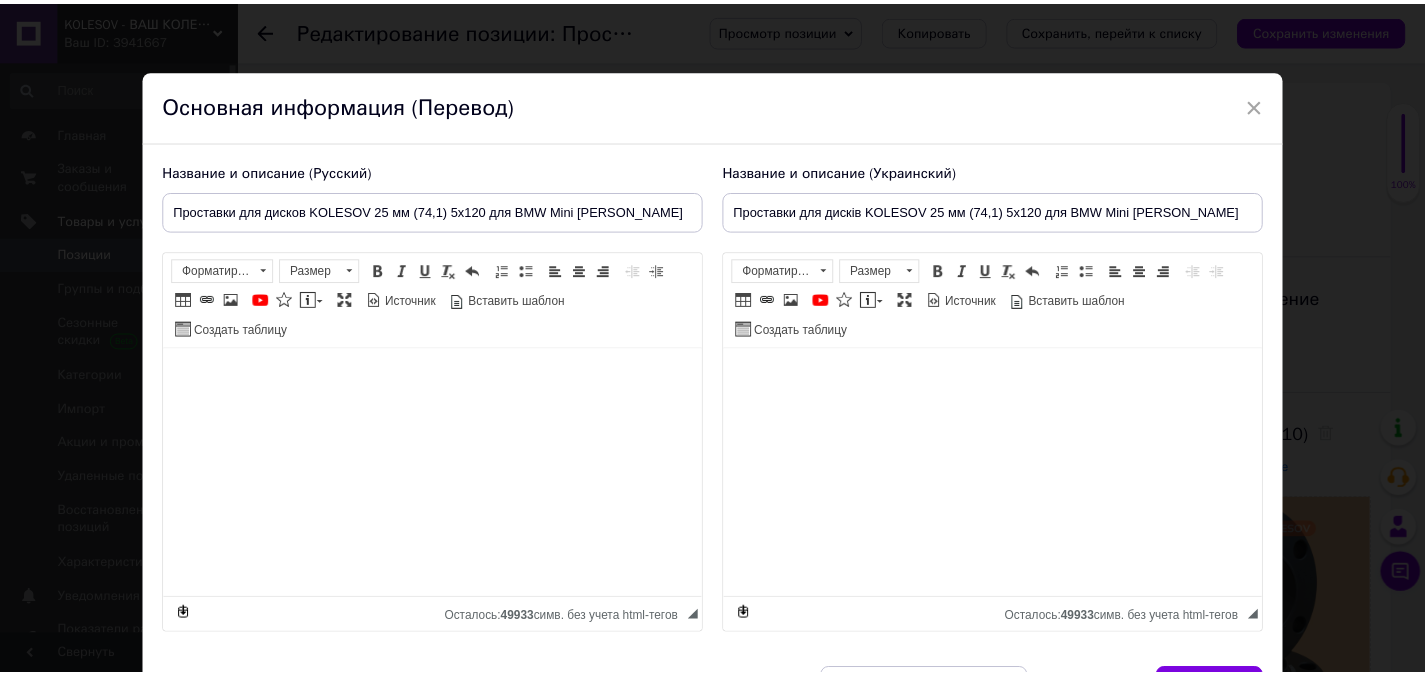 scroll, scrollTop: 100, scrollLeft: 0, axis: vertical 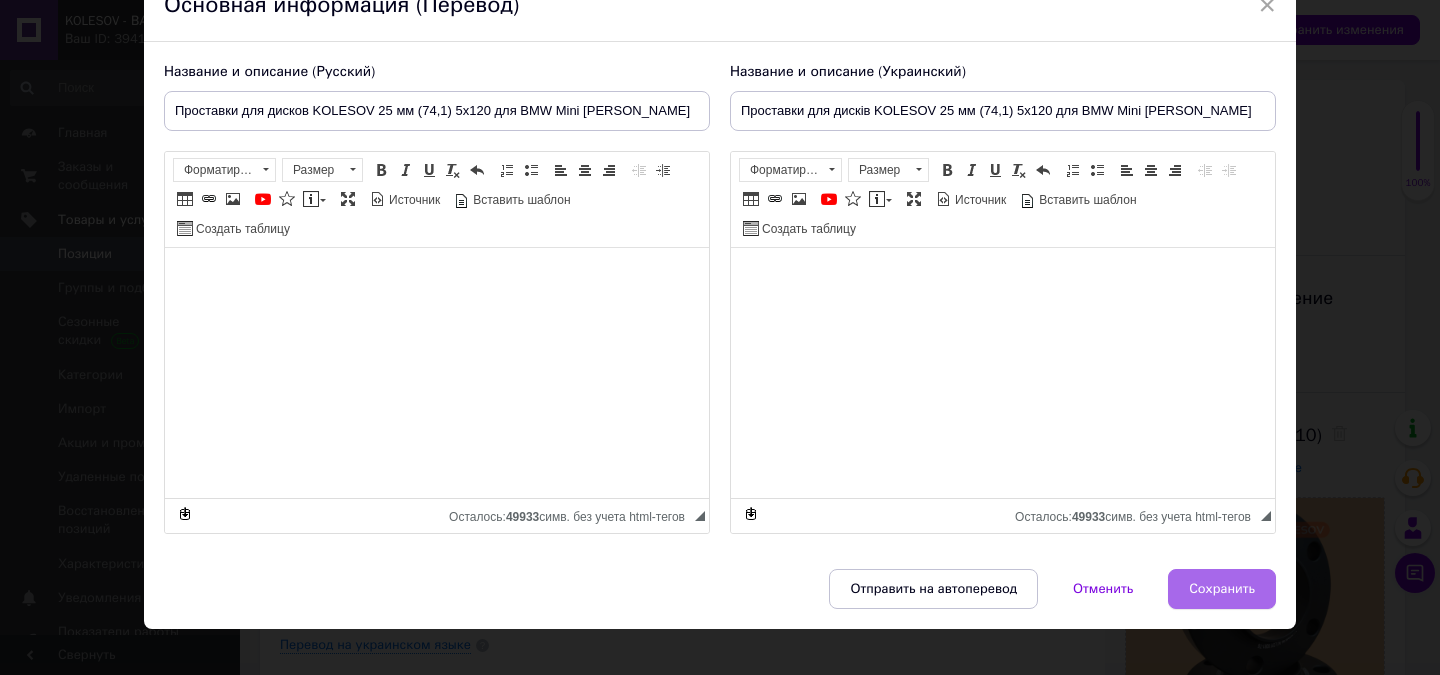 click on "Сохранить" at bounding box center [1222, 589] 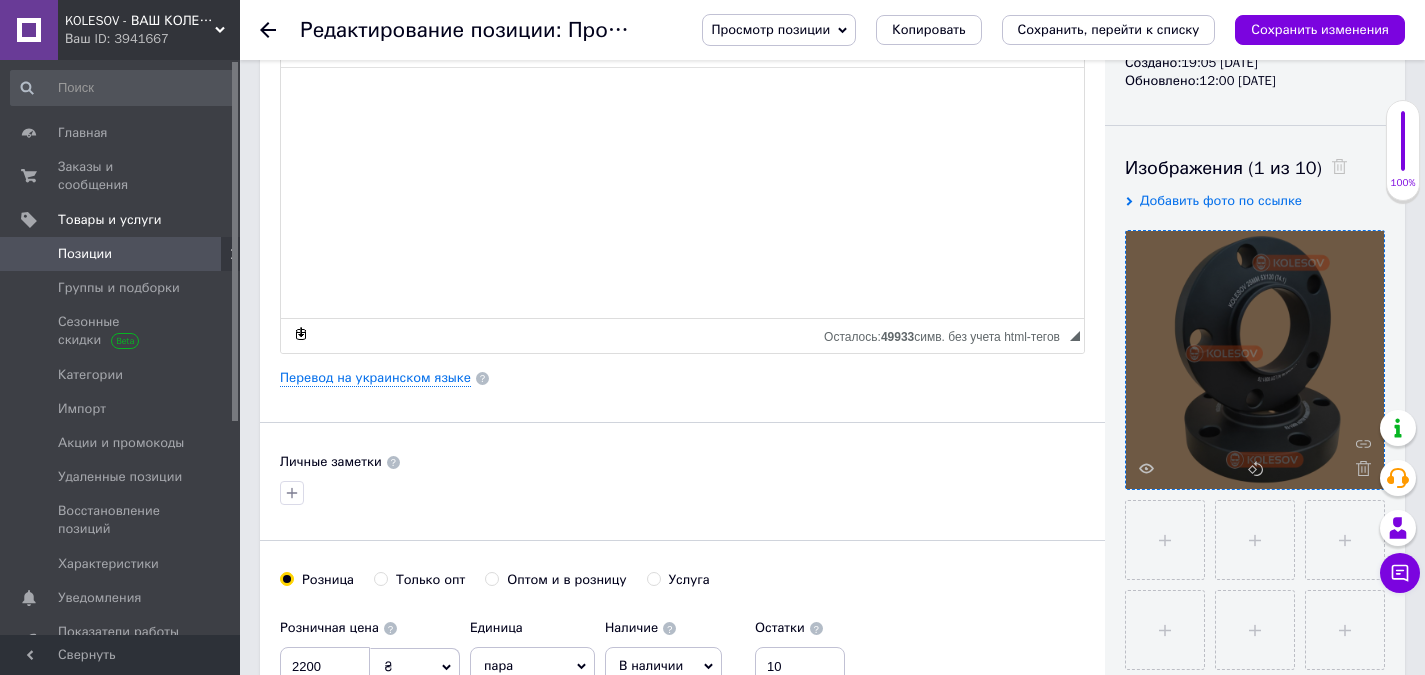 scroll, scrollTop: 300, scrollLeft: 0, axis: vertical 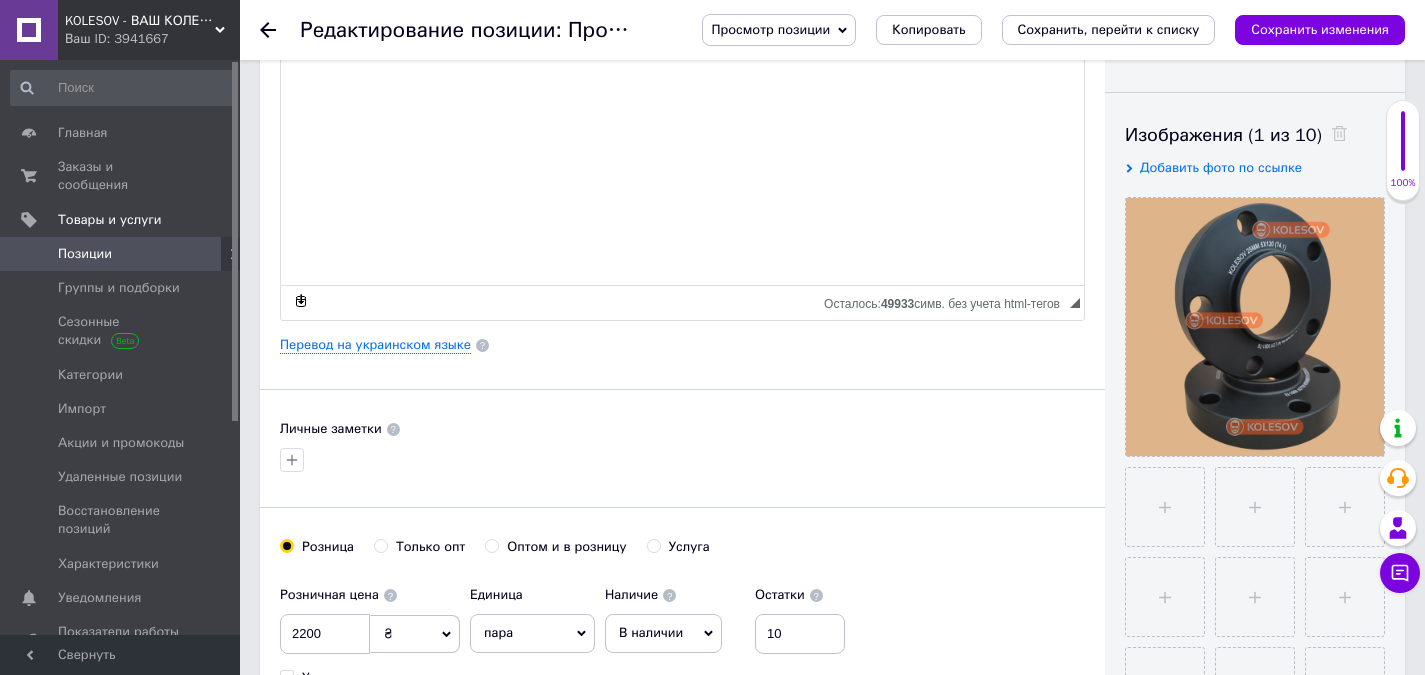 click on "Сохранить изменения" at bounding box center [1320, 29] 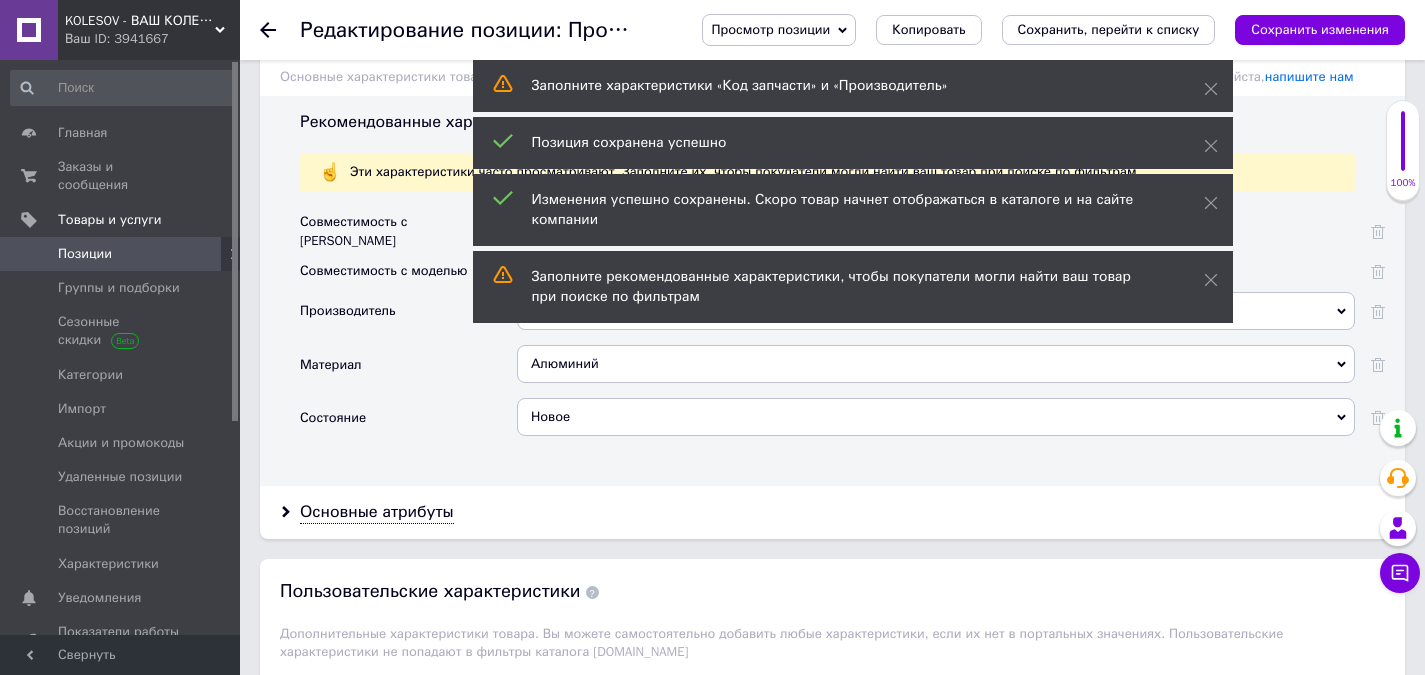 scroll, scrollTop: 1700, scrollLeft: 0, axis: vertical 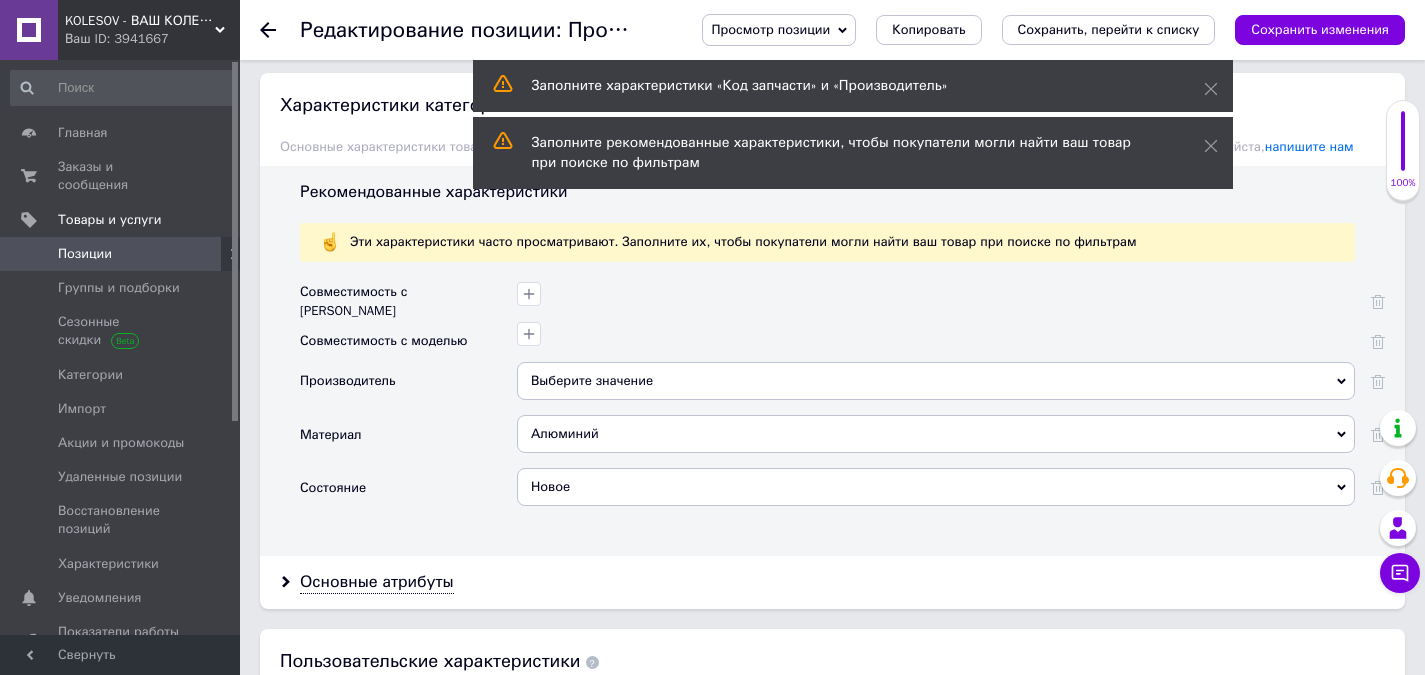 click 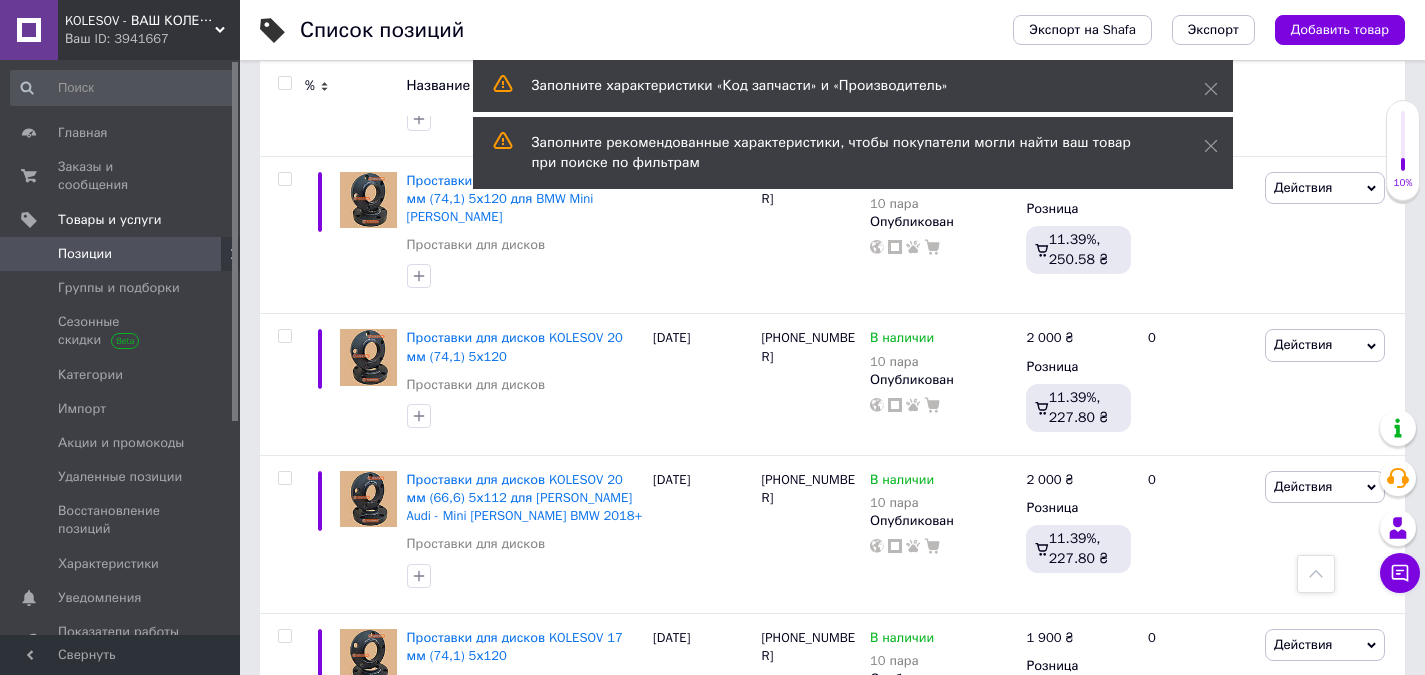 scroll, scrollTop: 1300, scrollLeft: 0, axis: vertical 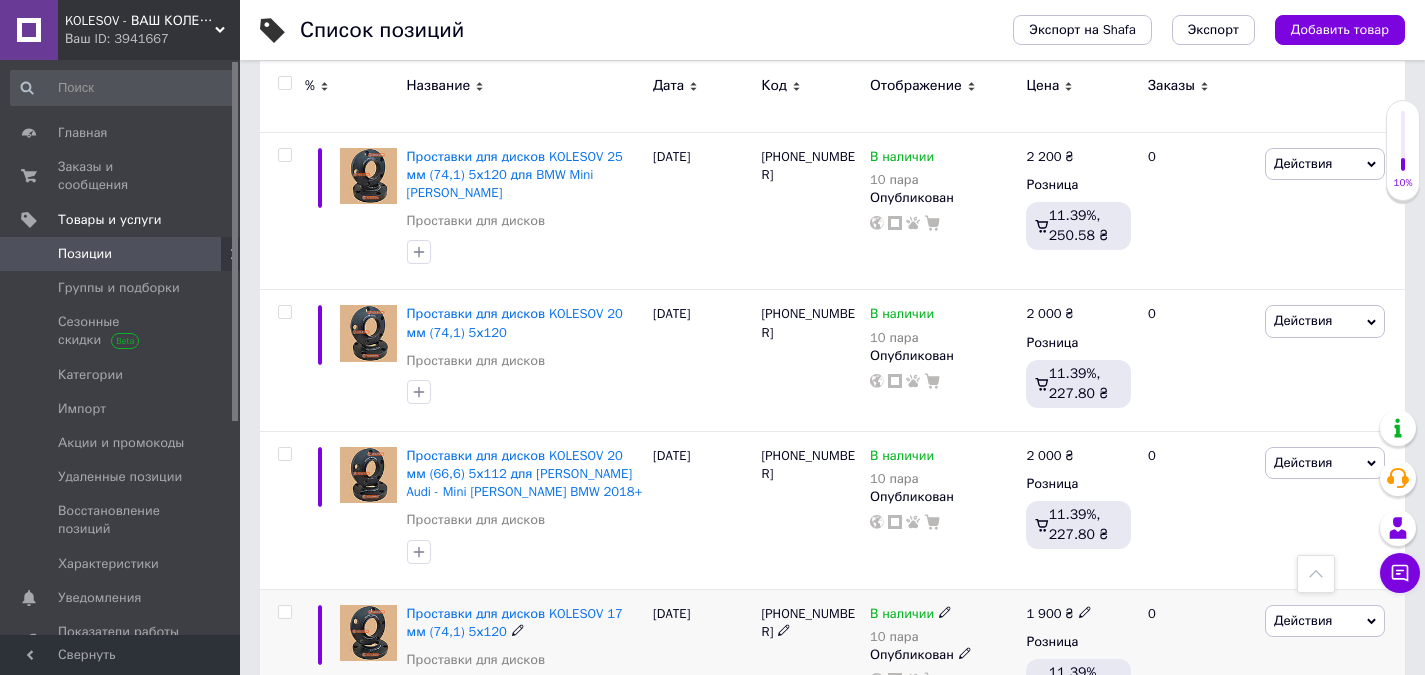 click at bounding box center [518, 629] 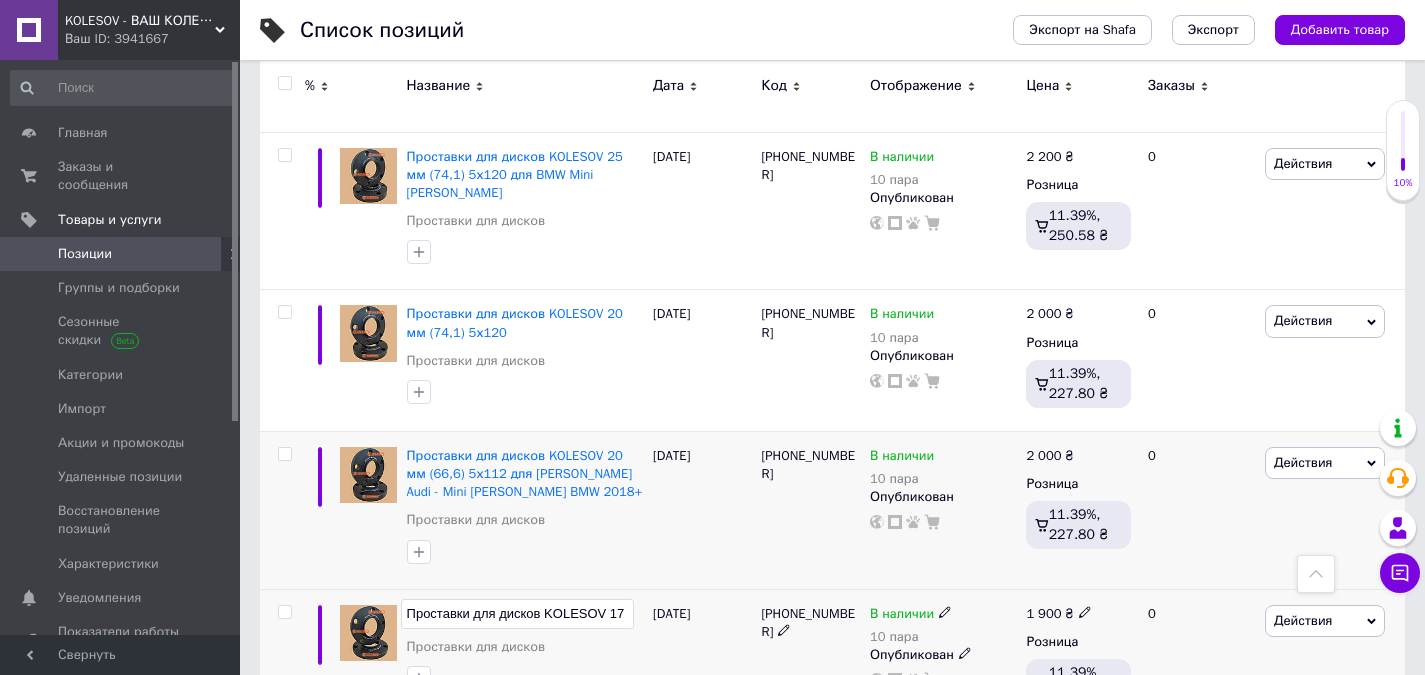 scroll, scrollTop: 0, scrollLeft: 94, axis: horizontal 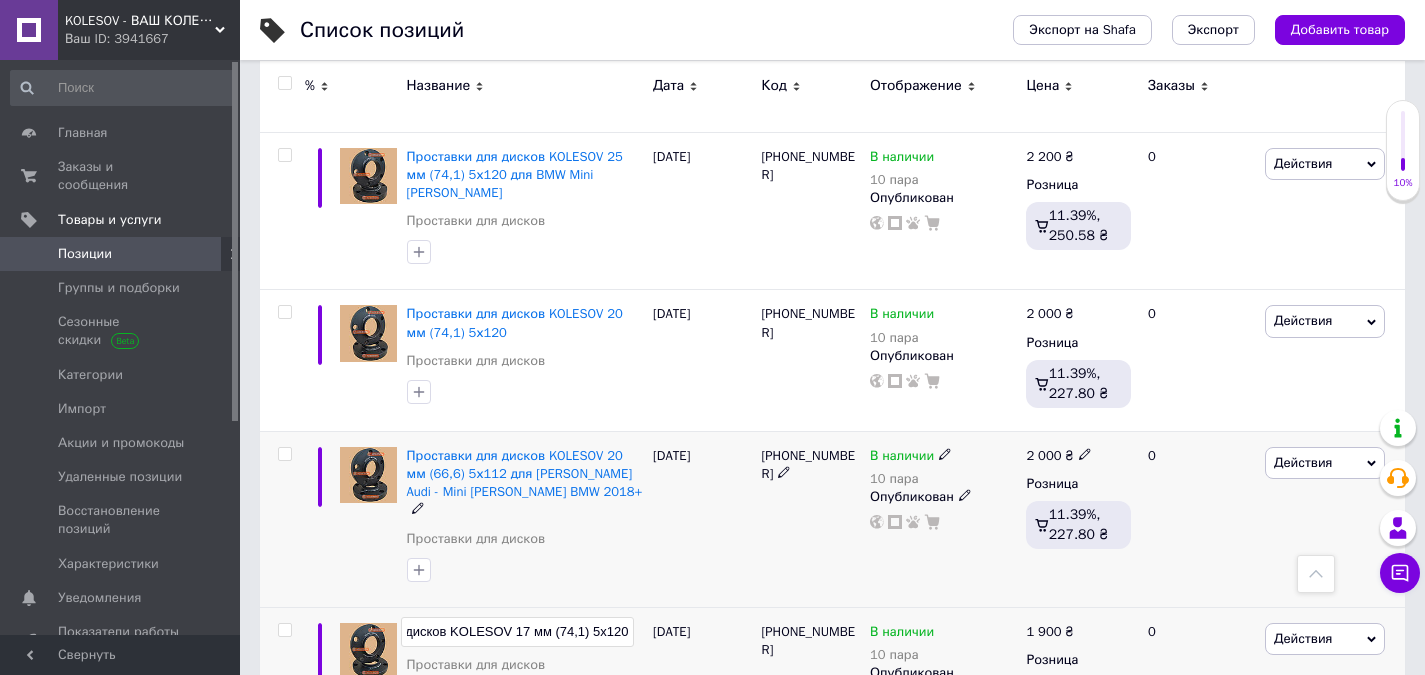 click at bounding box center (525, 570) 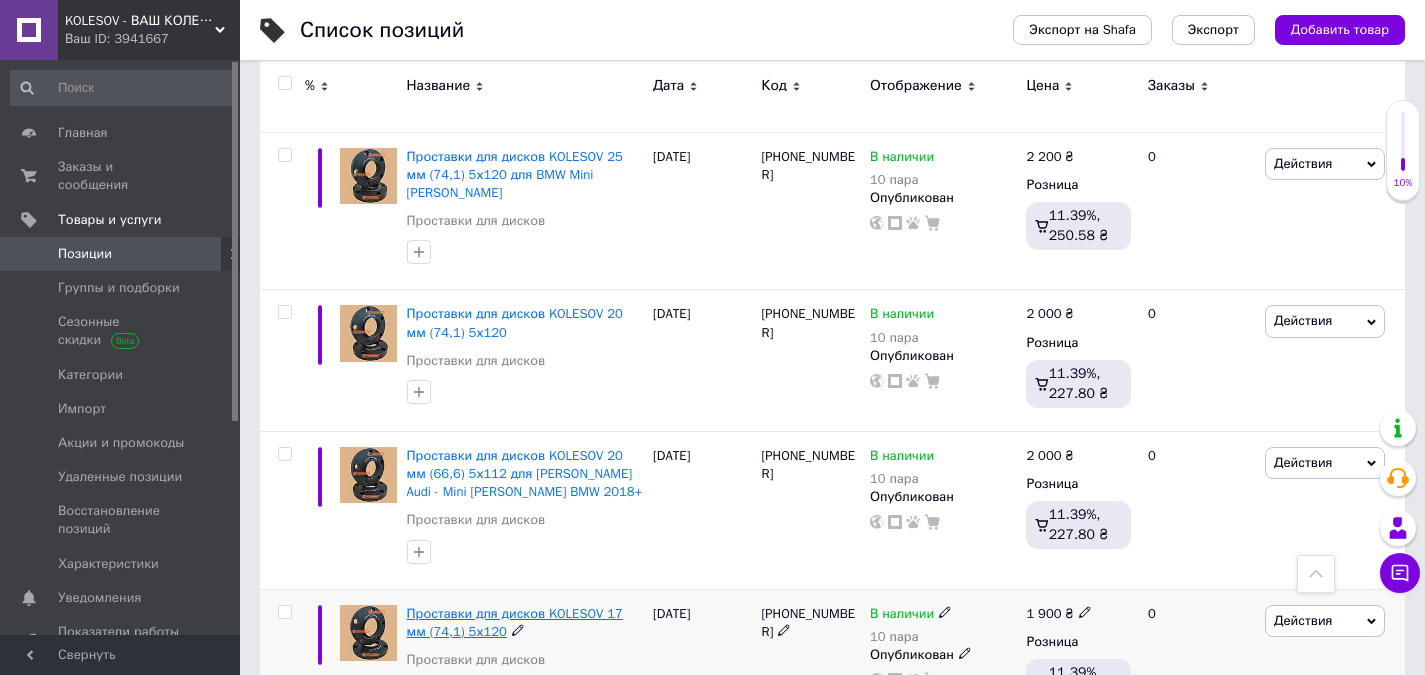 click on "Проставки для дисков KOLESOV 17 мм (74,1) 5х120" at bounding box center [515, 622] 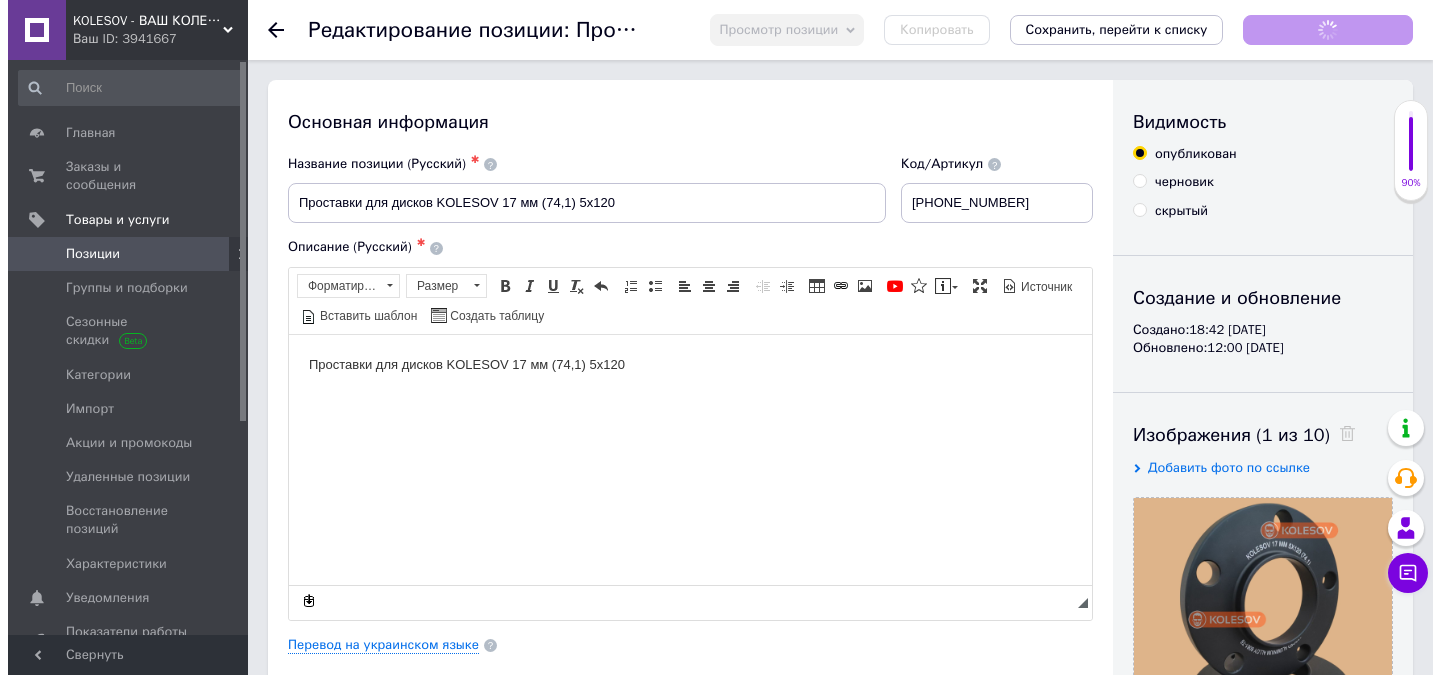 scroll, scrollTop: 0, scrollLeft: 0, axis: both 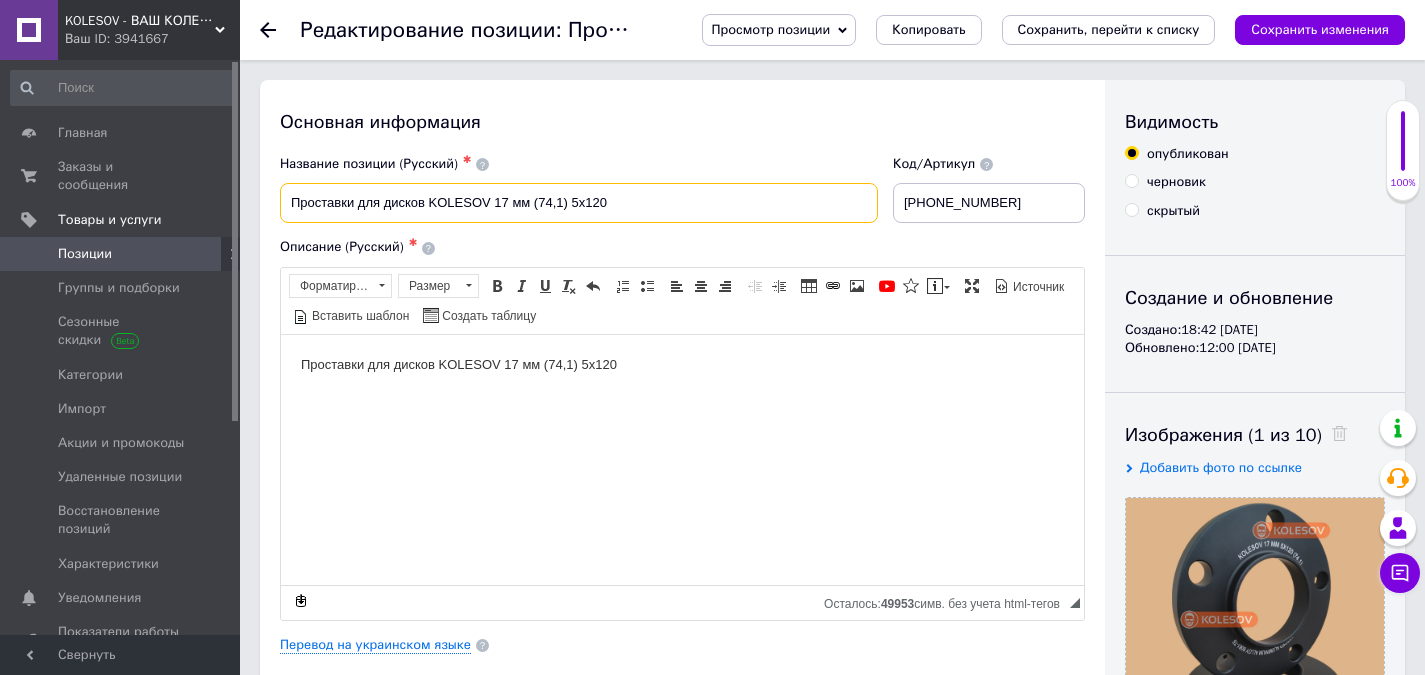 click on "Проставки для дисков KOLESOV 17 мм (74,1) 5х120" at bounding box center [579, 203] 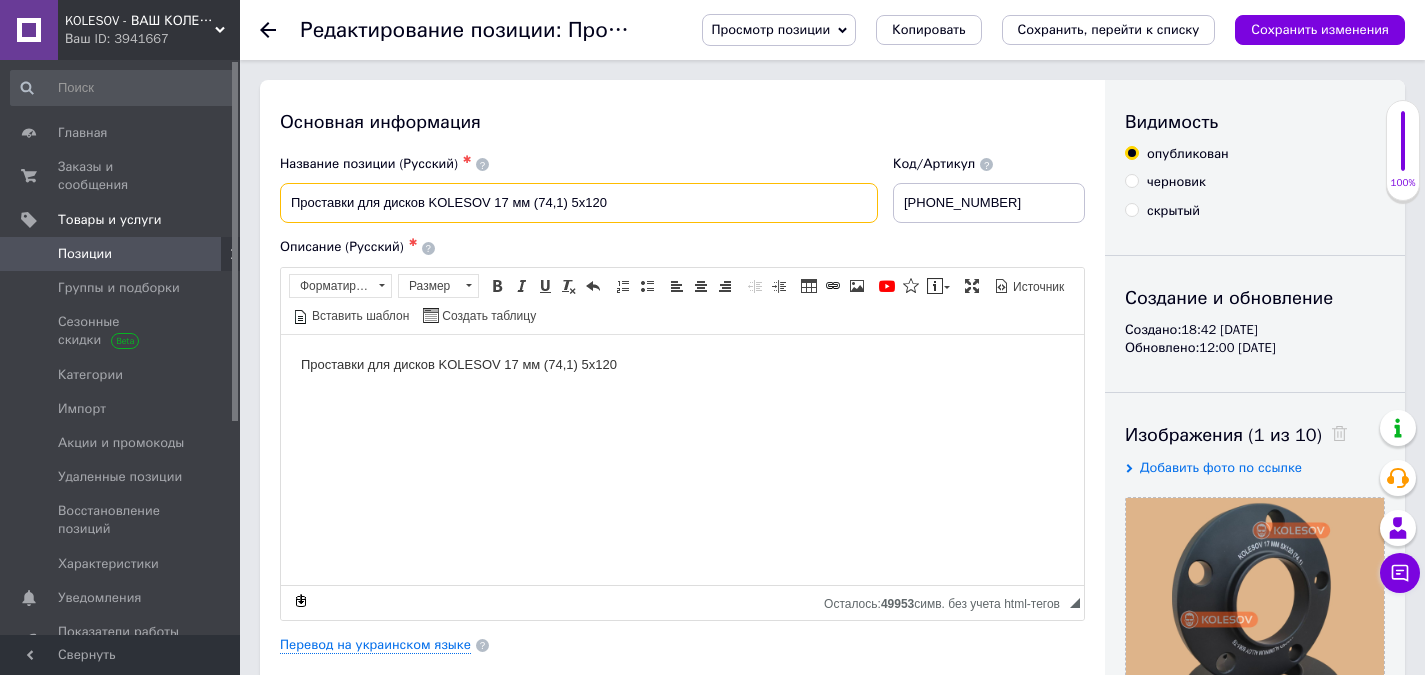 paste on "для BMW Mini [PERSON_NAME]" 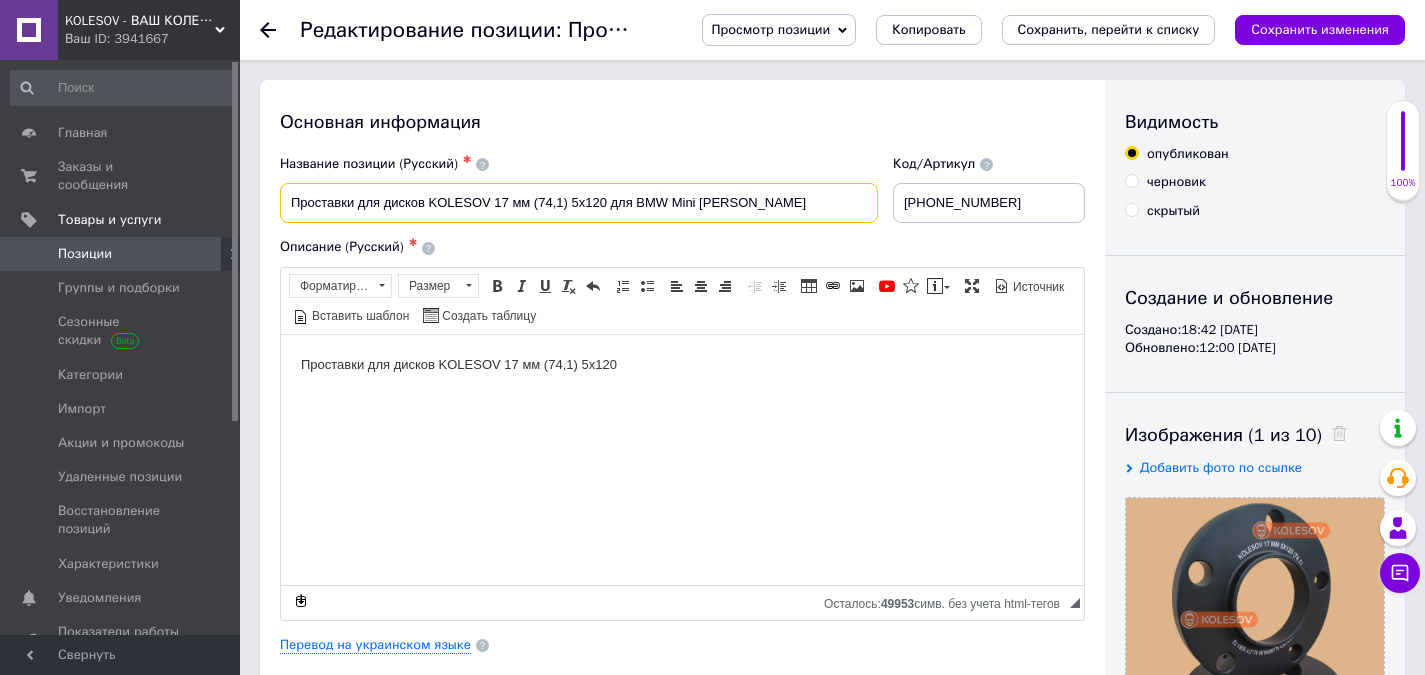 type on "Проставки для дисков KOLESOV 17 мм (74,1) 5х120 для BMW Mini [PERSON_NAME]" 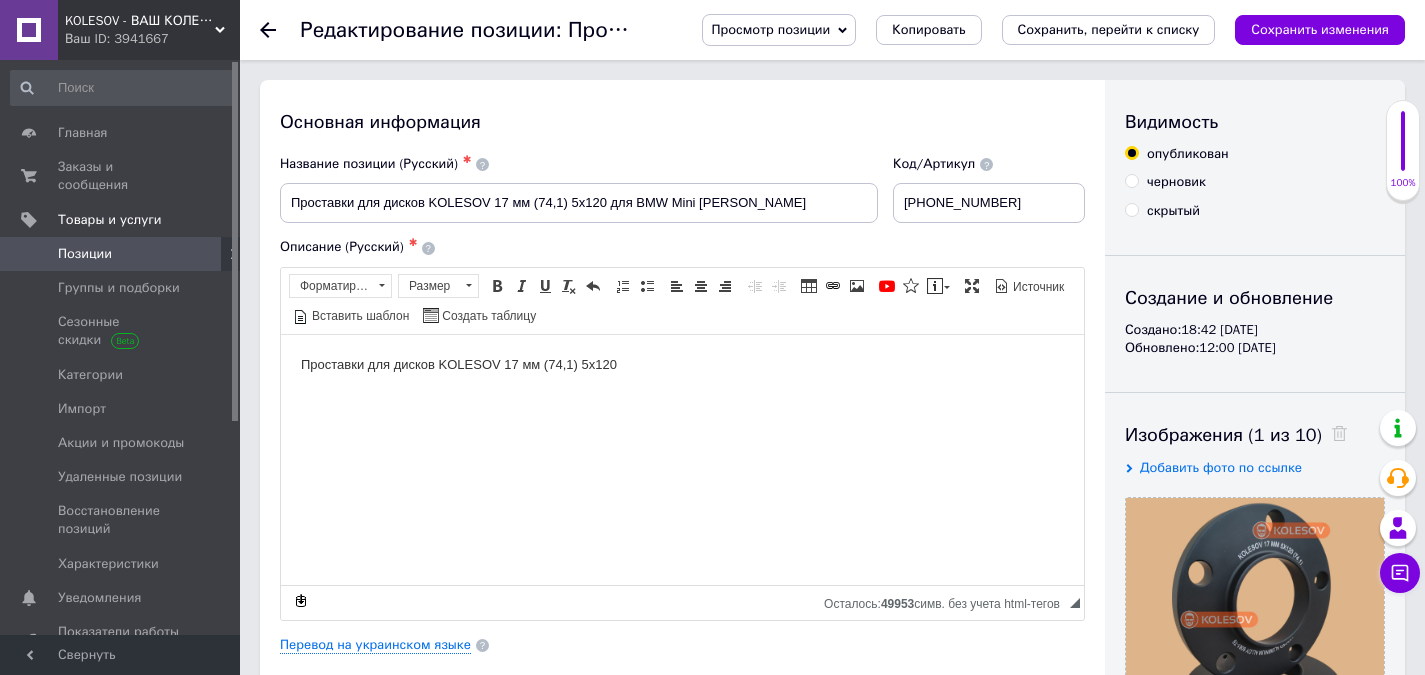click on "Проставки для дисков KOLESOV 17 мм (74,1) 5х120" at bounding box center (682, 364) 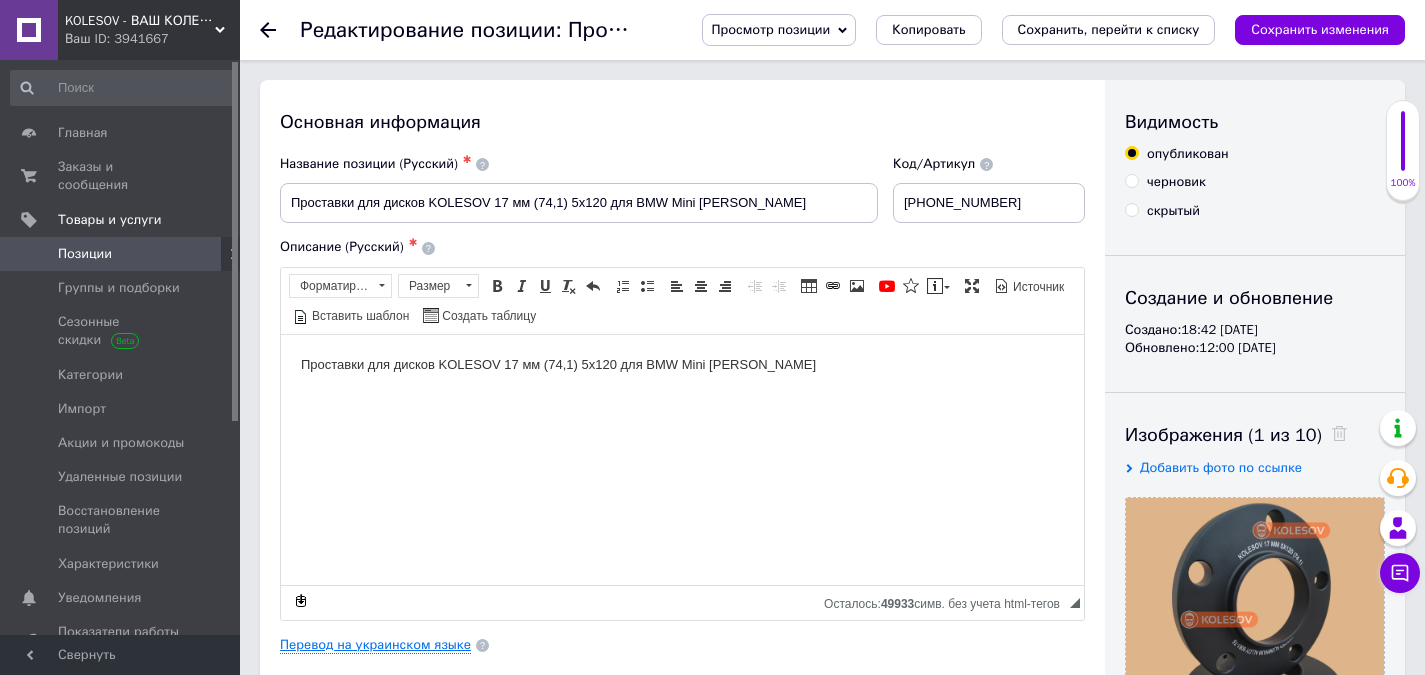 click on "Перевод на украинском языке" at bounding box center [375, 645] 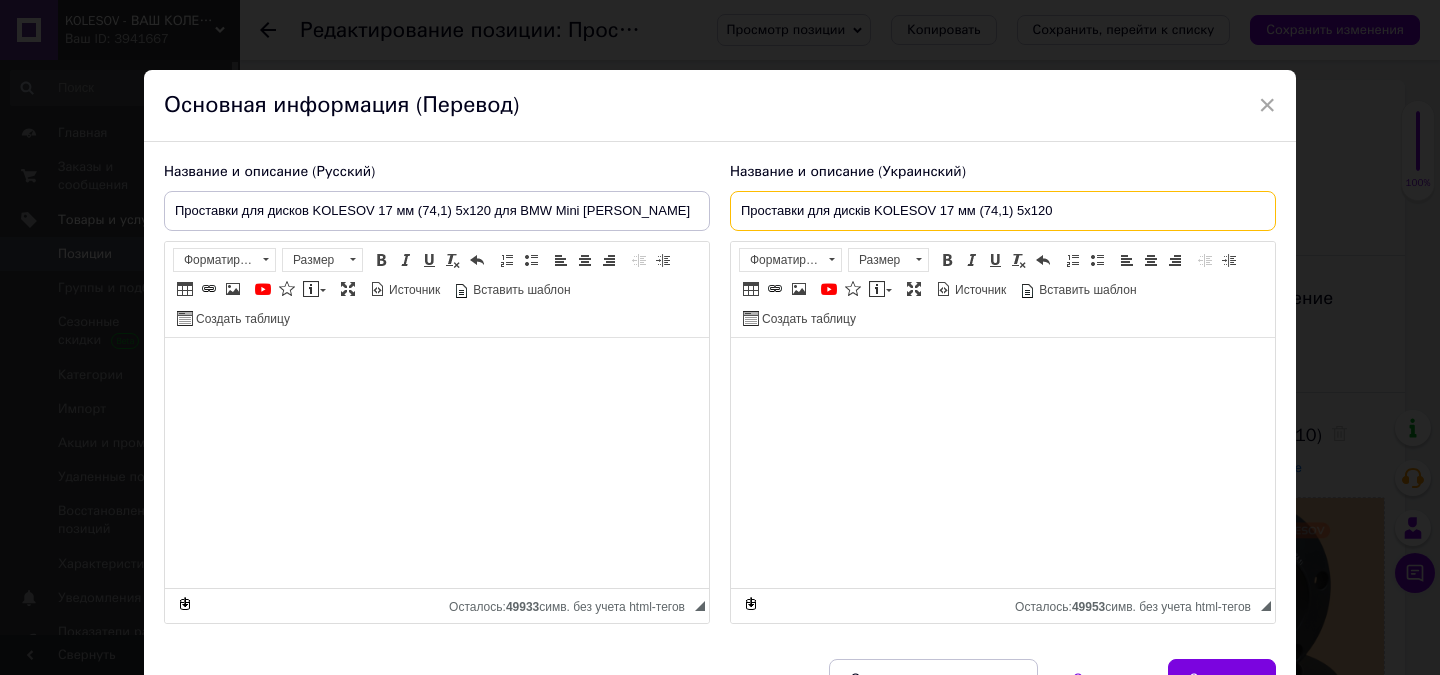 click on "Проставки для дисків KOLESOV 17 мм (74,1) 5х120" at bounding box center (1003, 211) 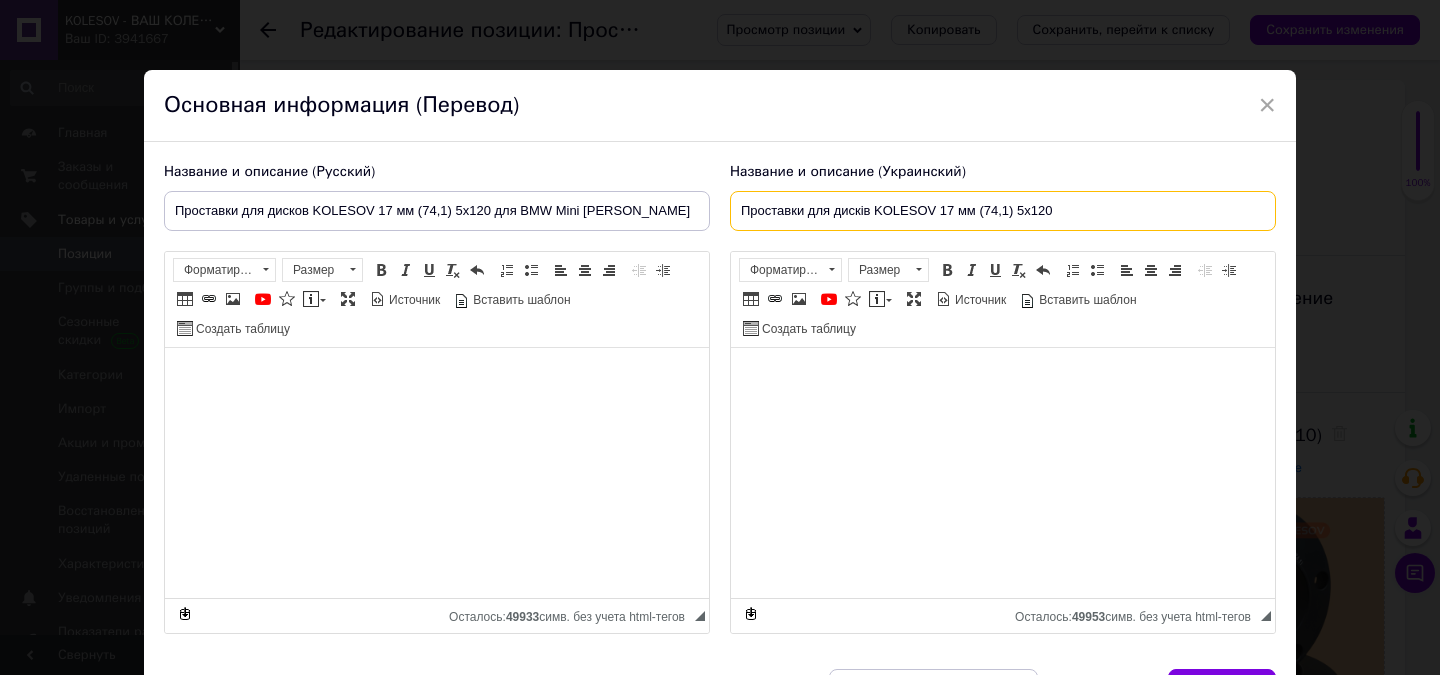 paste on "для BMW Mini [PERSON_NAME]" 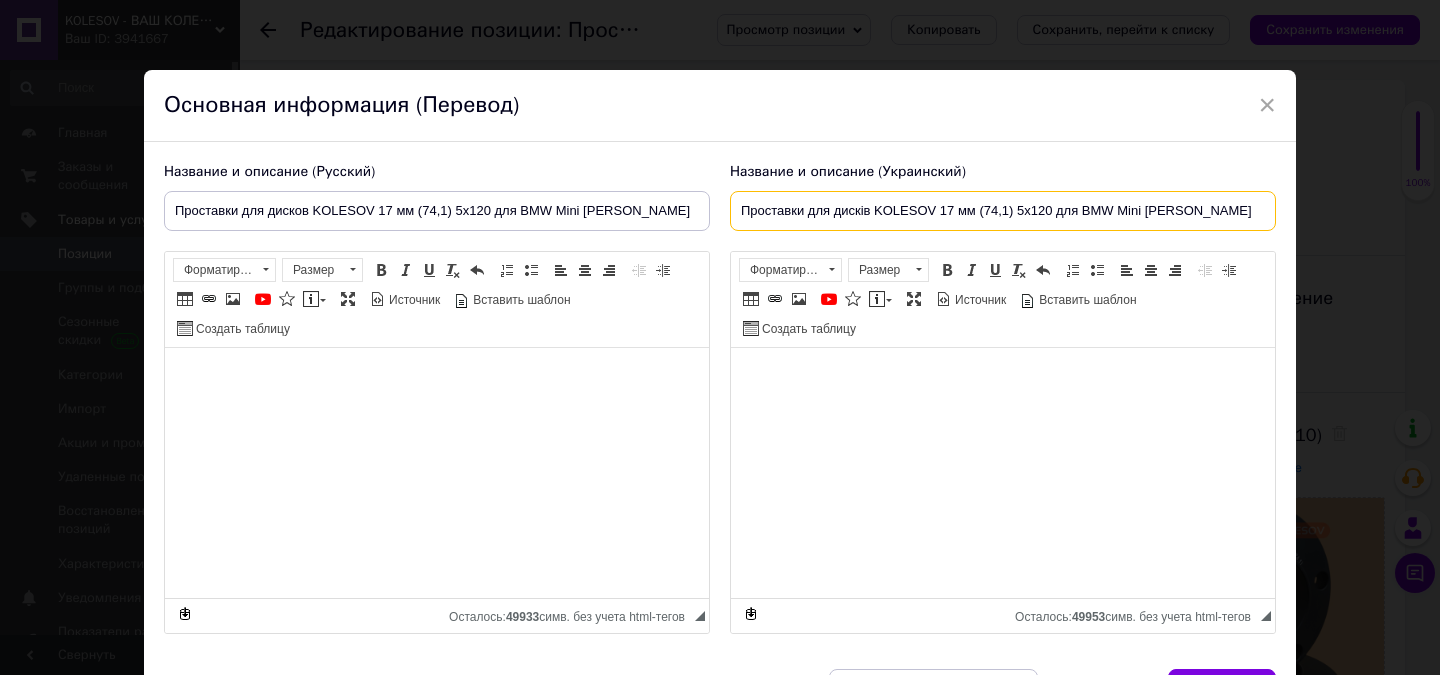 type on "Проставки для дисків KOLESOV 17 мм (74,1) 5х120 для BMW Mini [PERSON_NAME]" 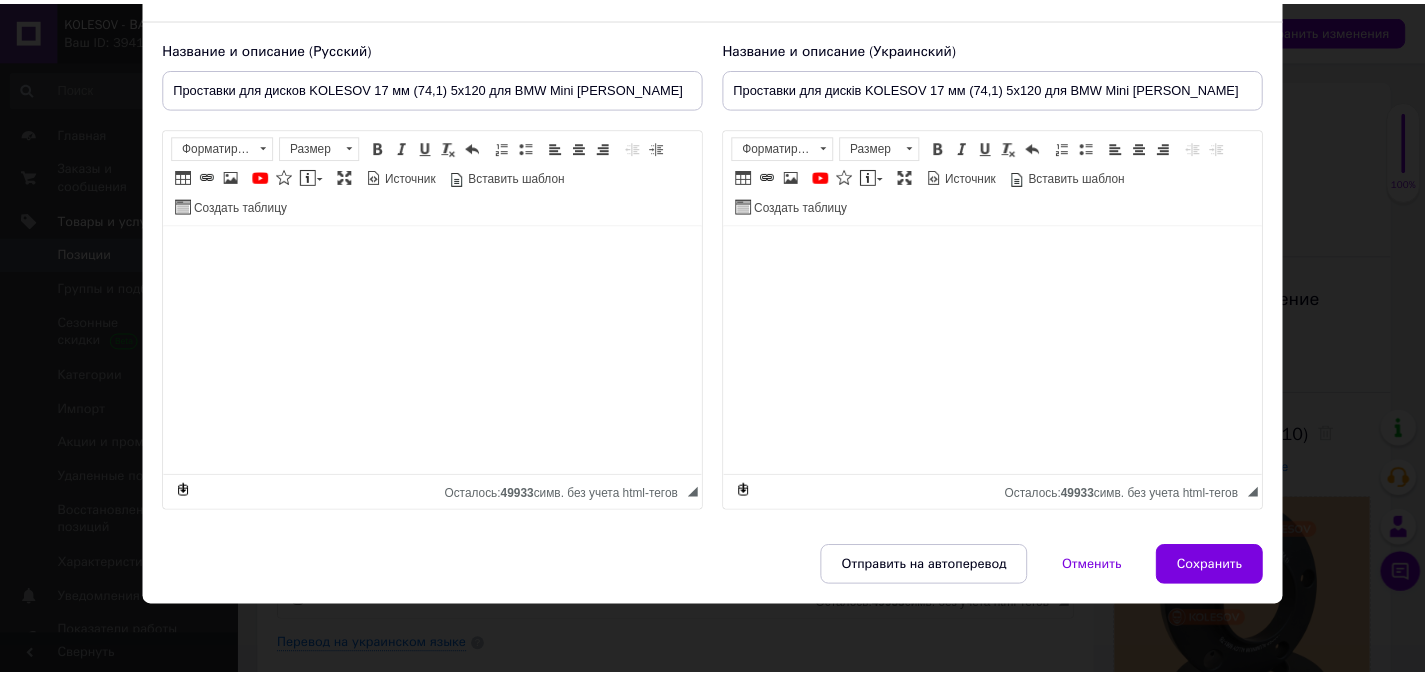 scroll, scrollTop: 124, scrollLeft: 0, axis: vertical 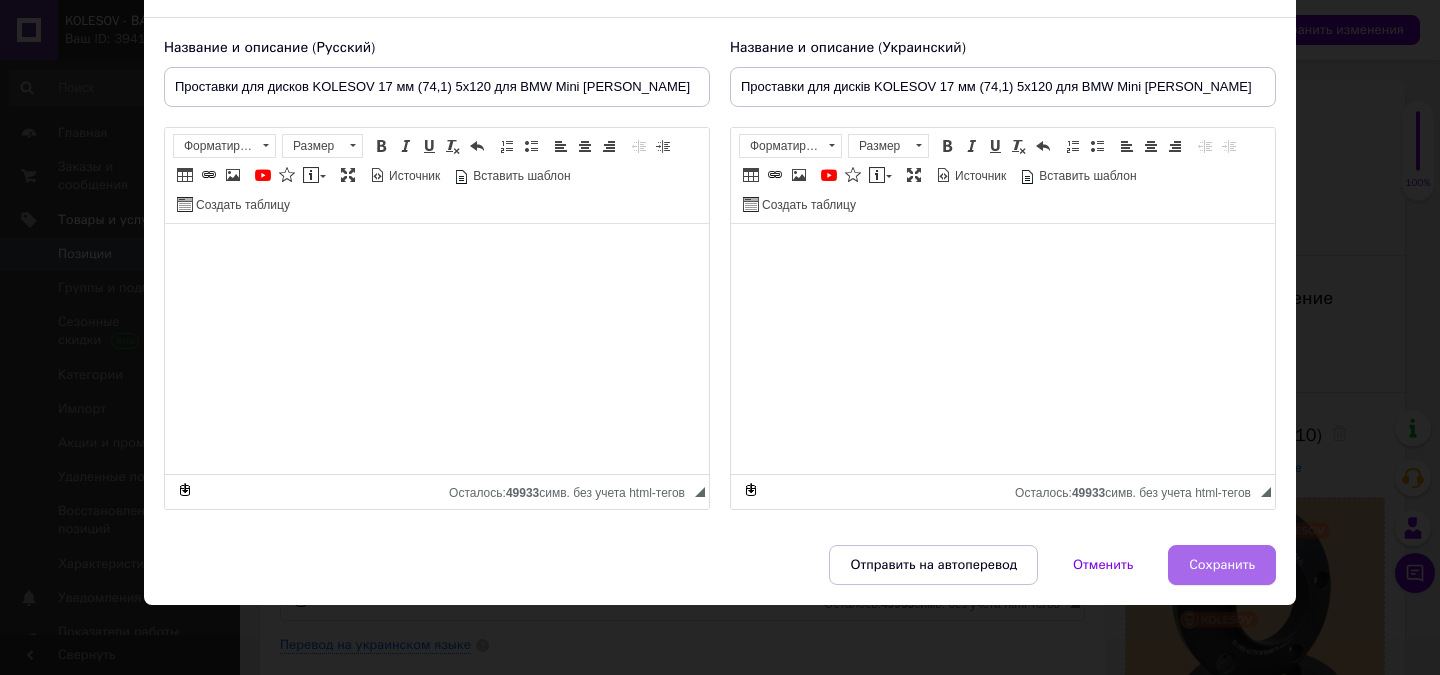 click on "Сохранить" at bounding box center (1222, 565) 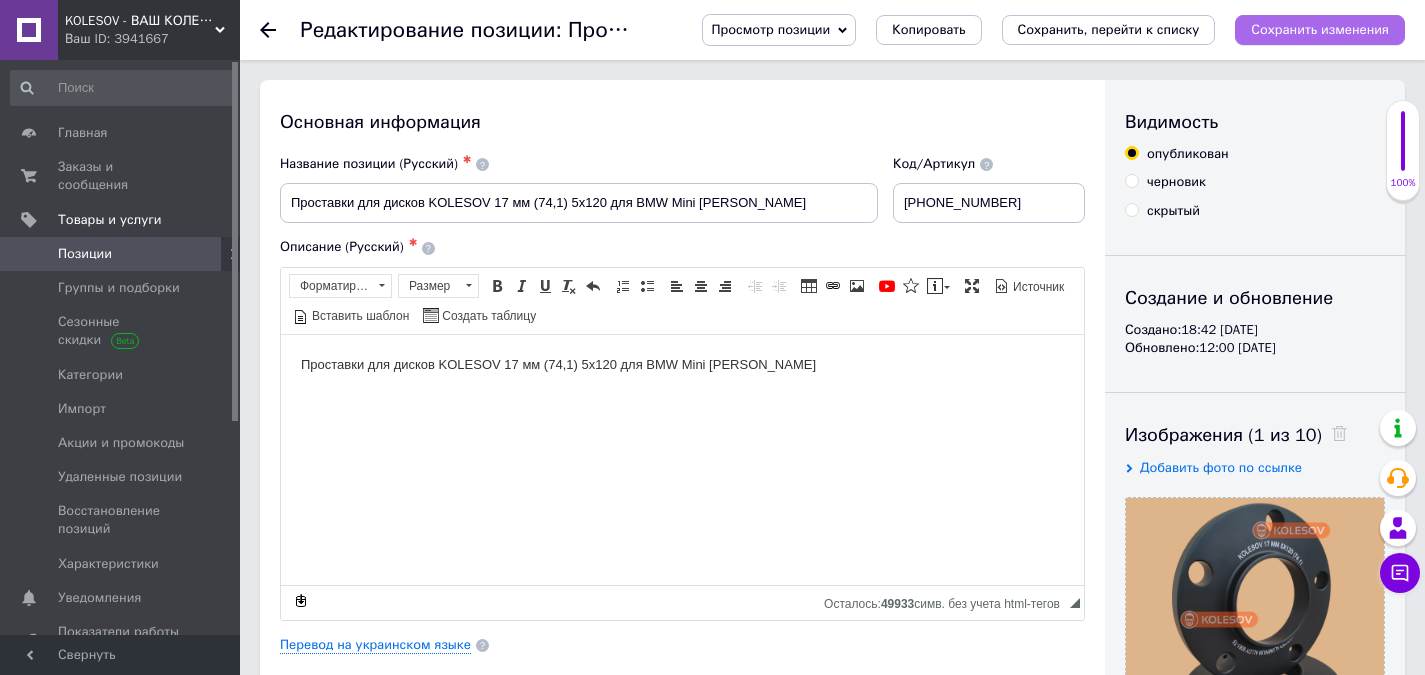 click on "Сохранить изменения" at bounding box center (1320, 30) 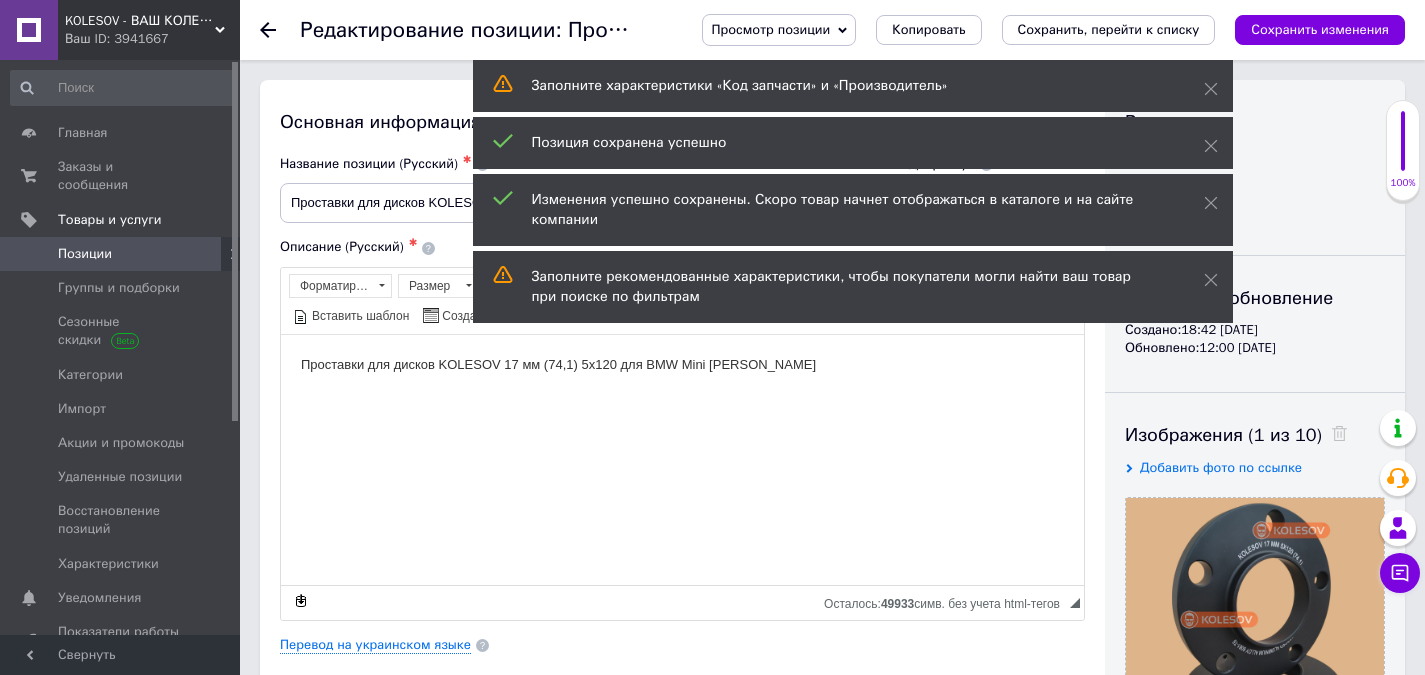 click 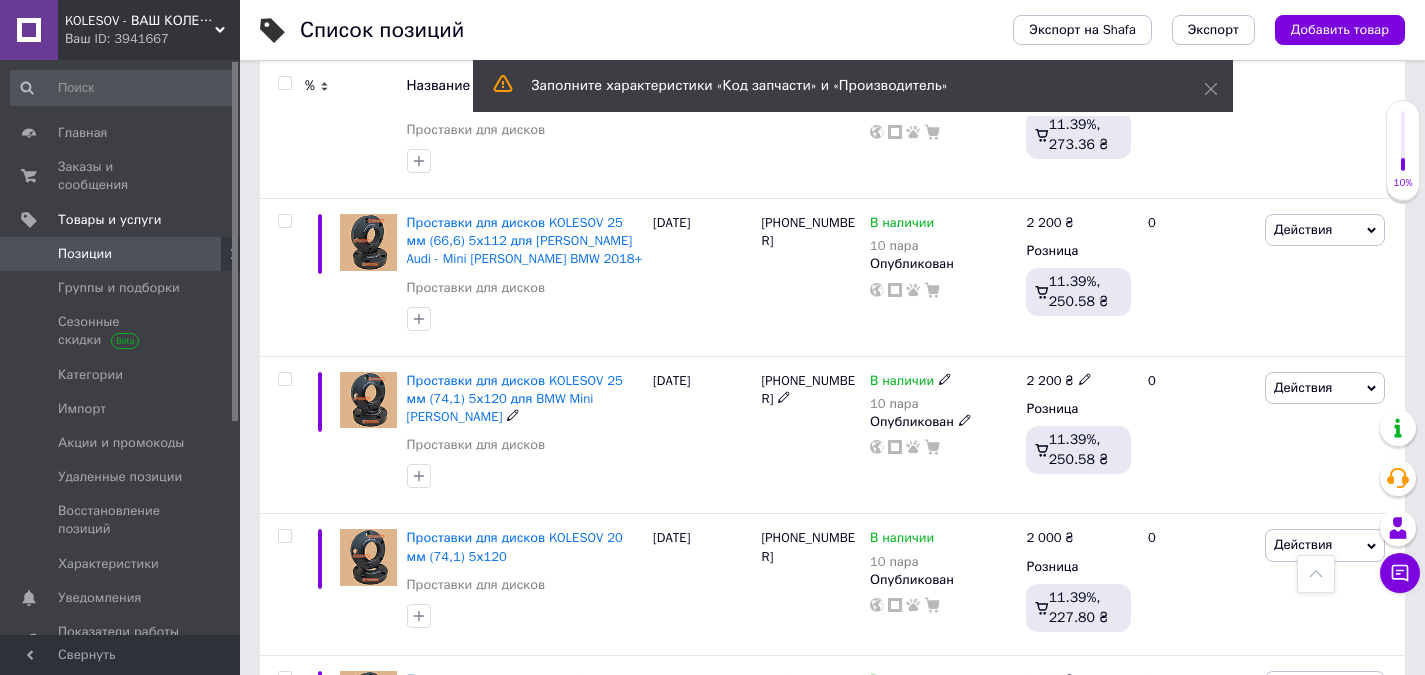 scroll, scrollTop: 1100, scrollLeft: 0, axis: vertical 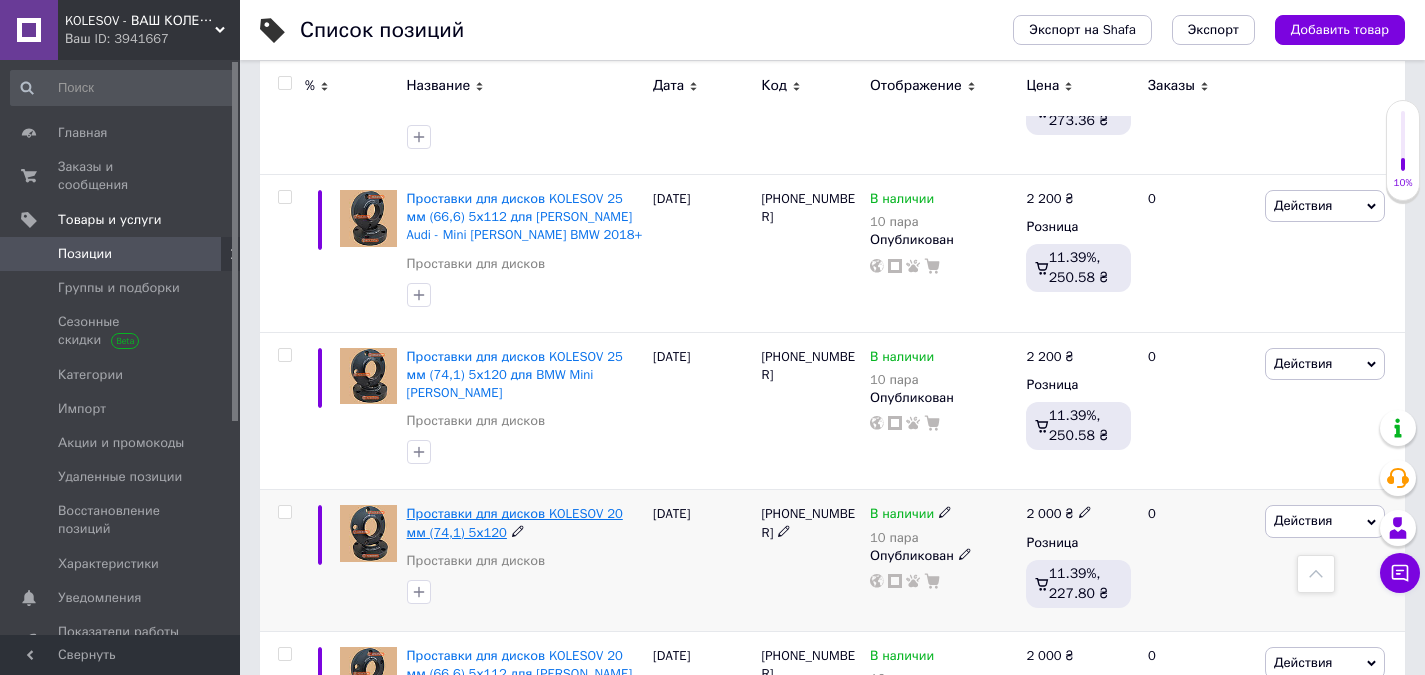 click on "Проставки для дисков KOLESOV 20 мм (74,1) 5х120" at bounding box center (515, 522) 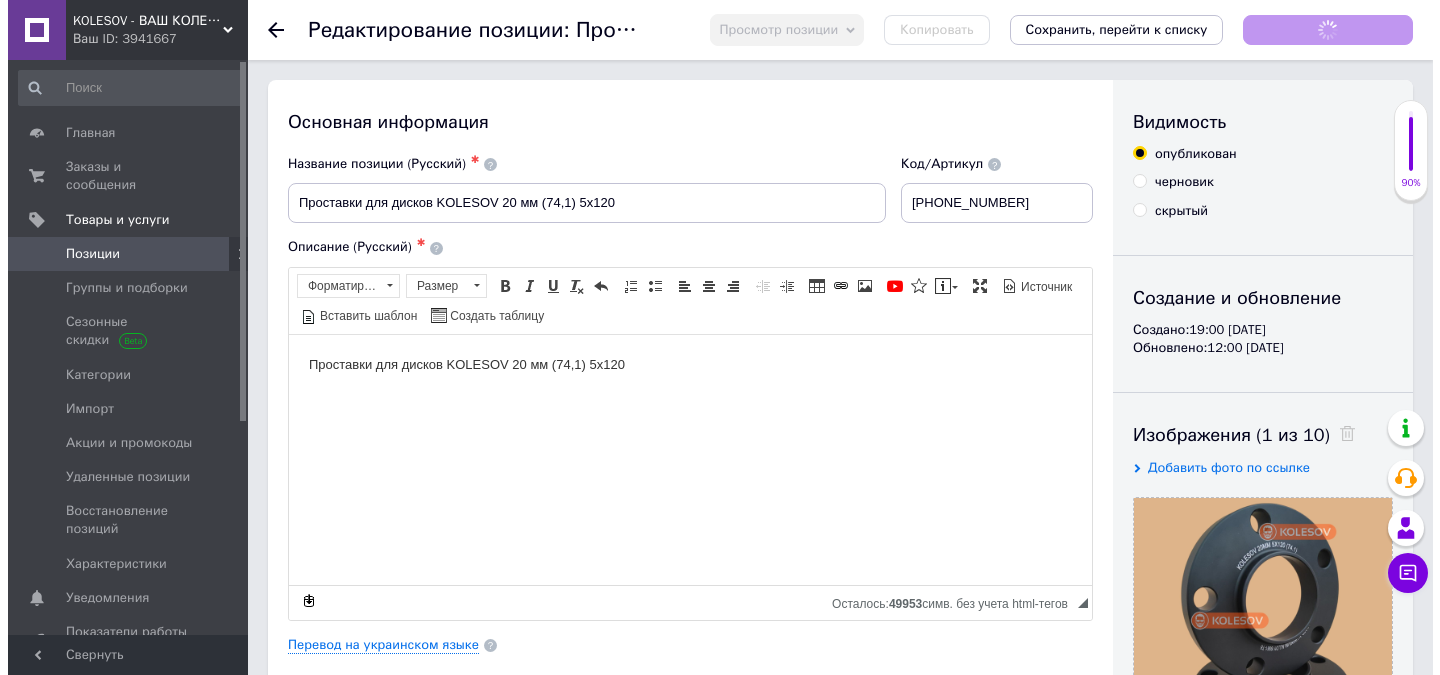 scroll, scrollTop: 0, scrollLeft: 0, axis: both 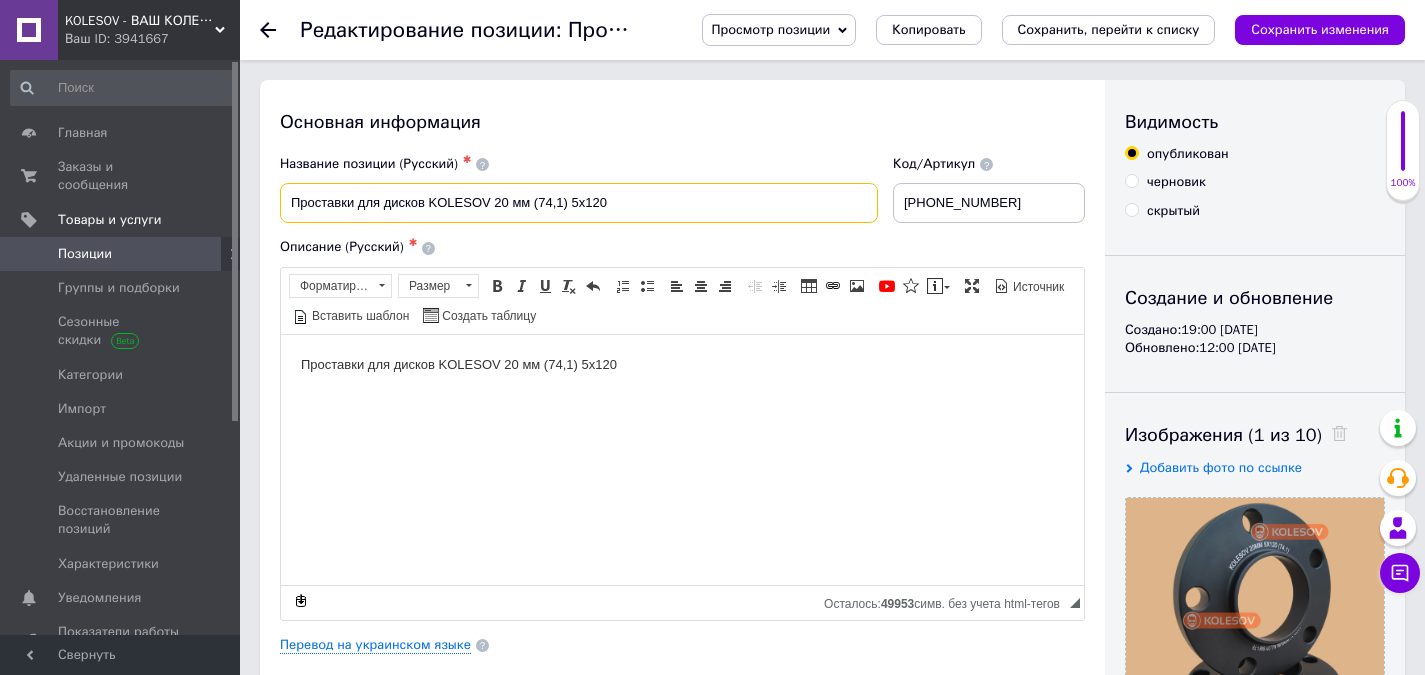 click on "Проставки для дисков KOLESOV 20 мм (74,1) 5х120" at bounding box center (579, 203) 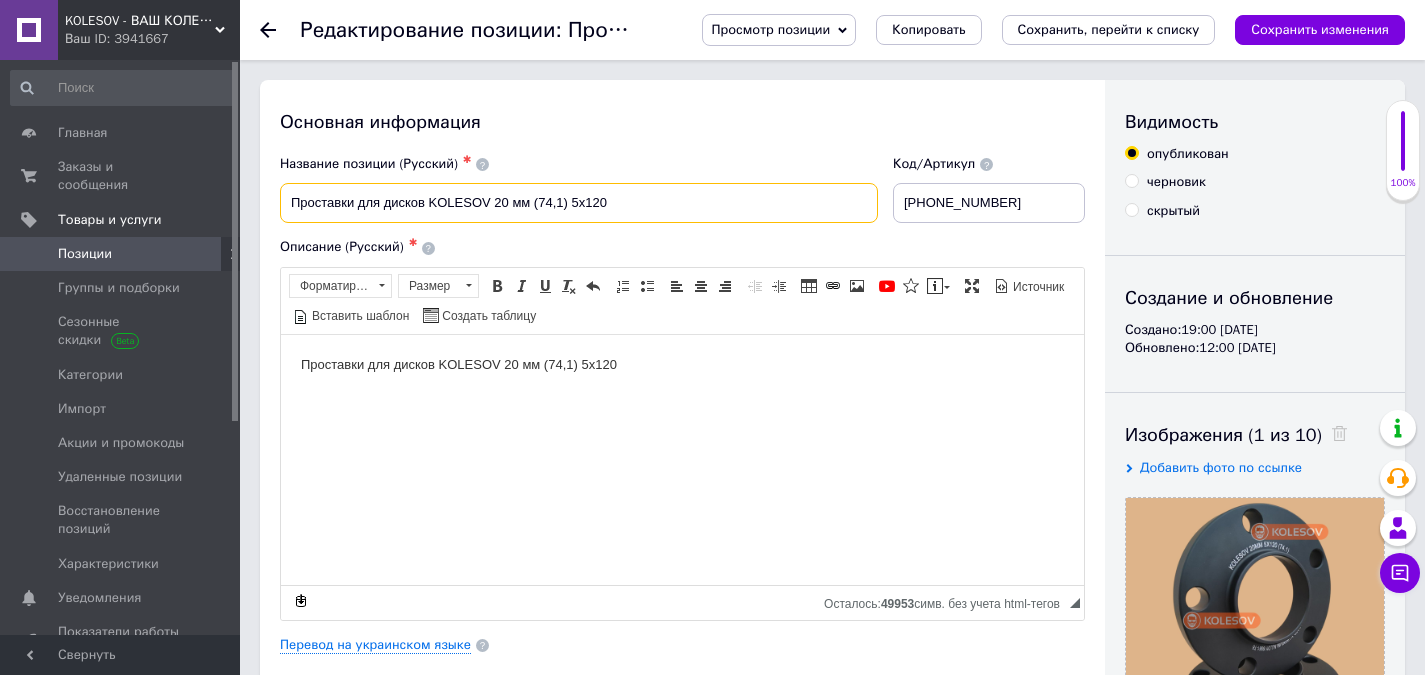paste on "для BMW Mini [PERSON_NAME]" 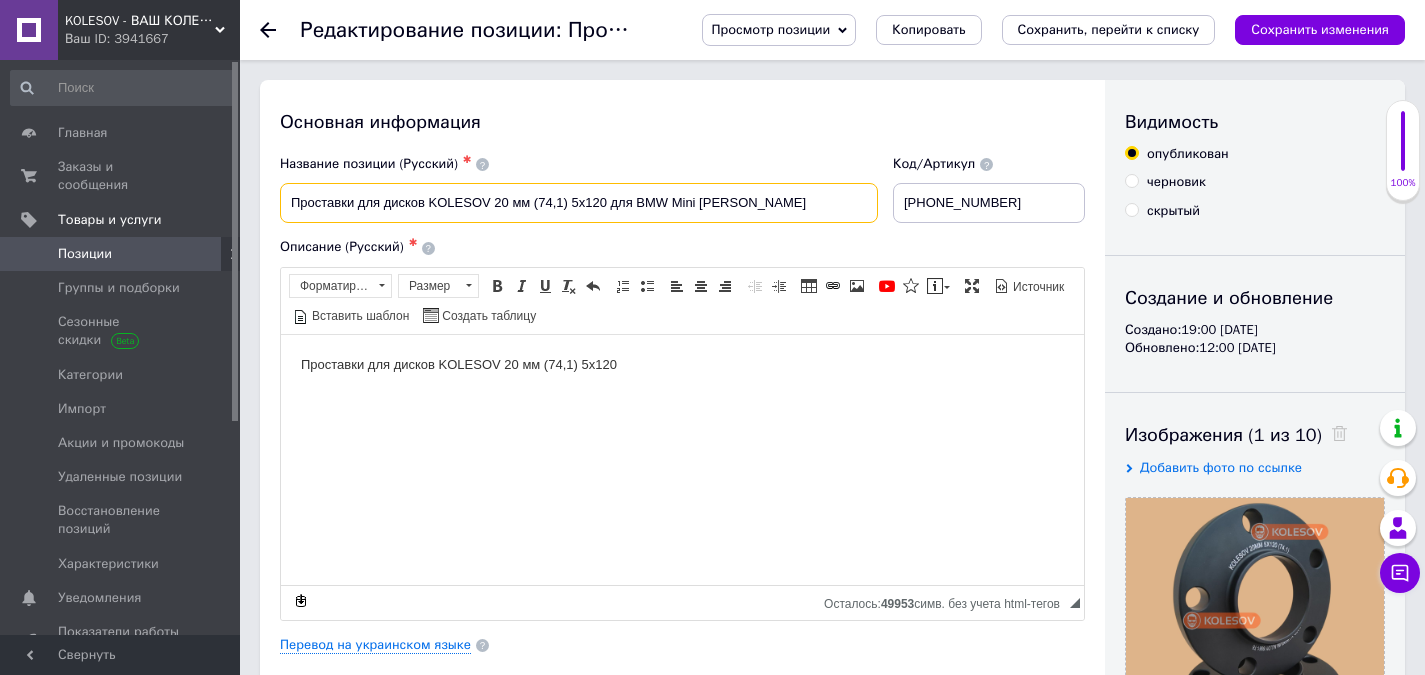 type on "Проставки для дисков KOLESOV 20 мм (74,1) 5х120 для BMW Mini [PERSON_NAME]" 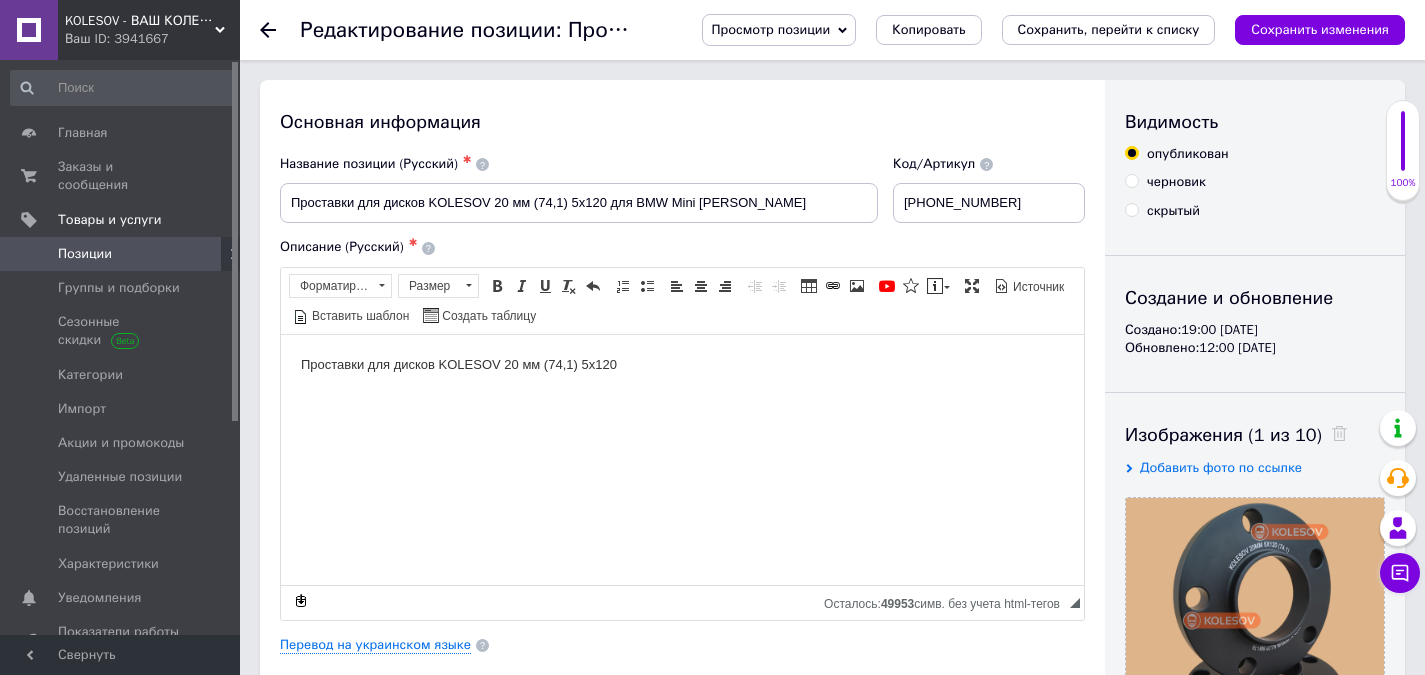 click on "Проставки для дисков KOLESOV 20 мм (74,1) 5х120" at bounding box center (682, 364) 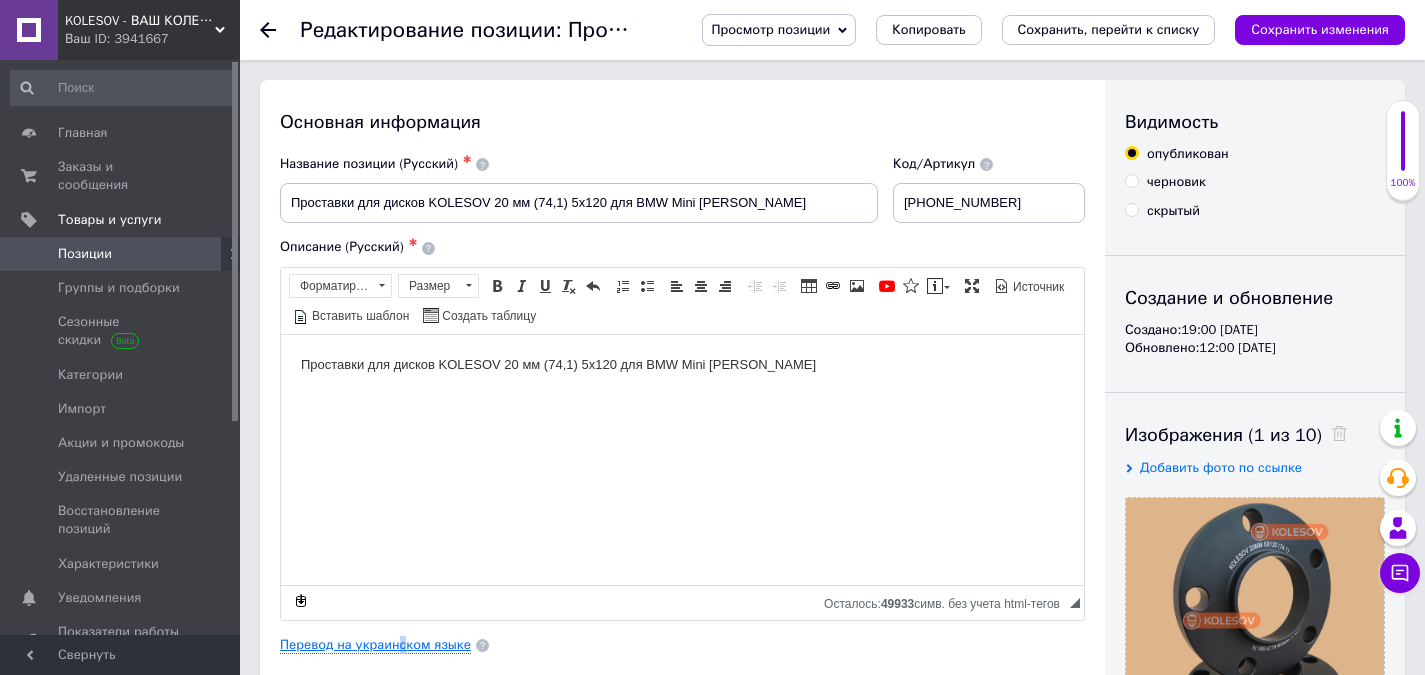click on "Основная информация Название позиции (Русский) ✱ Проставки для дисков KOLESOV 20 мм (74,1) 5х120 для BMW Mini [PERSON_NAME] Код/Артикул [PHONE_NUMBER] Описание (Русский) ✱ Проставки для дисков KOLESOV 20 мм (74,1) 5х120 для BMW Mini [PERSON_NAME] Text Editor, D1ECA776-4E2A-43FE-B3A2-F694563E65EE Панели инструментов редактора Форматирование Форматирование Размер Размер   Полужирный  Комбинация клавиш Ctrl+B   Курсив  Комбинация клавиш Ctrl+I   Подчеркнутый  Комбинация клавиш Ctrl+U   Убрать форматирование   Отменить  Комбинация клавиш Ctrl+Z   Вставить / удалить нумерованный список   Вставить / удалить маркированный список     По центру" at bounding box center (682, 638) 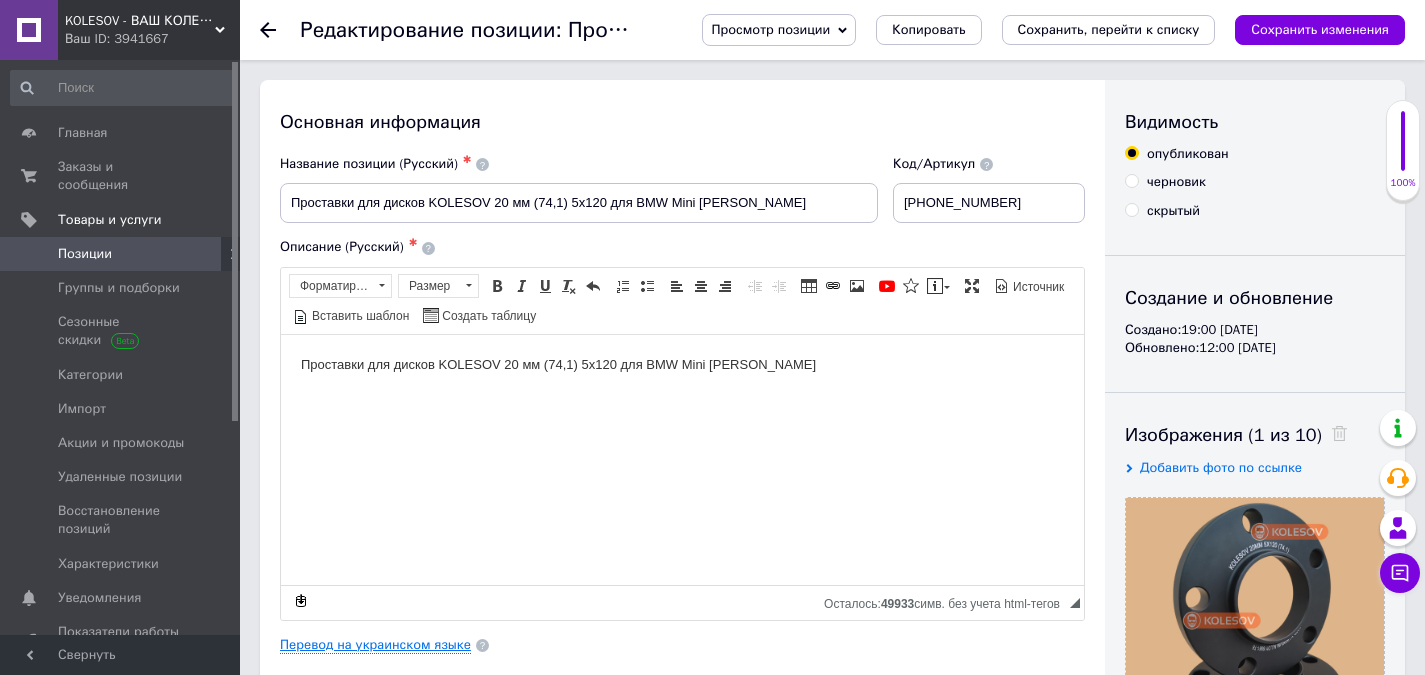 click on "Перевод на украинском языке" at bounding box center (375, 645) 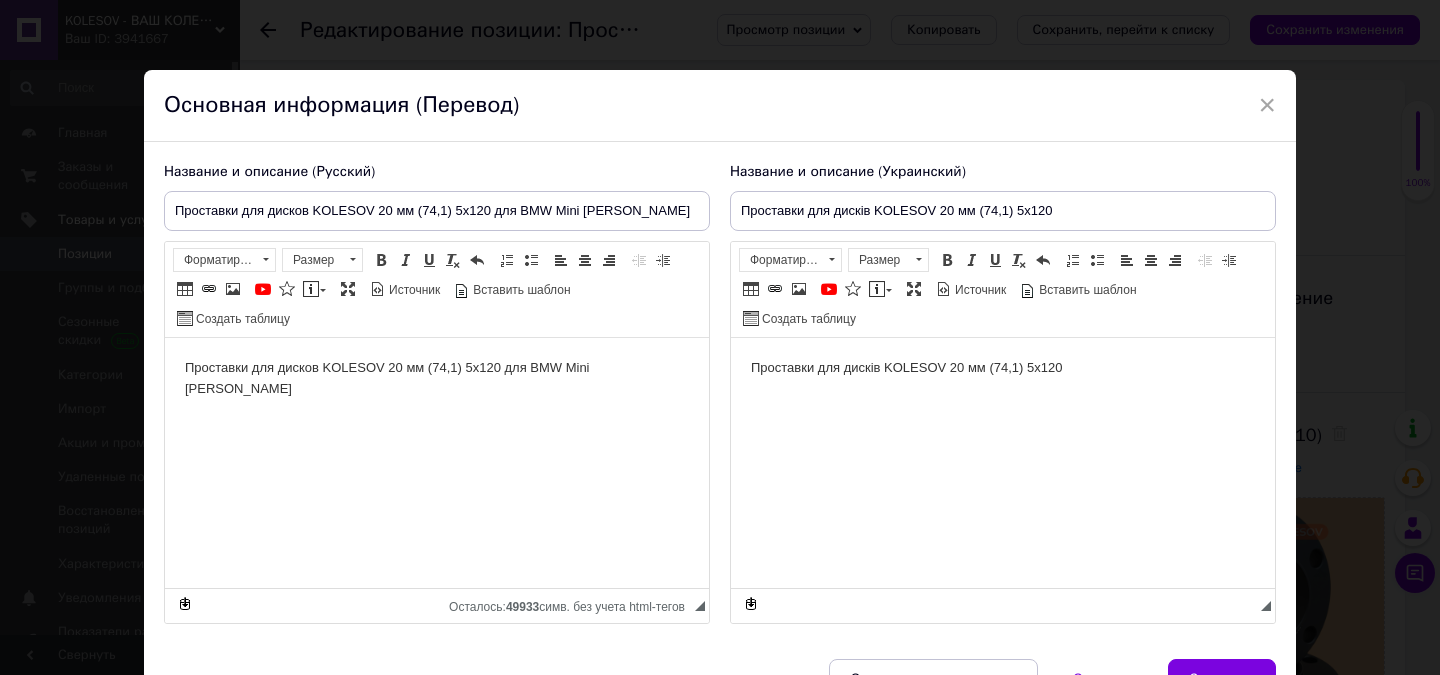 scroll, scrollTop: 0, scrollLeft: 0, axis: both 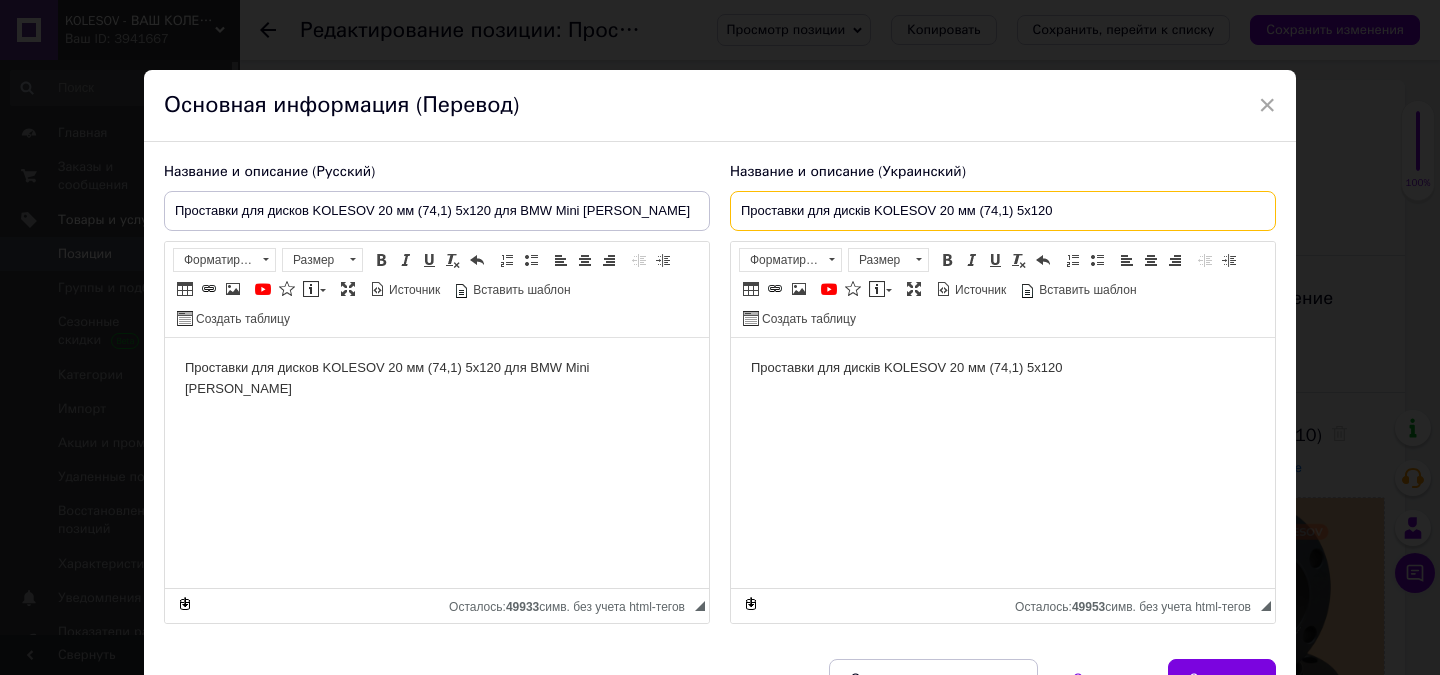 click on "Проставки для дисків KOLESOV 20 мм (74,1) 5х120" at bounding box center (1003, 211) 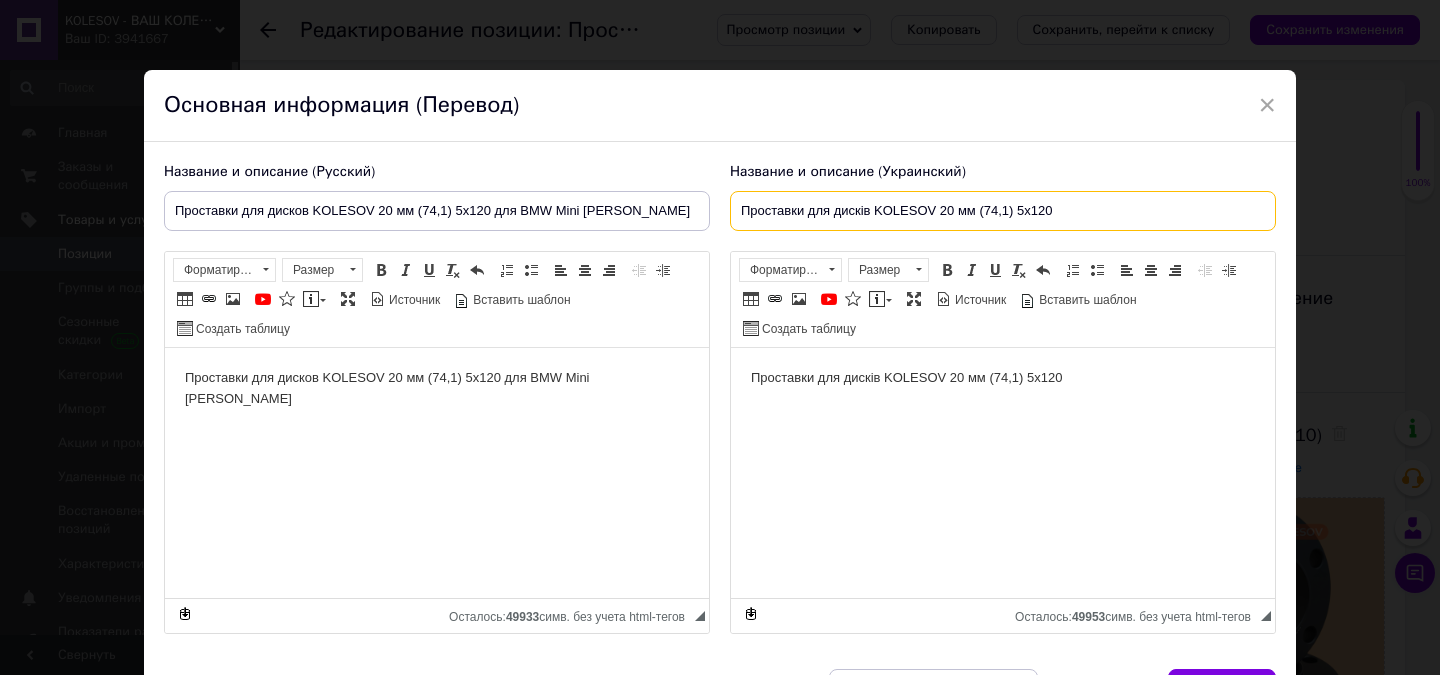 paste on "для BMW Mini [PERSON_NAME]" 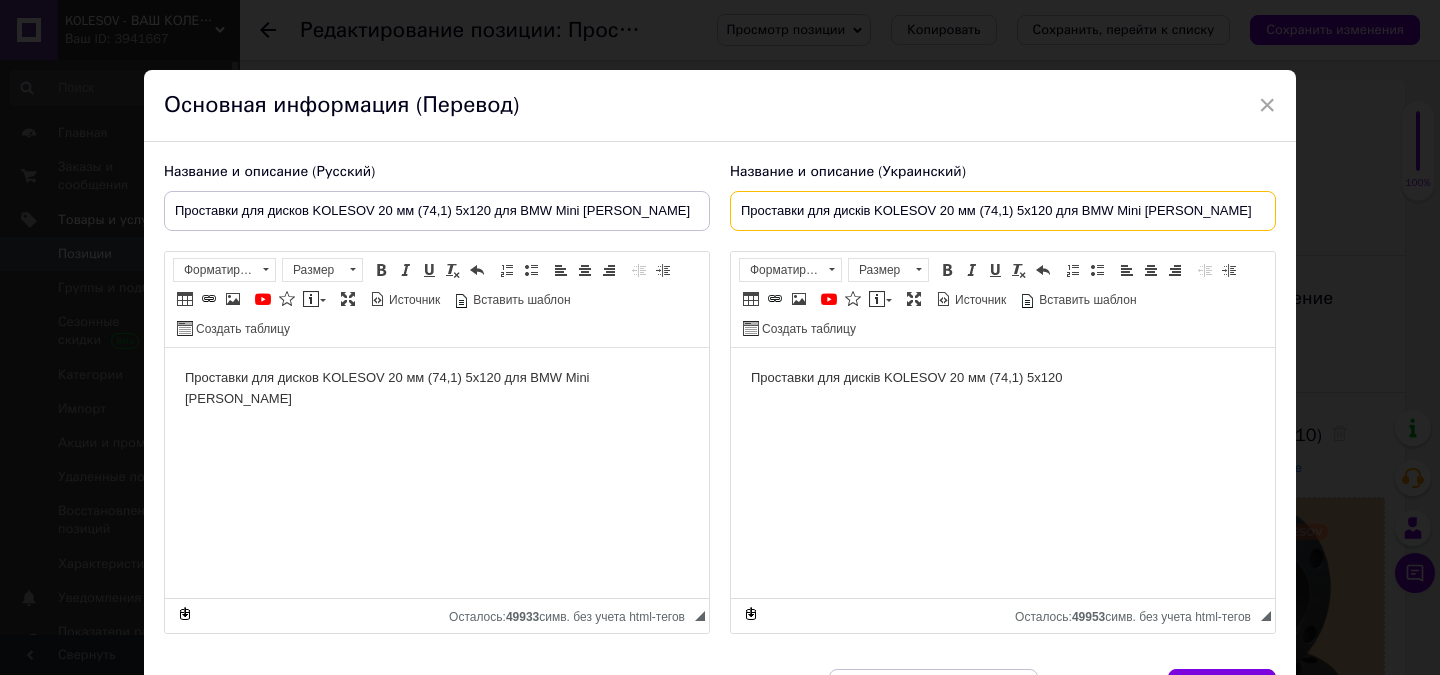 type on "Проставки для дисків KOLESOV 20 мм (74,1) 5х120 для BMW Mini [PERSON_NAME]" 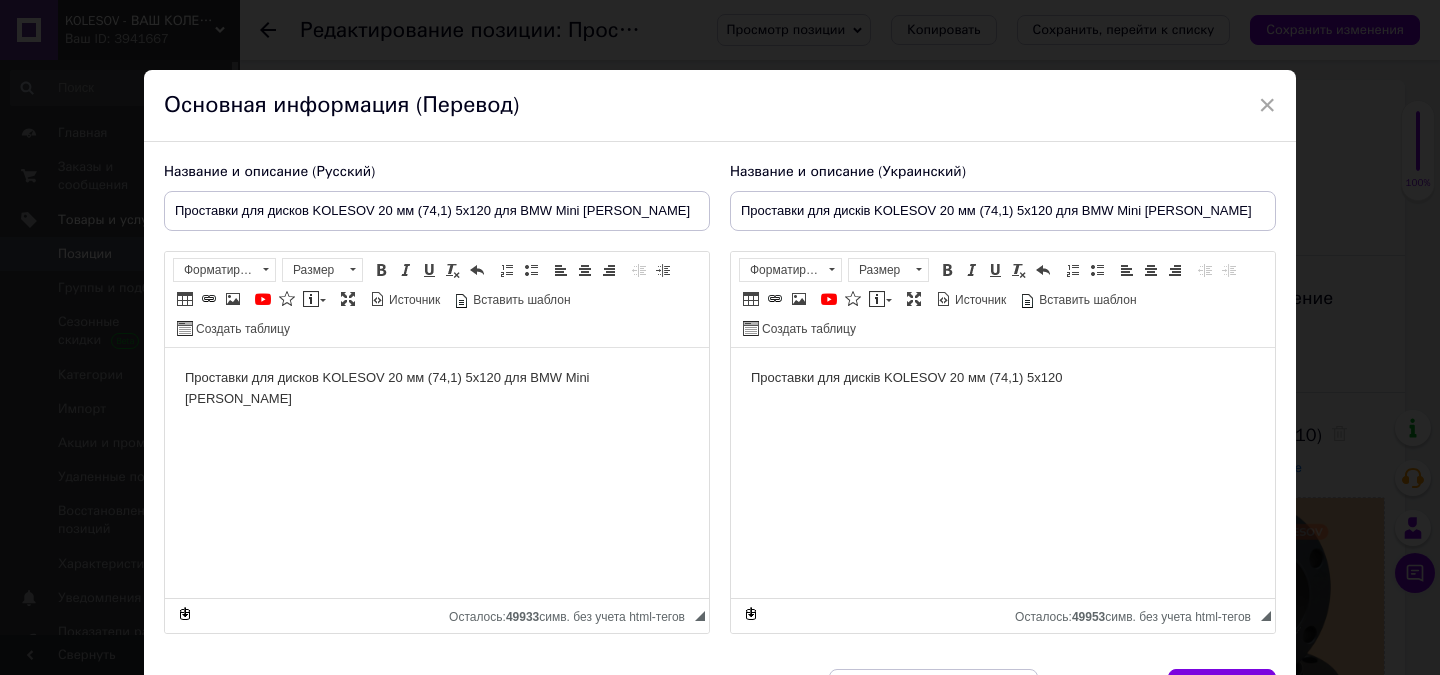 click on "Проставки для дисків KOLESOV 20 мм (74,1) 5х120" at bounding box center [1003, 378] 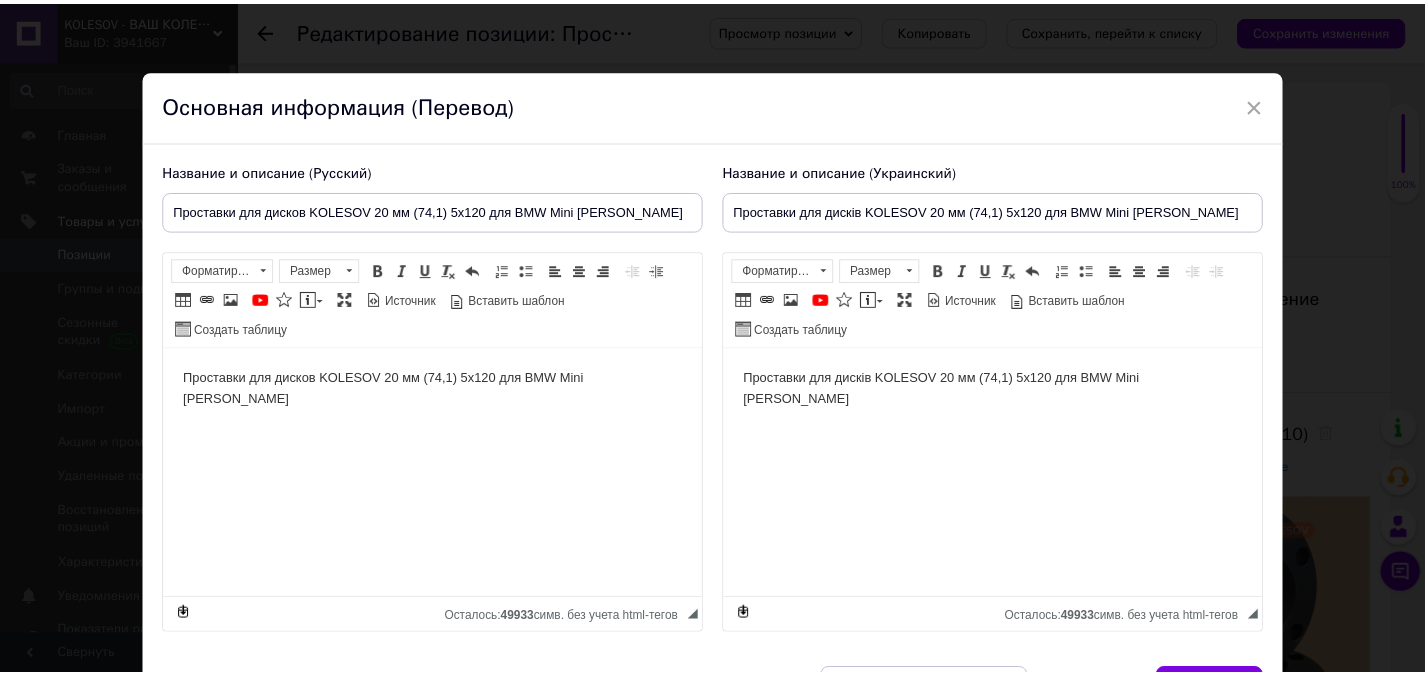 scroll, scrollTop: 124, scrollLeft: 0, axis: vertical 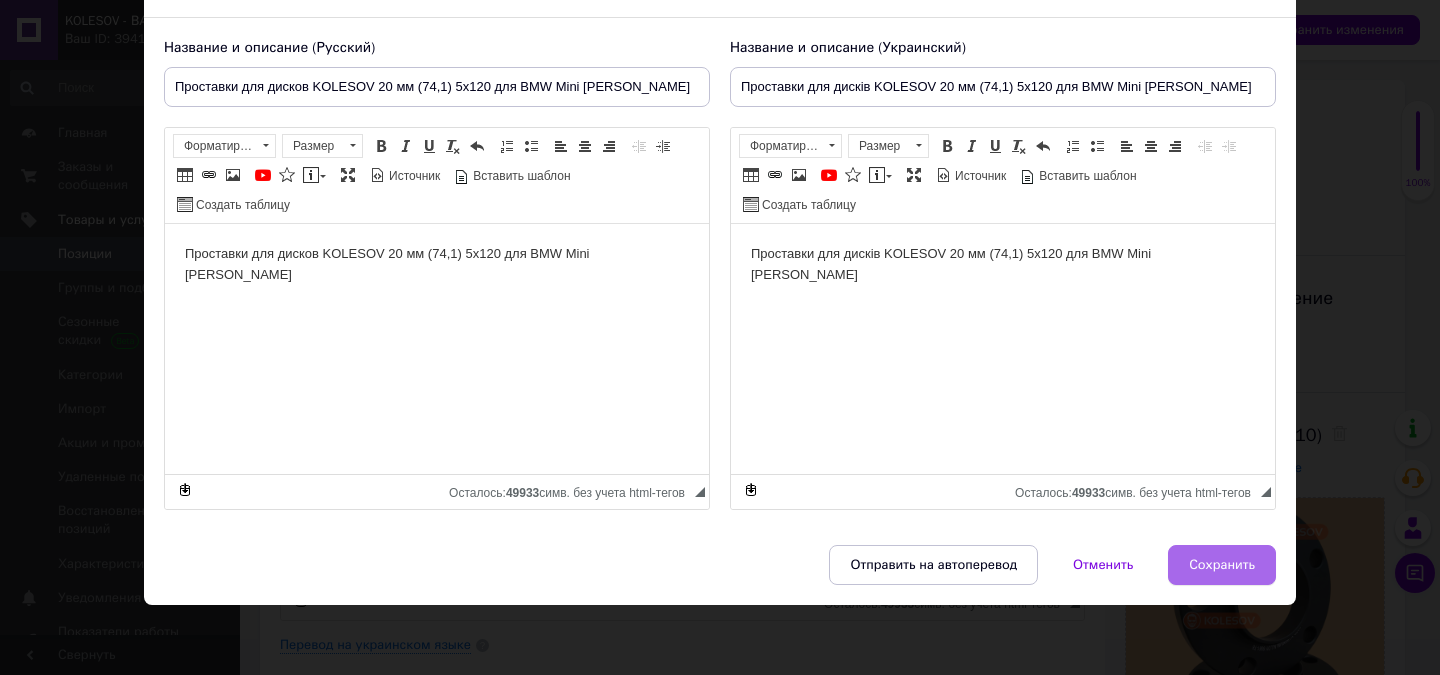 click on "Сохранить" at bounding box center (1222, 565) 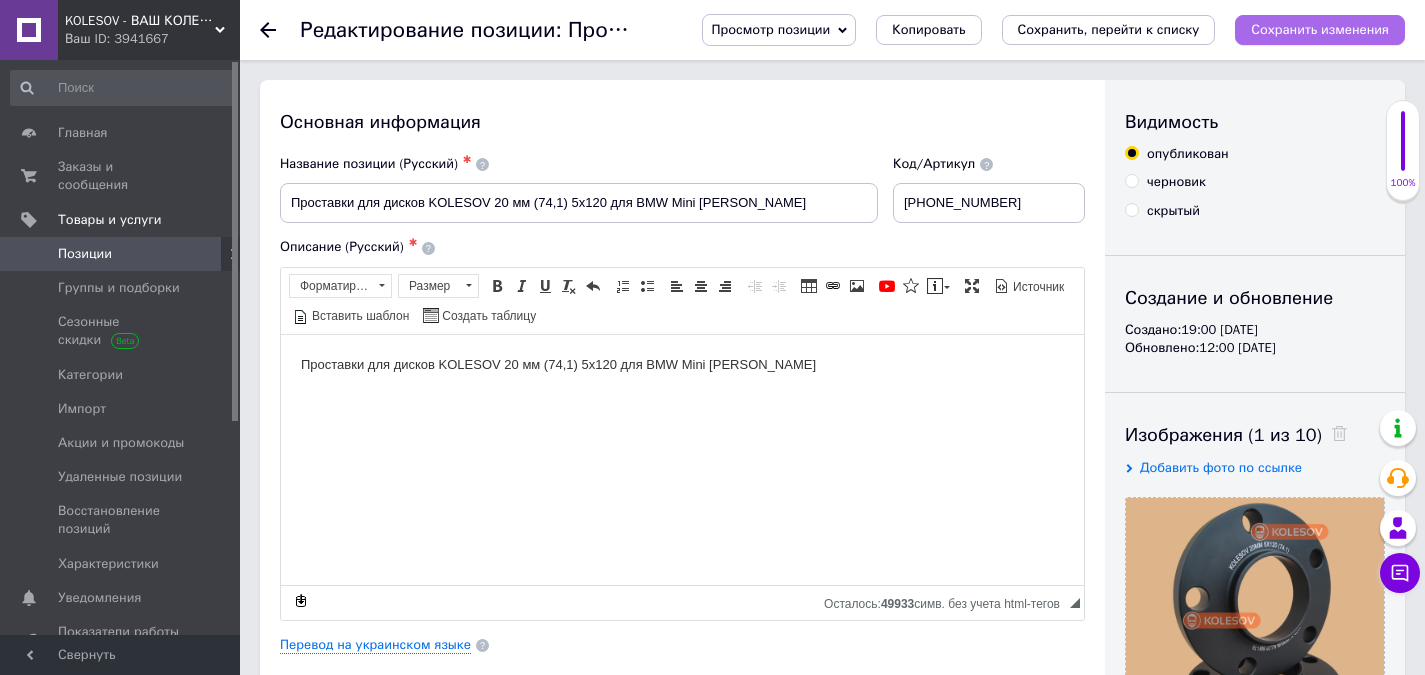 click on "Сохранить изменения" at bounding box center (1320, 29) 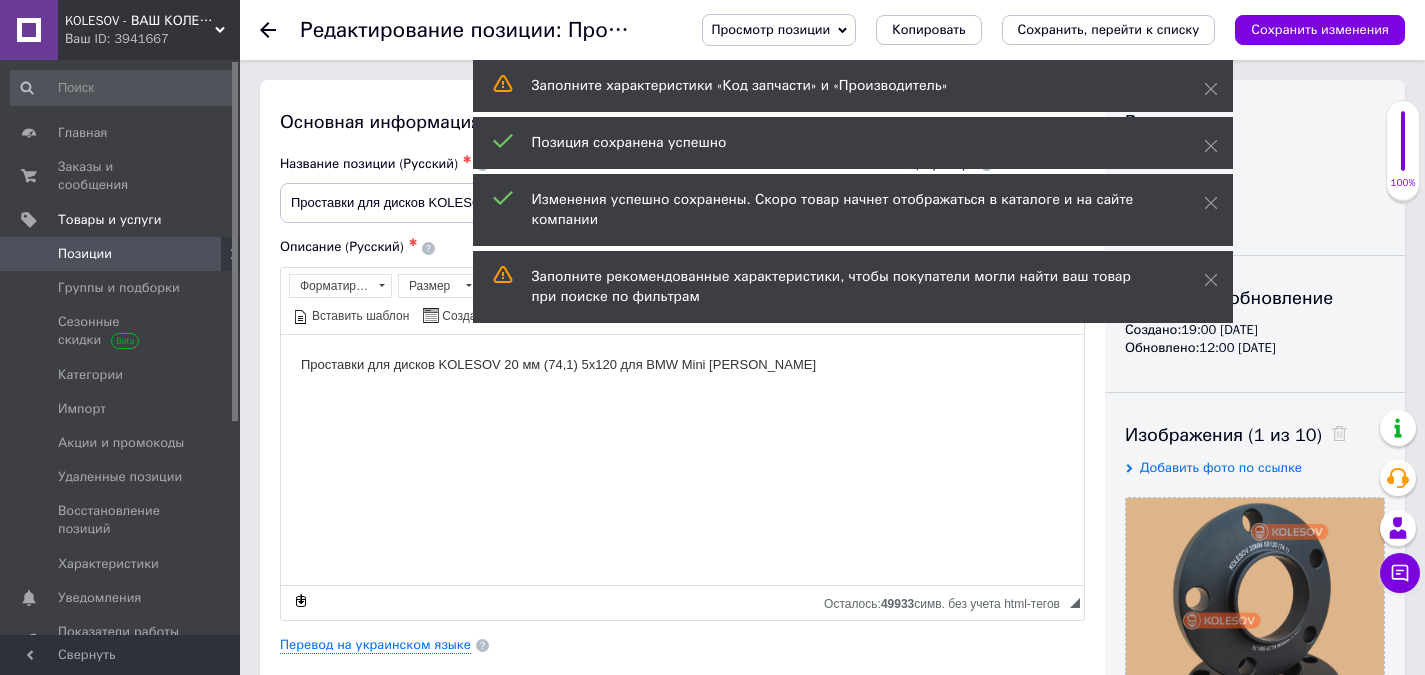 click 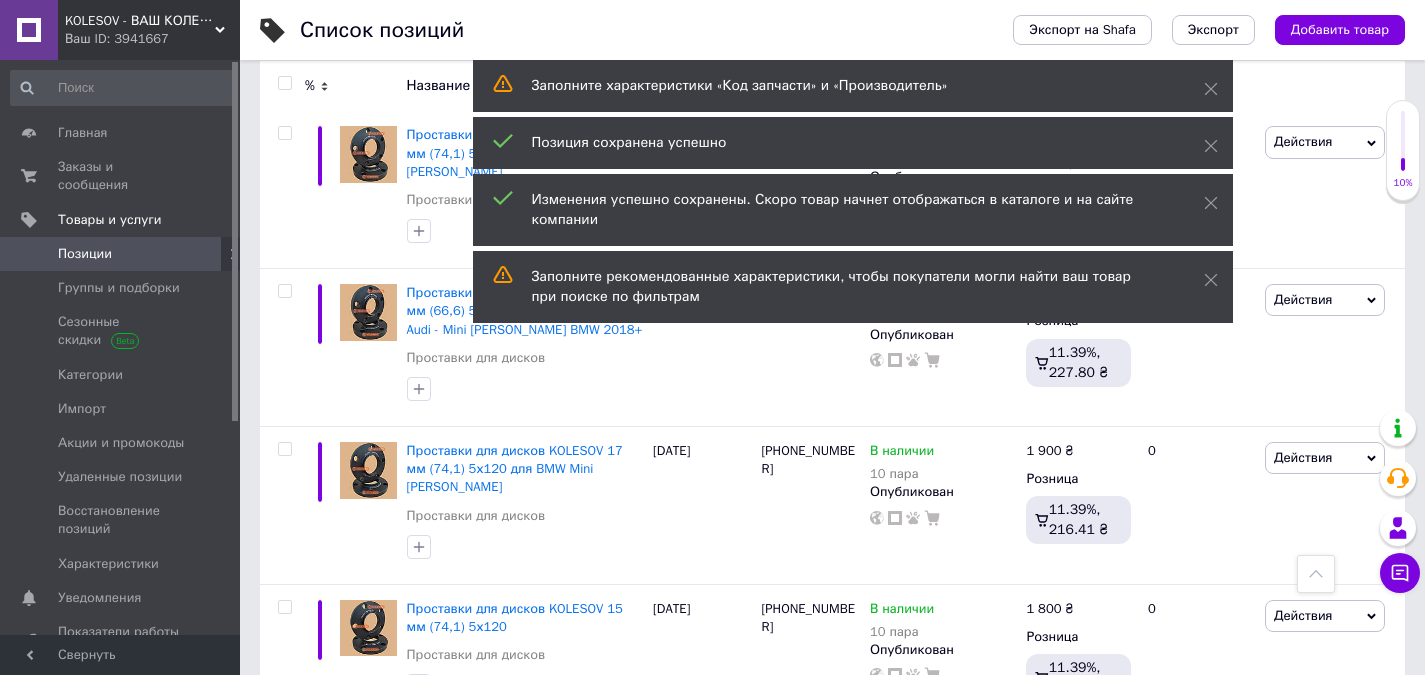 scroll, scrollTop: 1500, scrollLeft: 0, axis: vertical 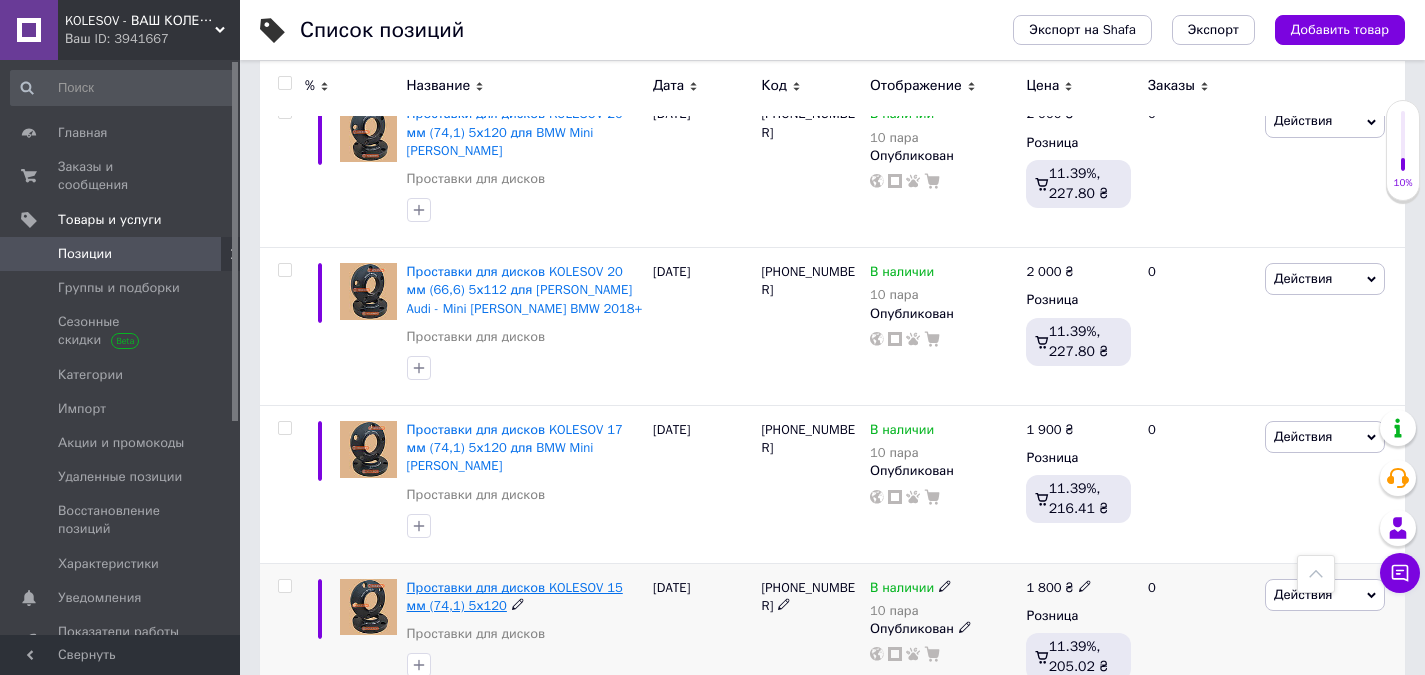 click on "Проставки для дисков KOLESOV 15 мм (74,1) 5х120" at bounding box center (515, 596) 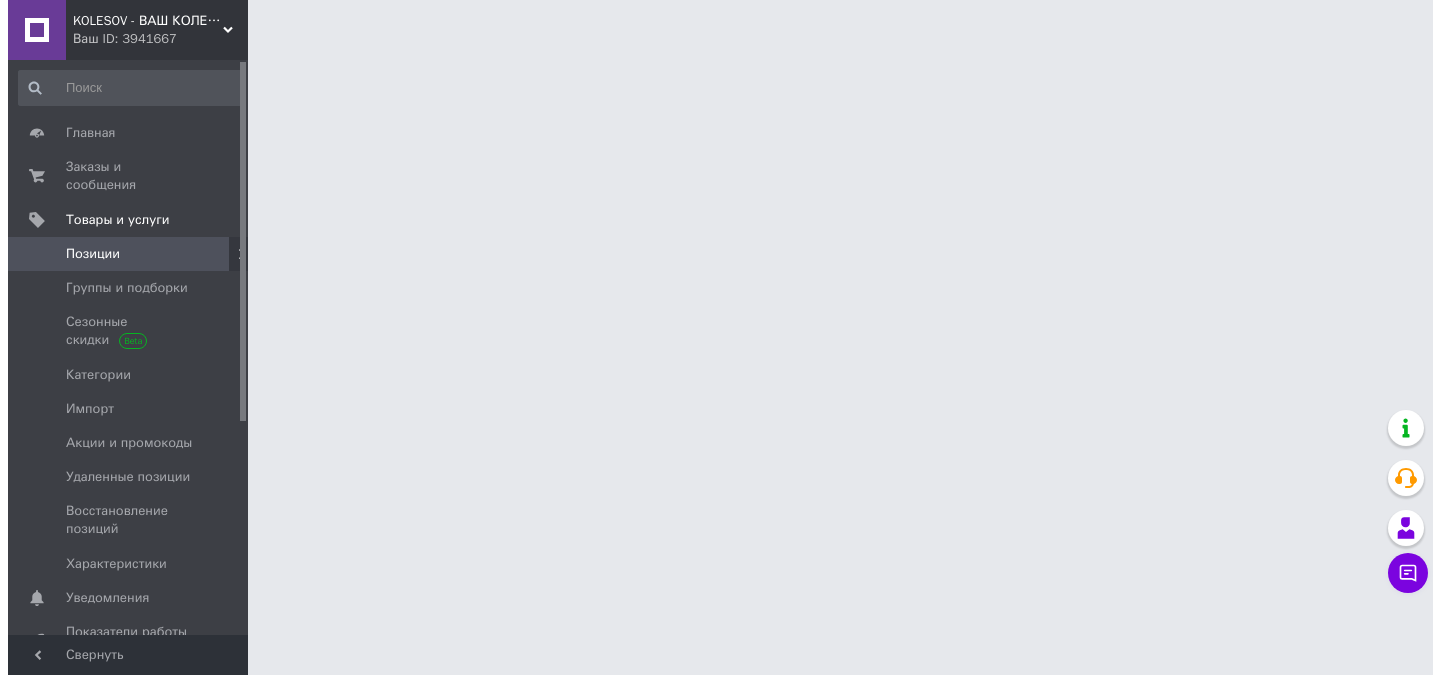 scroll, scrollTop: 0, scrollLeft: 0, axis: both 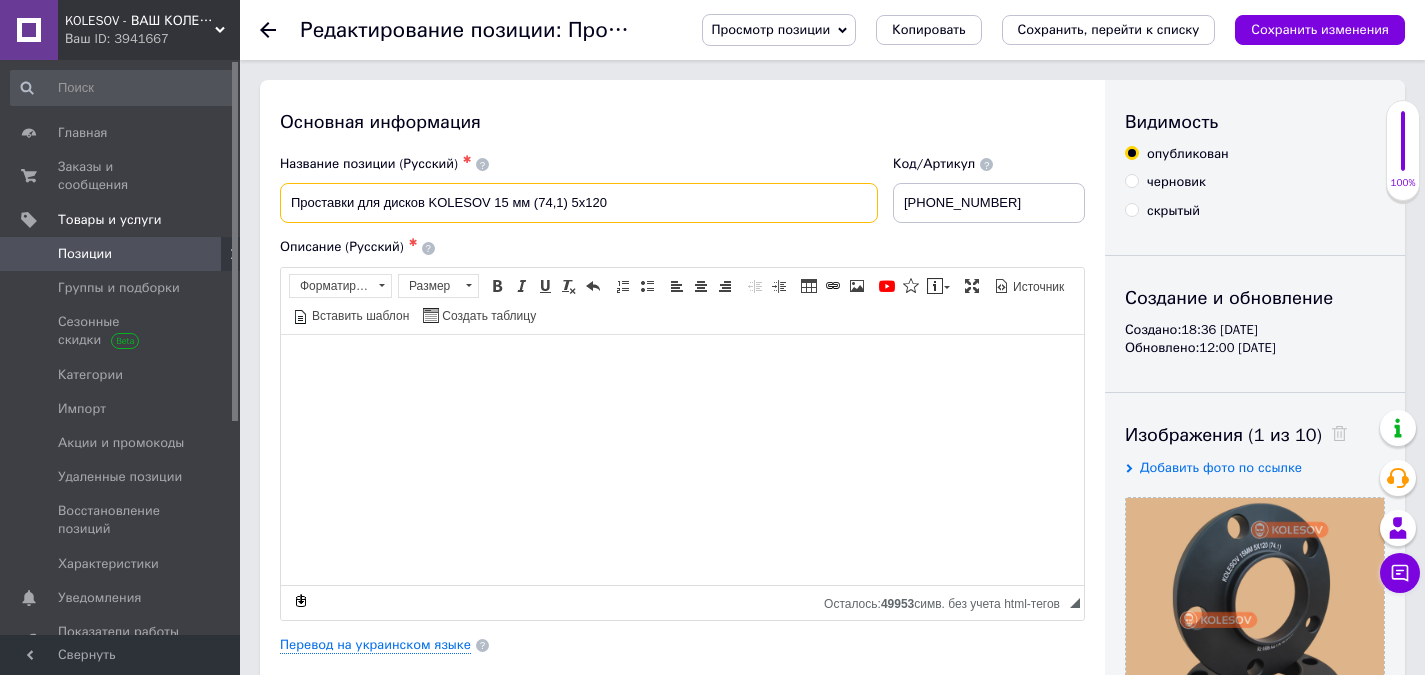 click on "Проставки для дисков KOLESOV 15 мм (74,1) 5х120" at bounding box center [579, 203] 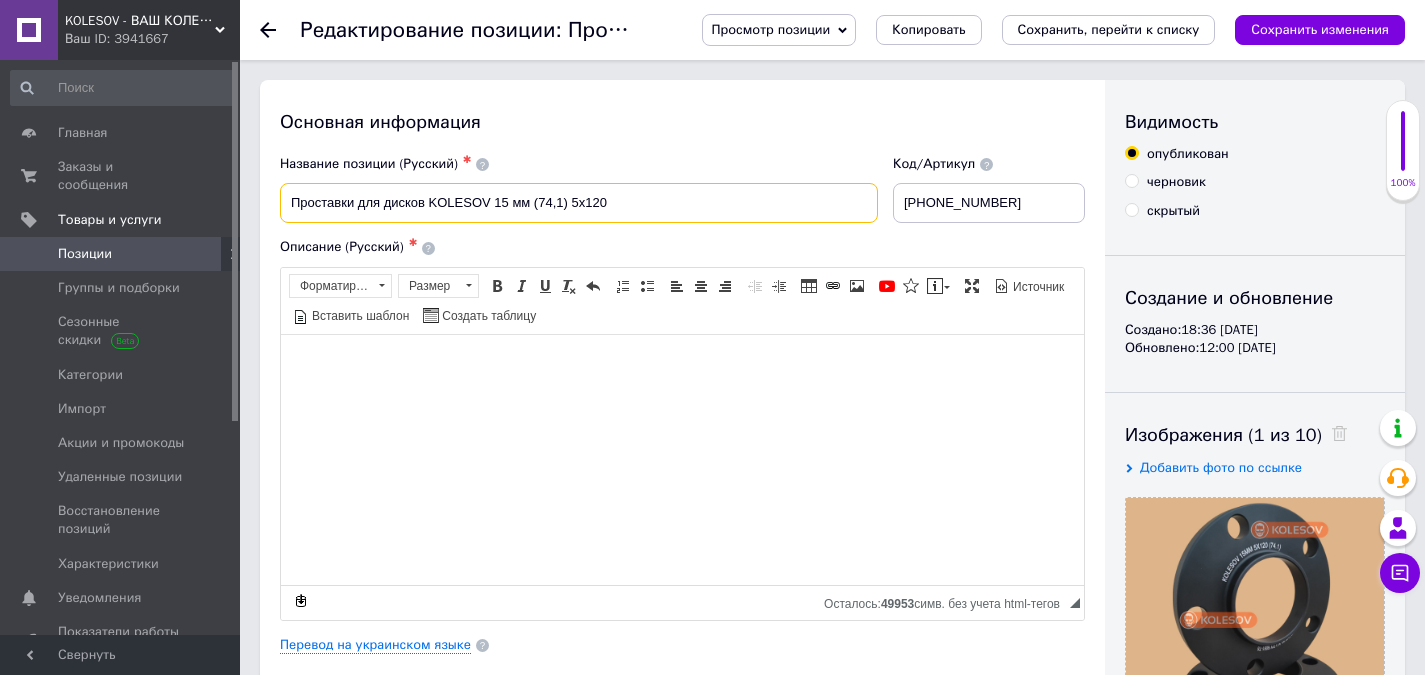 paste on "для BMW Mini [PERSON_NAME]" 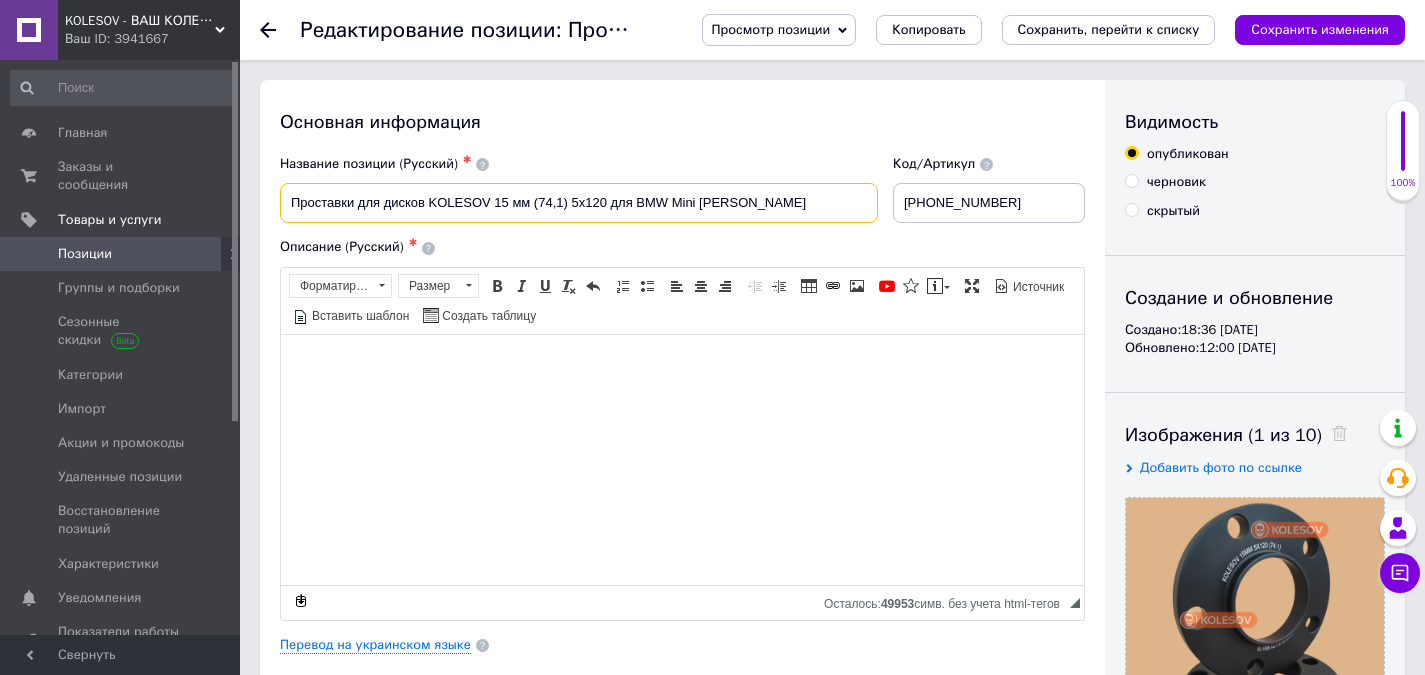 type on "Проставки для дисков KOLESOV 15 мм (74,1) 5х120 для BMW Mini [PERSON_NAME]" 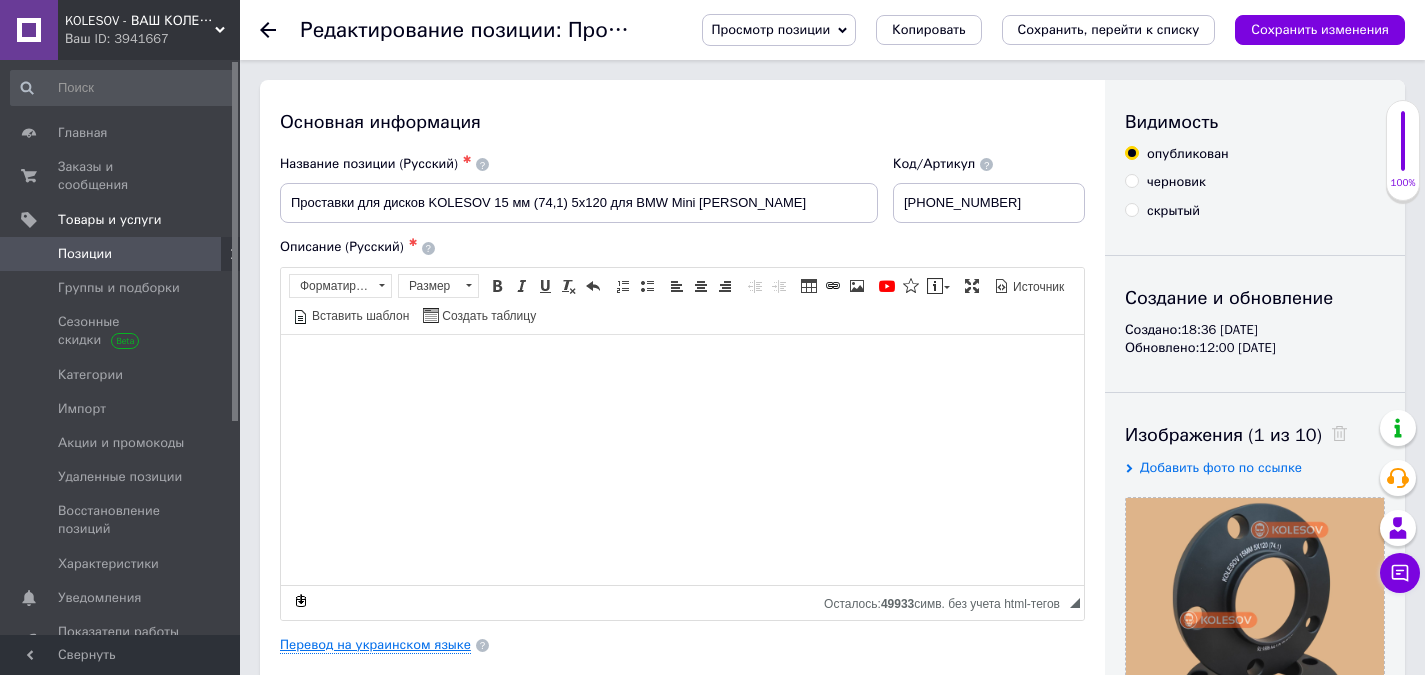 click on "Перевод на украинском языке" at bounding box center [375, 645] 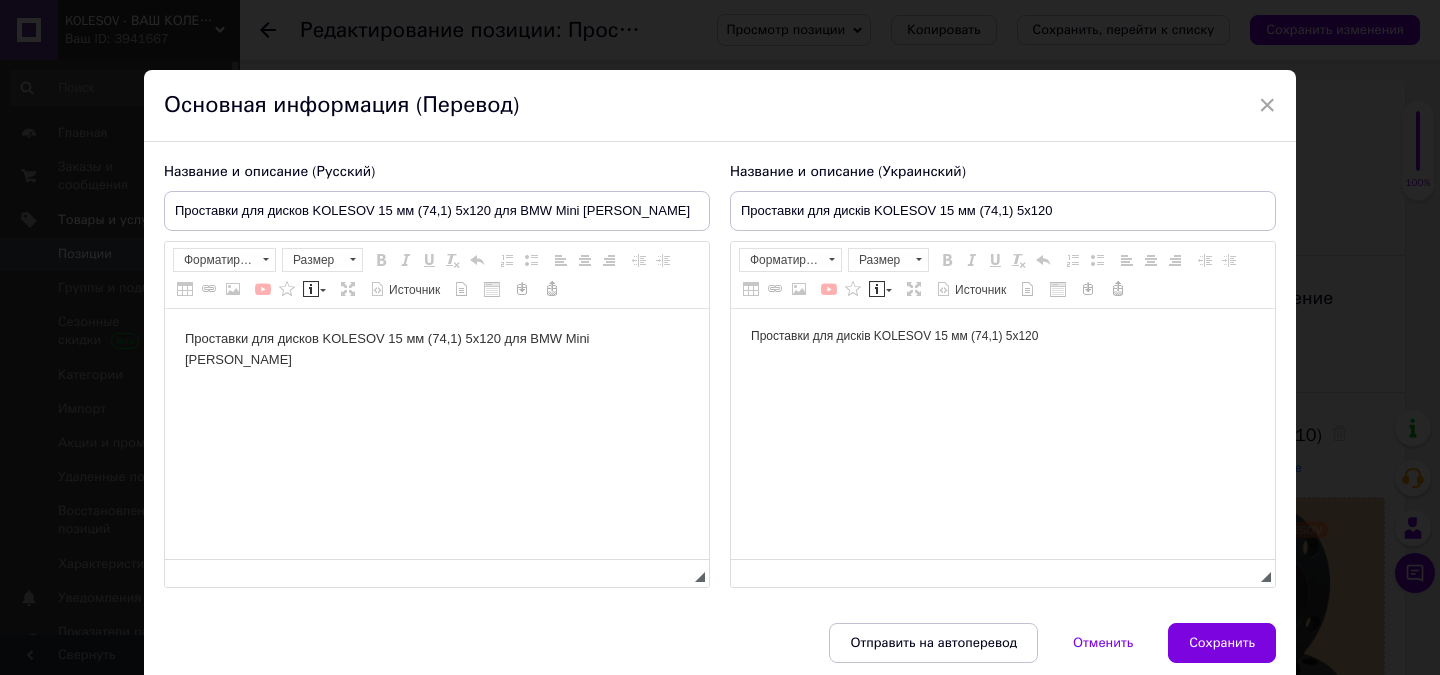 scroll, scrollTop: 0, scrollLeft: 0, axis: both 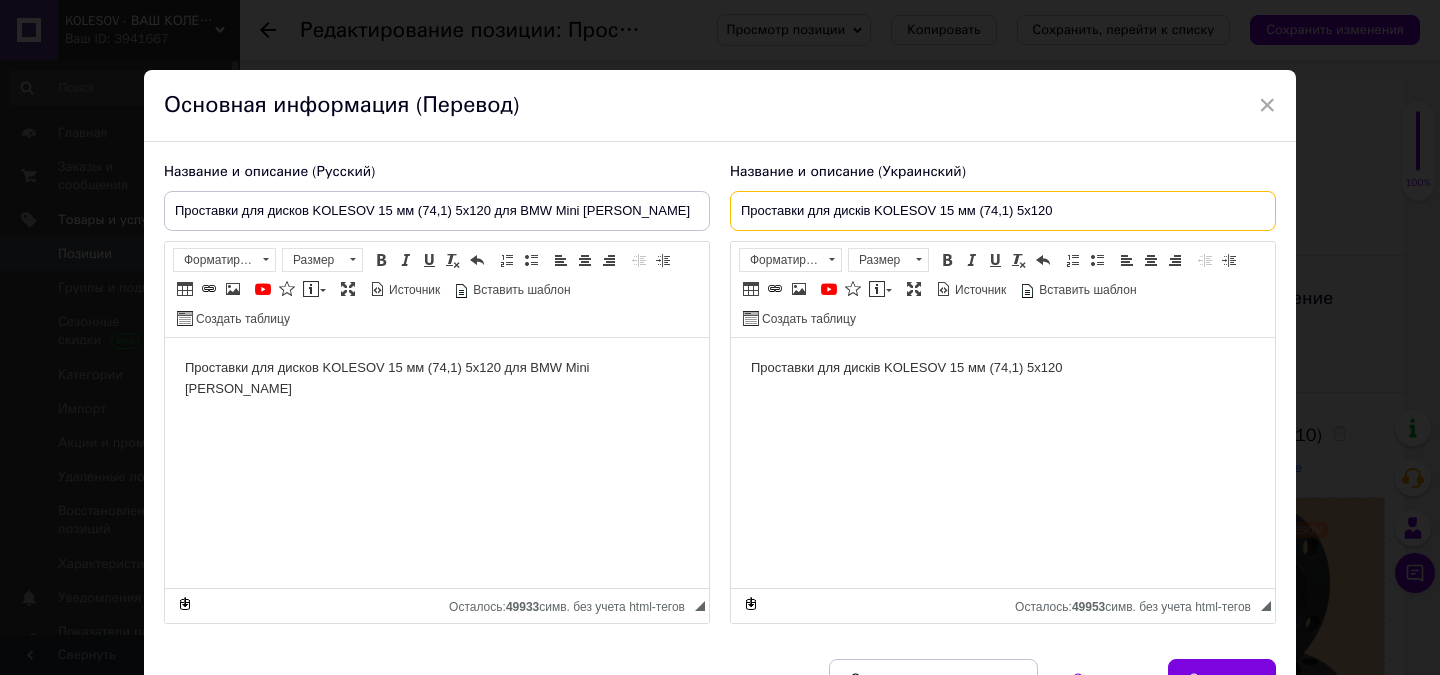 click on "Проставки для дисків KOLESOV 15 мм (74,1) 5х120" at bounding box center (1003, 211) 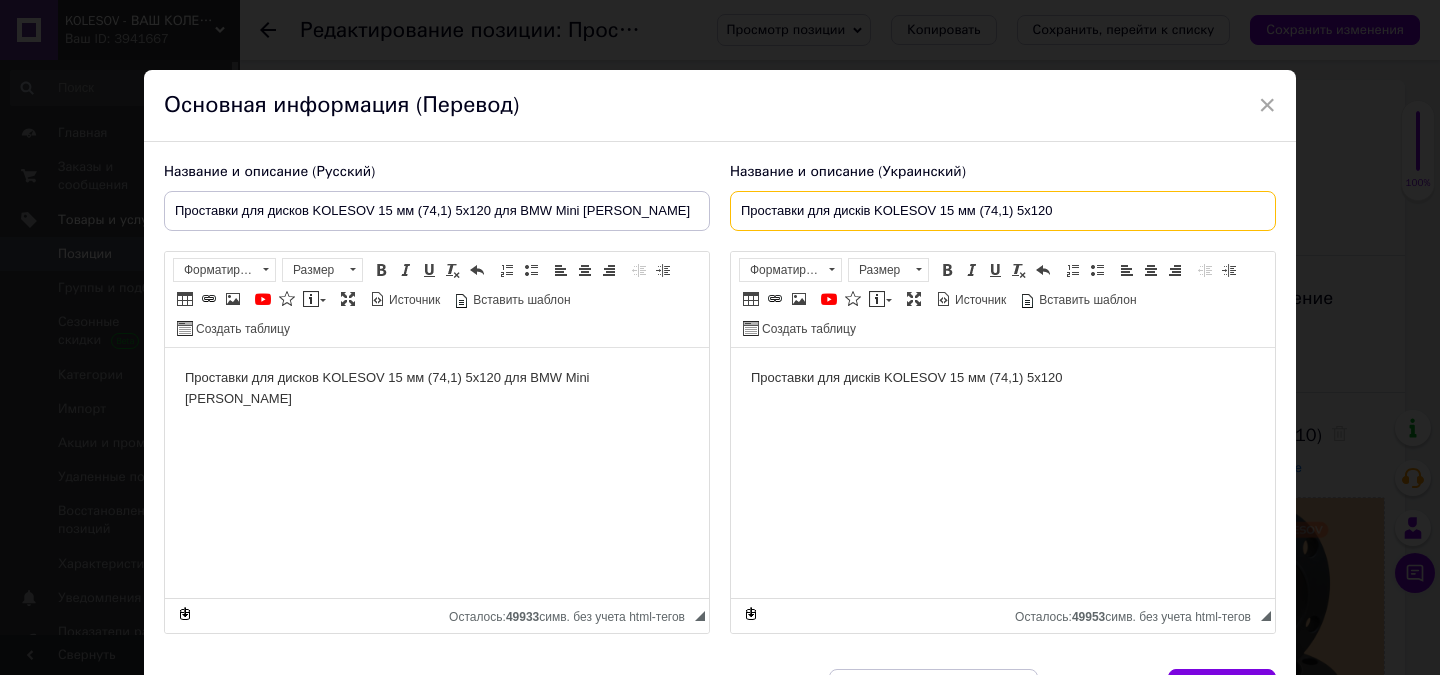 paste on "для BMW Mini [PERSON_NAME]" 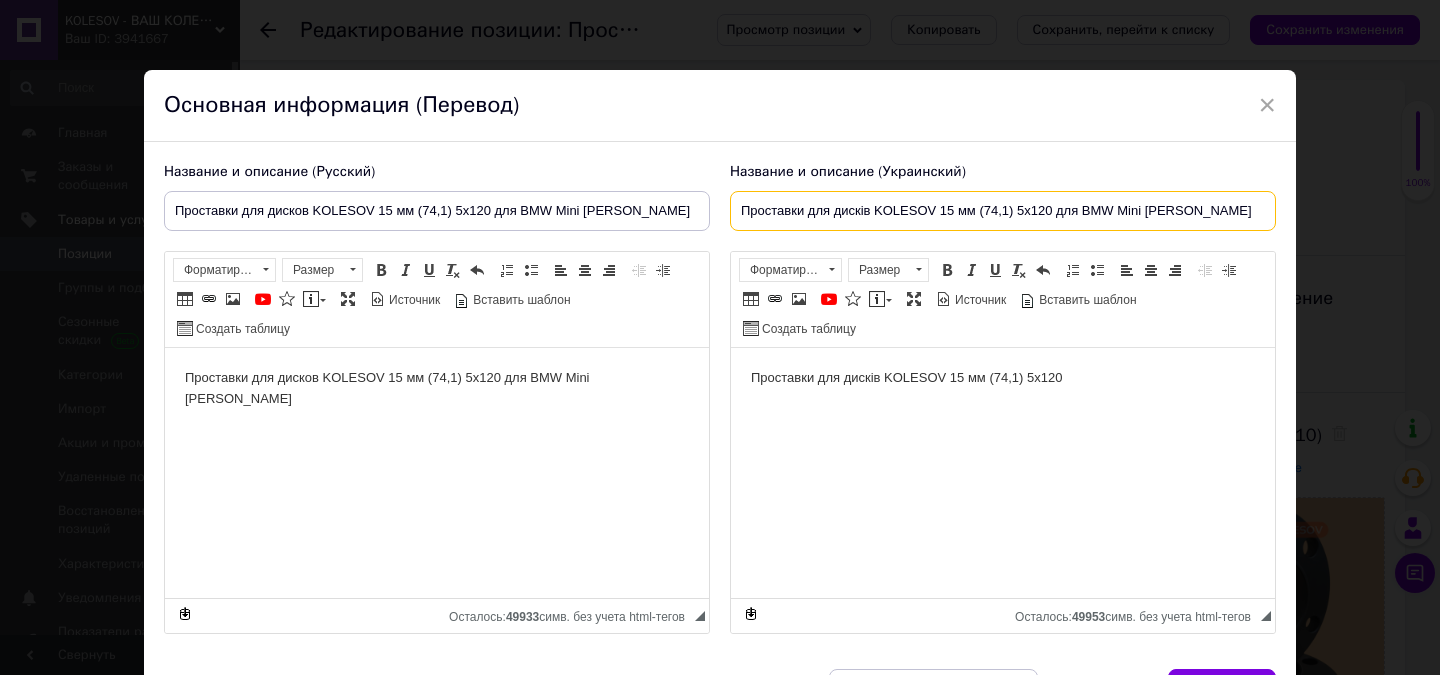 type on "Проставки для дисків KOLESOV 15 мм (74,1) 5х120 для BMW Mini [PERSON_NAME]" 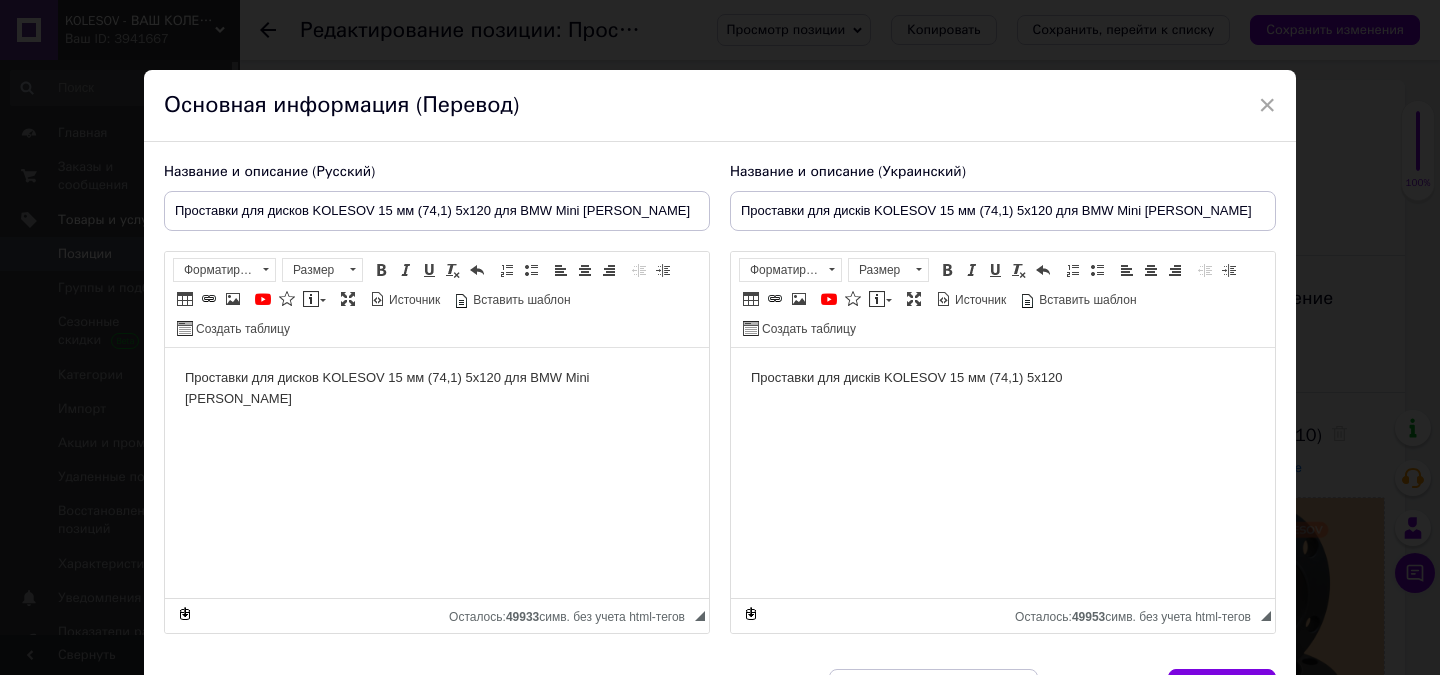 click on "Проставки для дисків KOLESOV 15 мм (74,1) 5х120" at bounding box center [1003, 378] 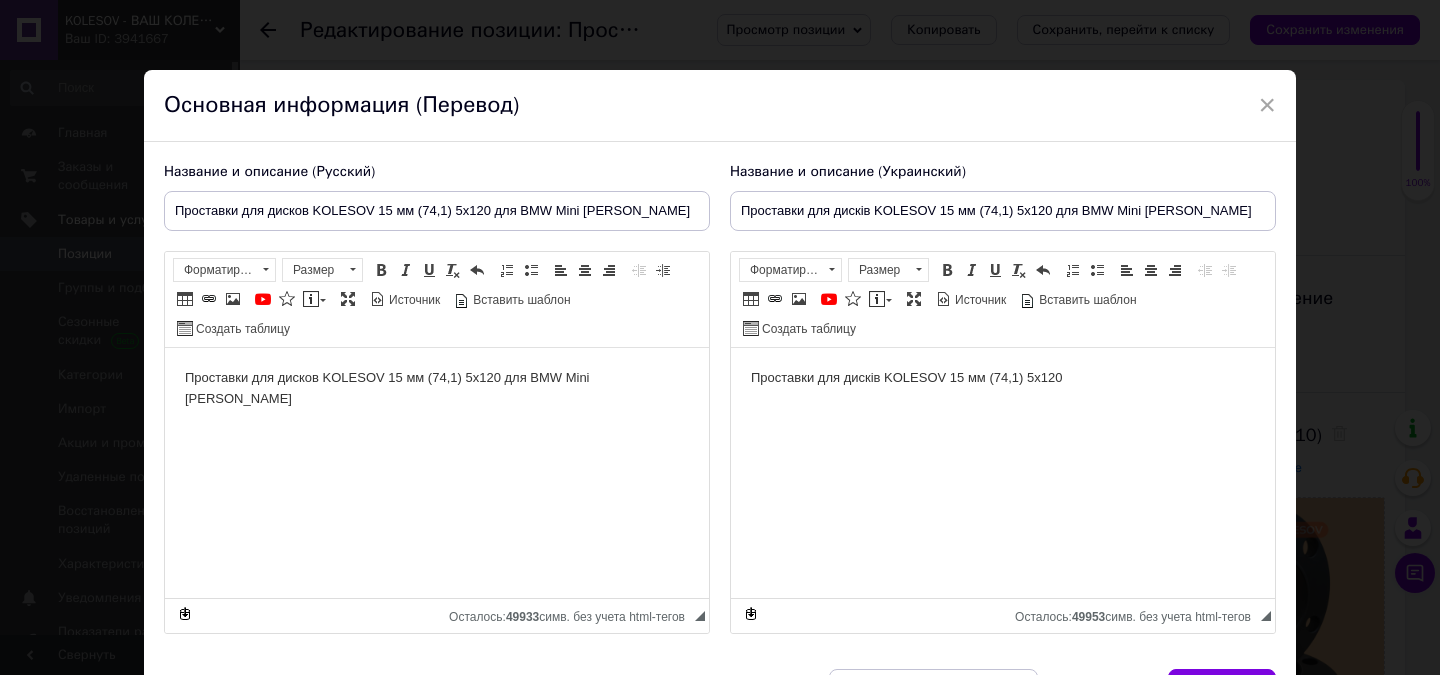 type 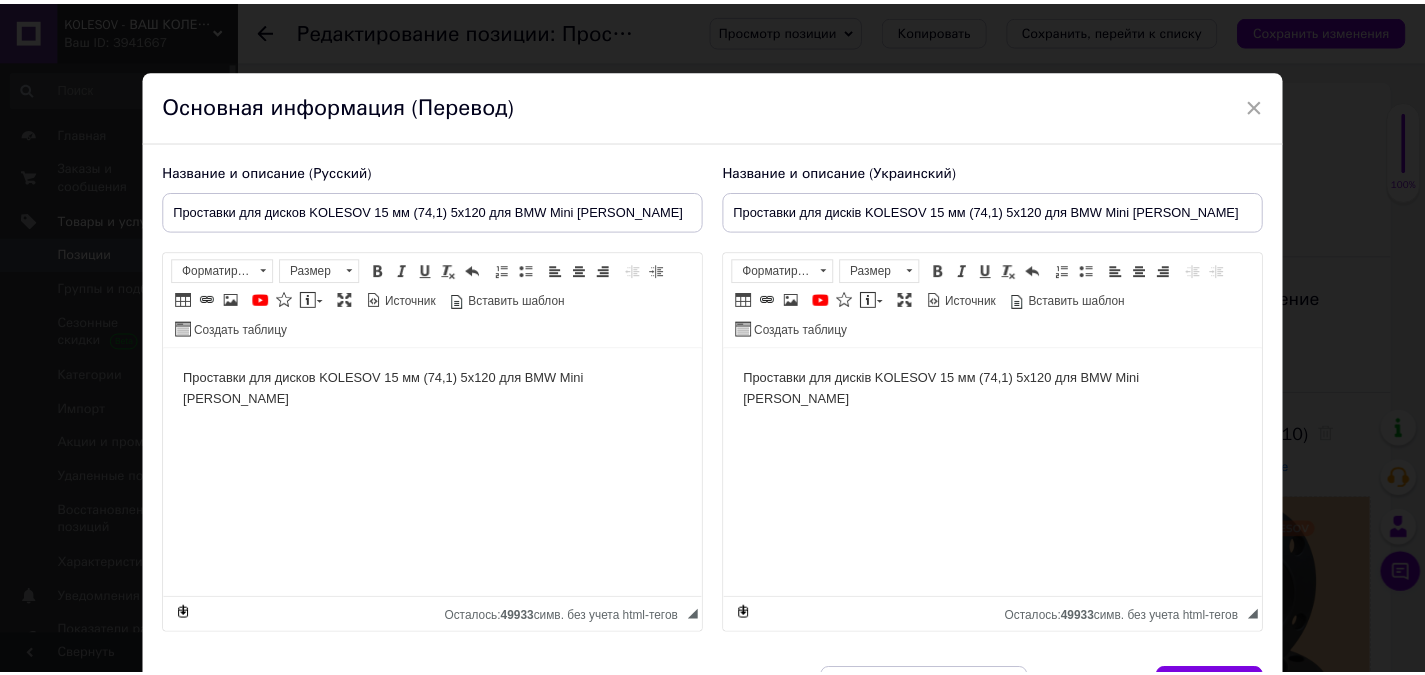 scroll, scrollTop: 124, scrollLeft: 0, axis: vertical 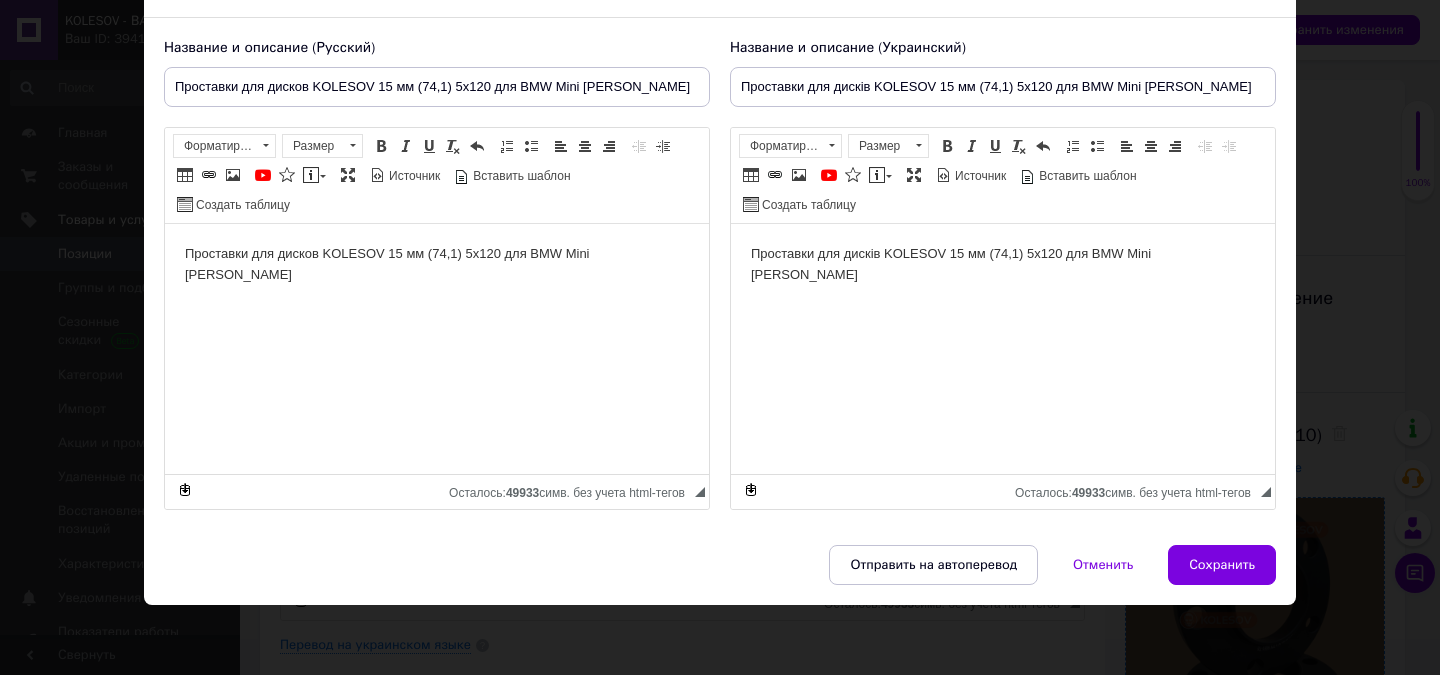 click on "Сохранить" at bounding box center [1222, 565] 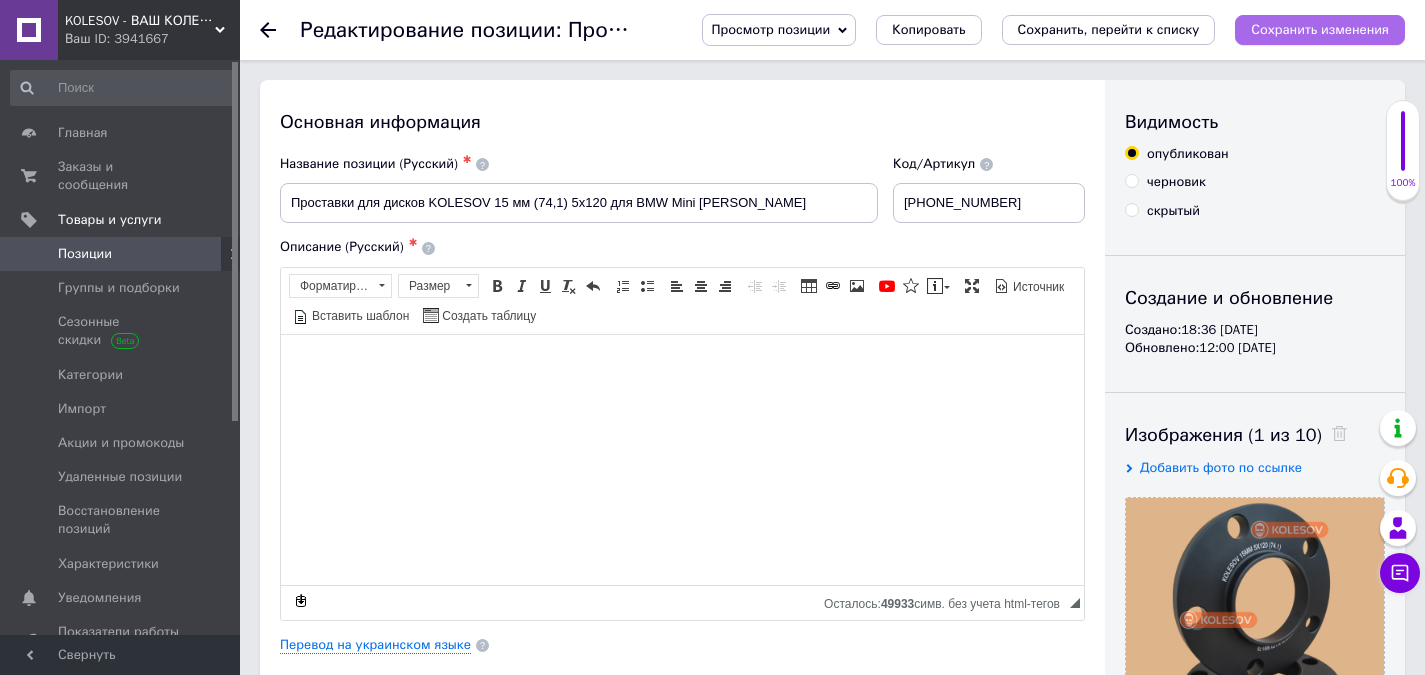 click on "Сохранить изменения" at bounding box center (1320, 29) 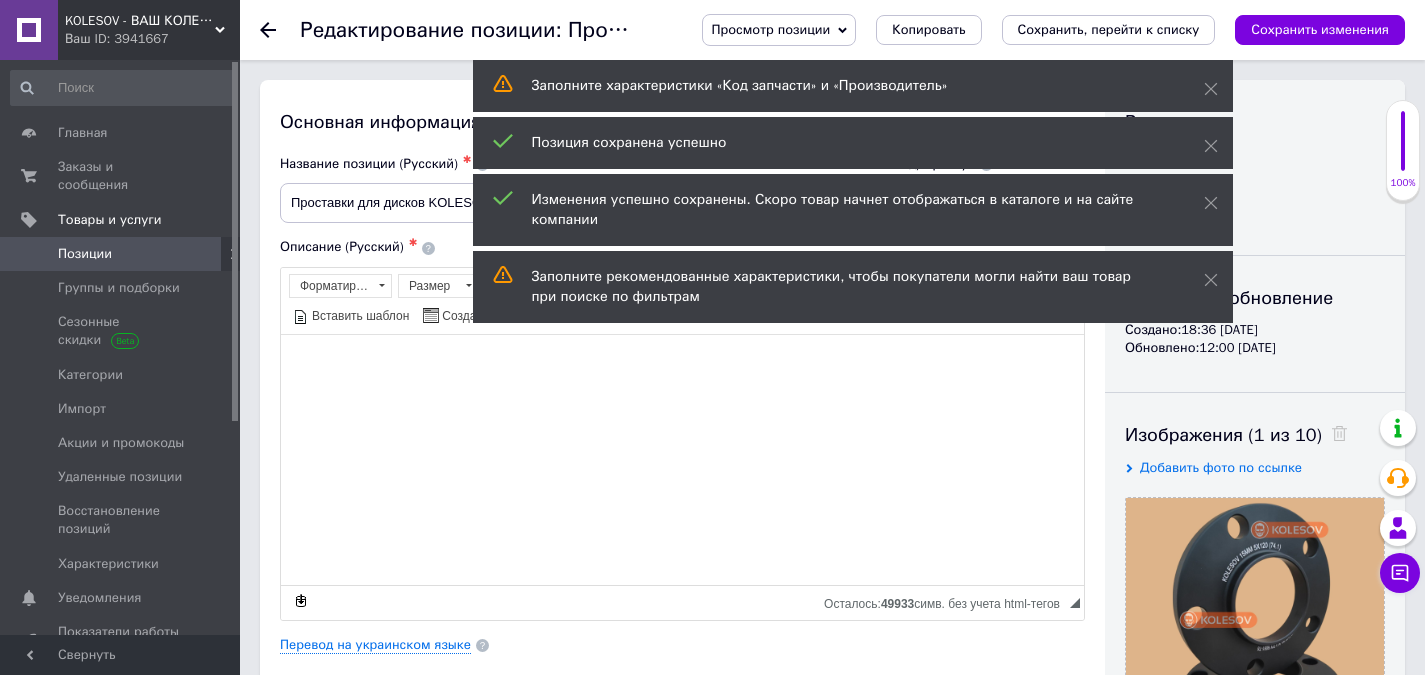 scroll, scrollTop: 300, scrollLeft: 0, axis: vertical 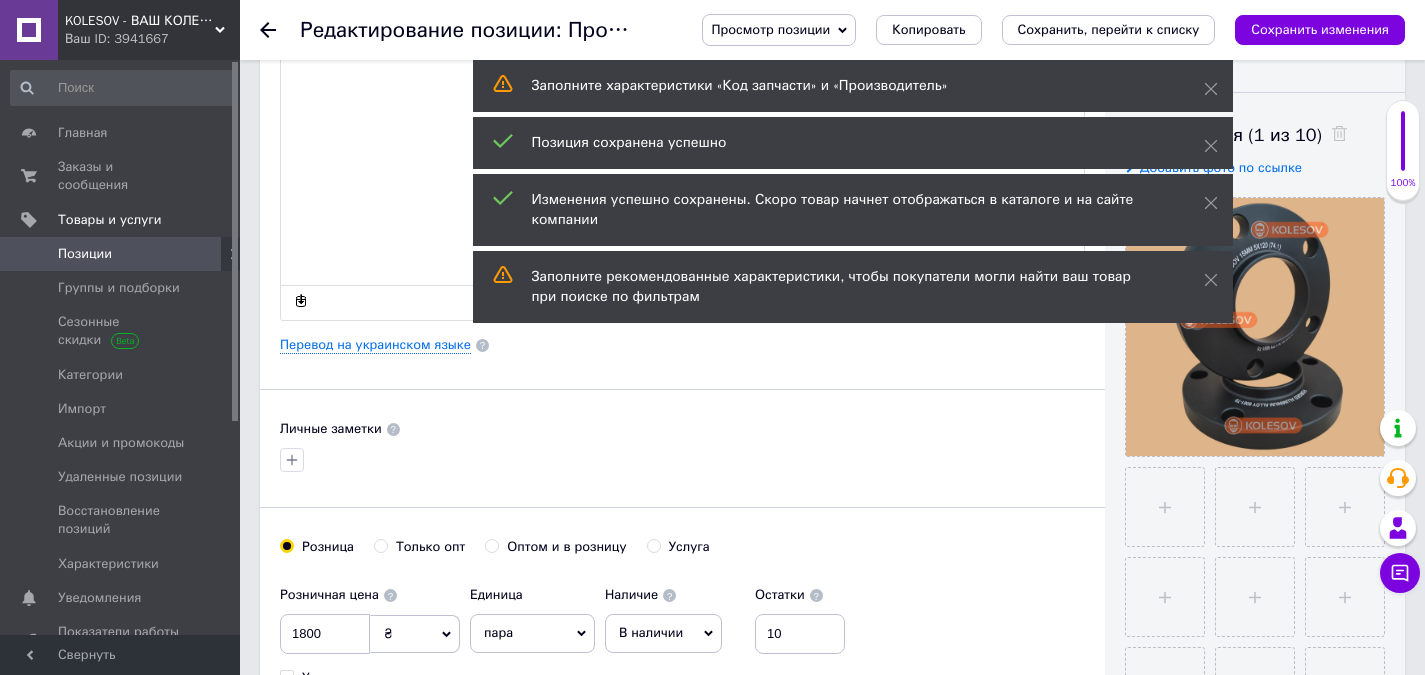 click 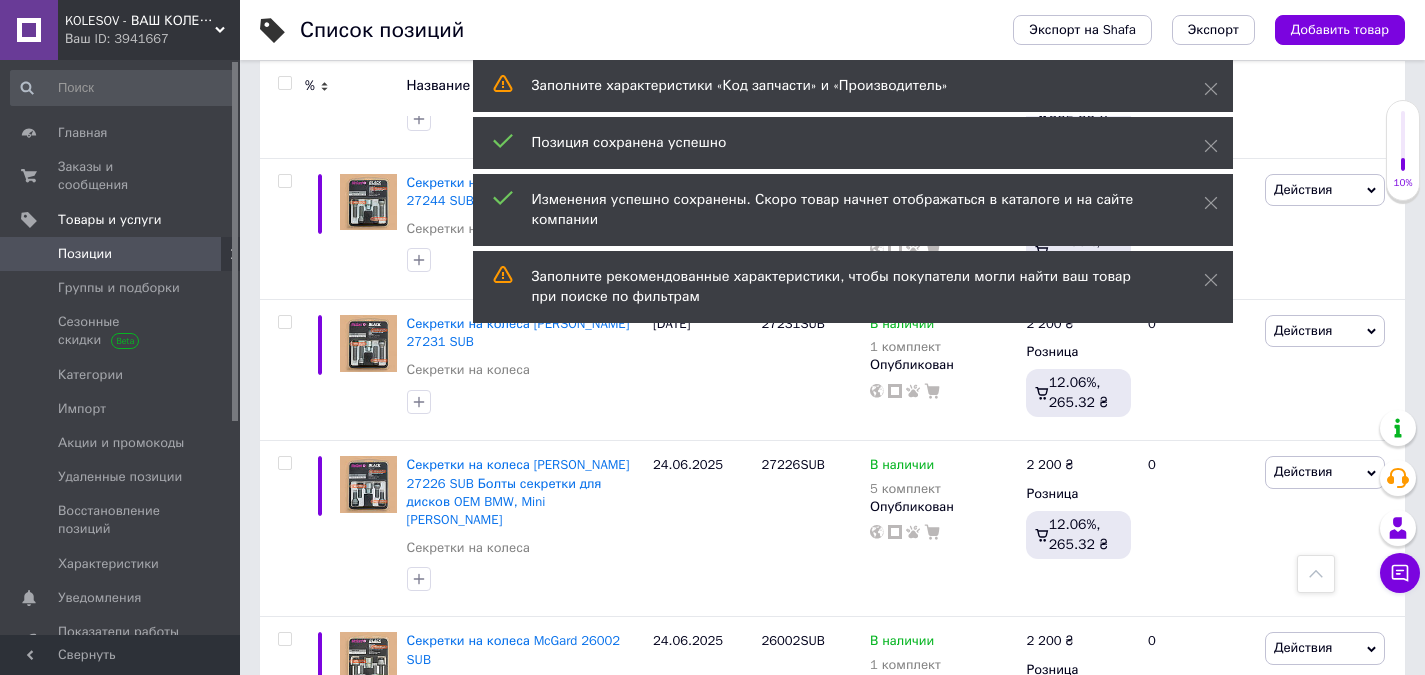 scroll, scrollTop: 2797, scrollLeft: 0, axis: vertical 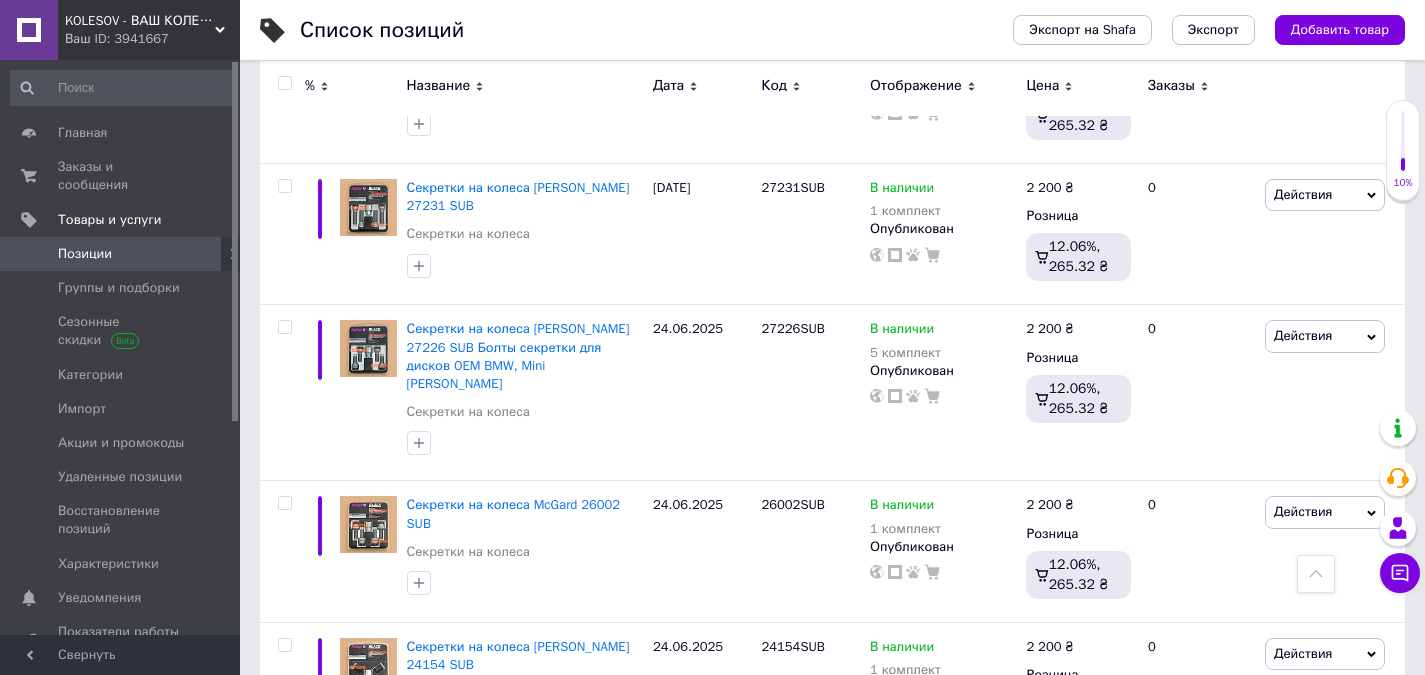 click on "3" at bounding box center (372, 804) 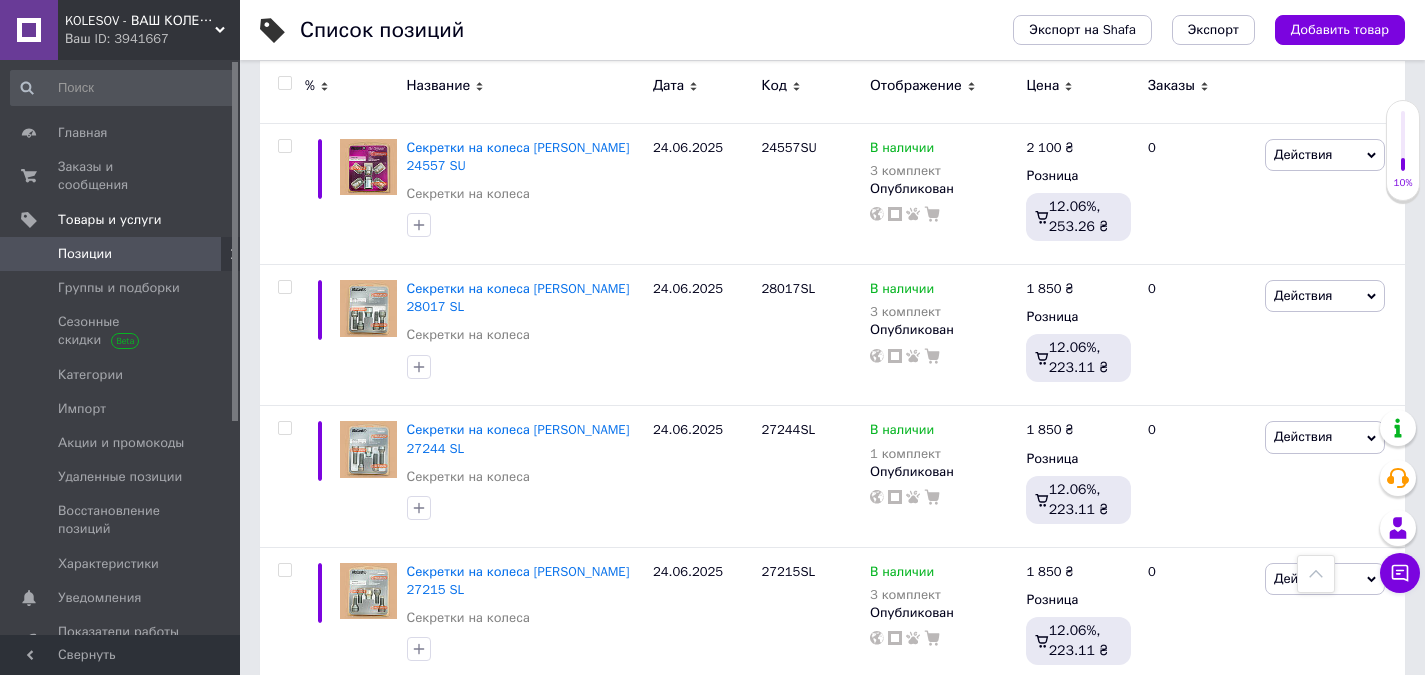 scroll, scrollTop: 2626, scrollLeft: 0, axis: vertical 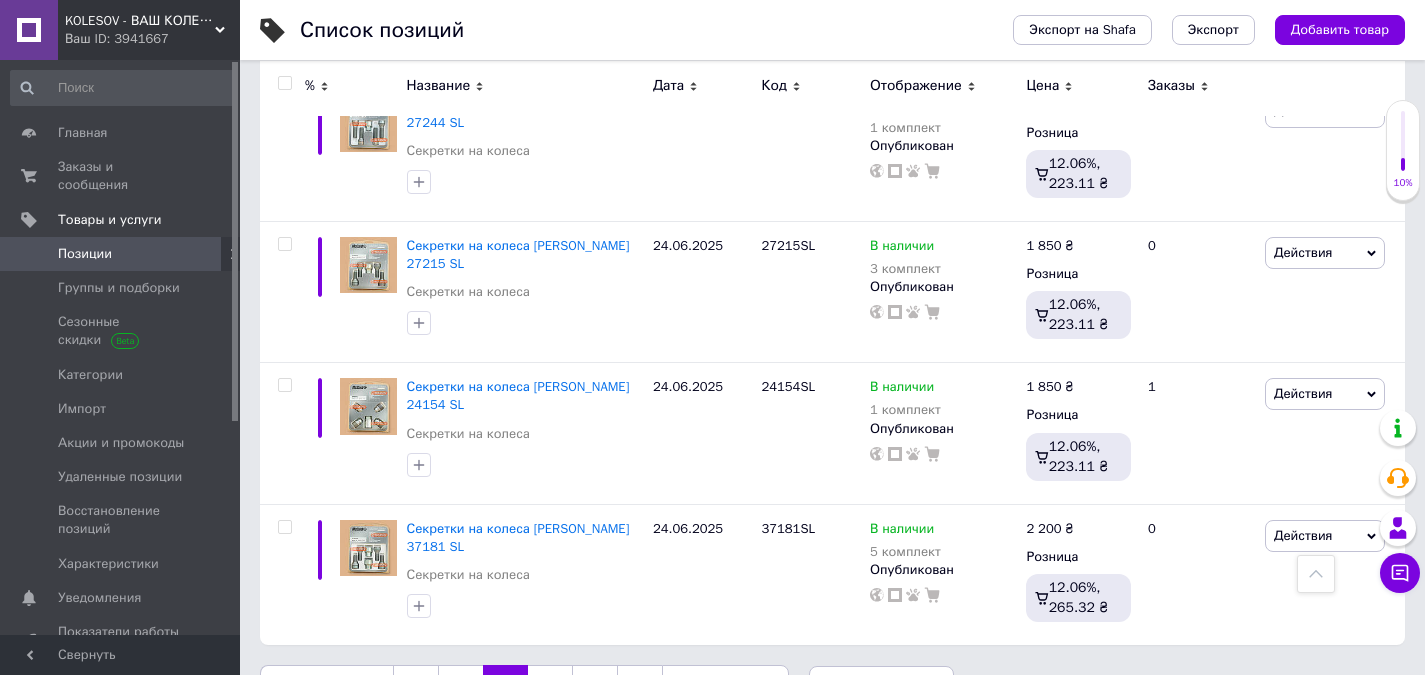 click on "4" at bounding box center [550, 686] 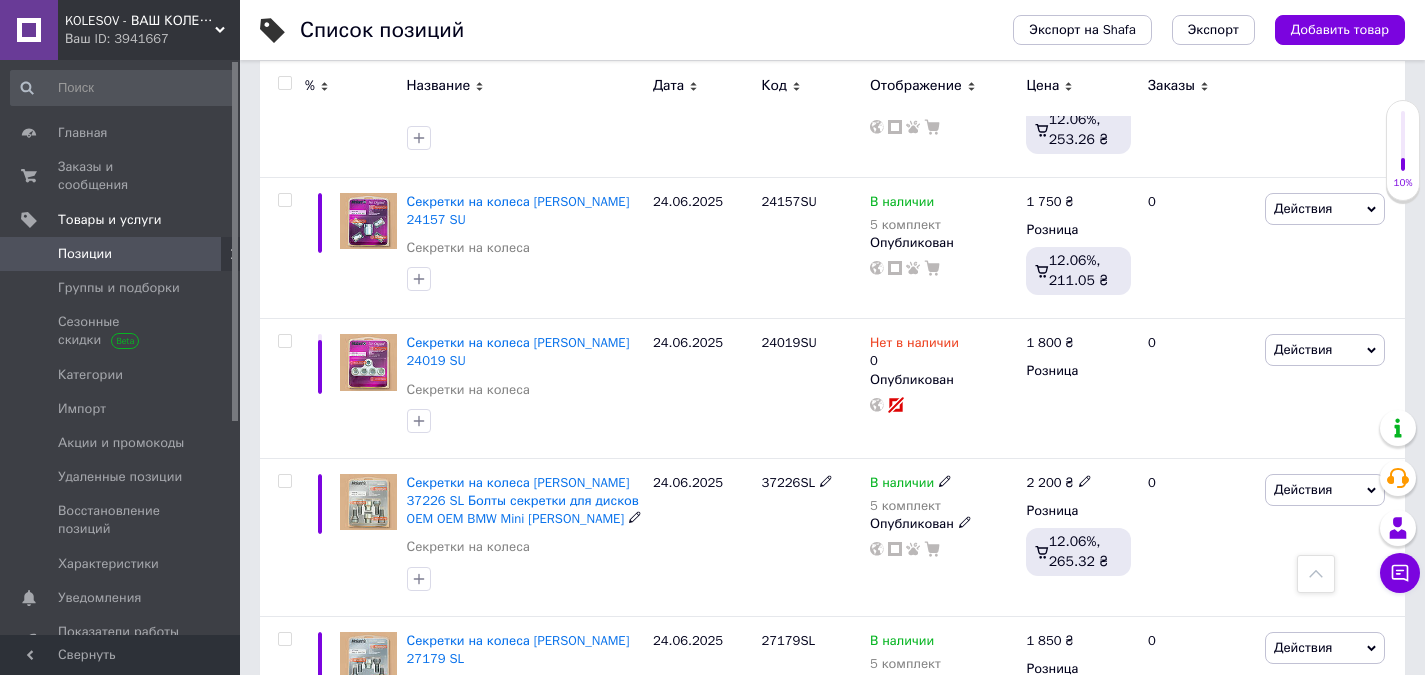 scroll, scrollTop: 1426, scrollLeft: 0, axis: vertical 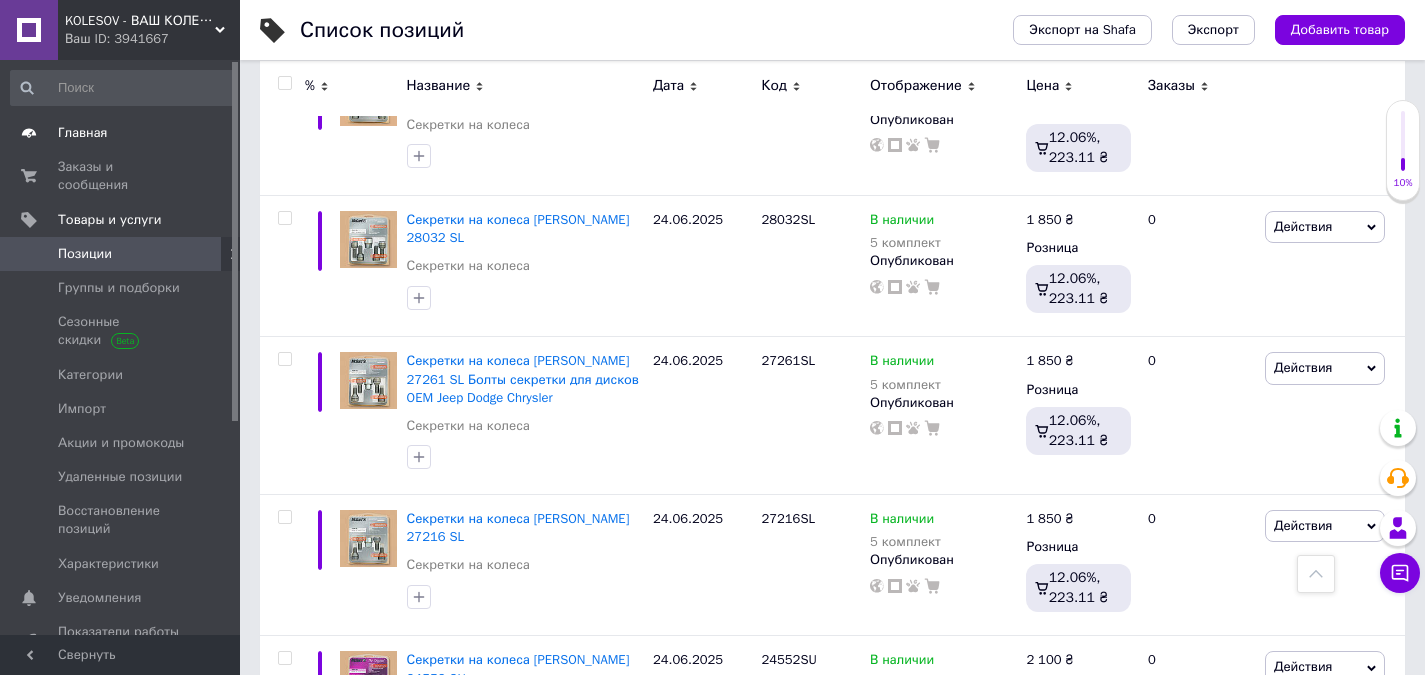 click on "Главная" at bounding box center [83, 133] 